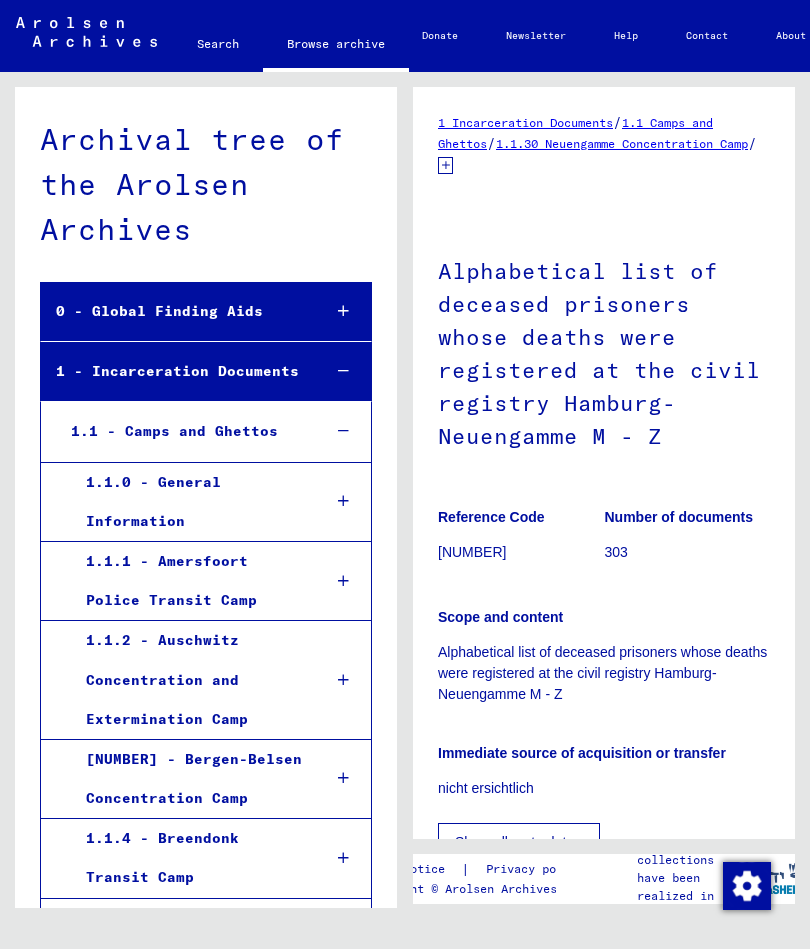 scroll, scrollTop: 0, scrollLeft: 0, axis: both 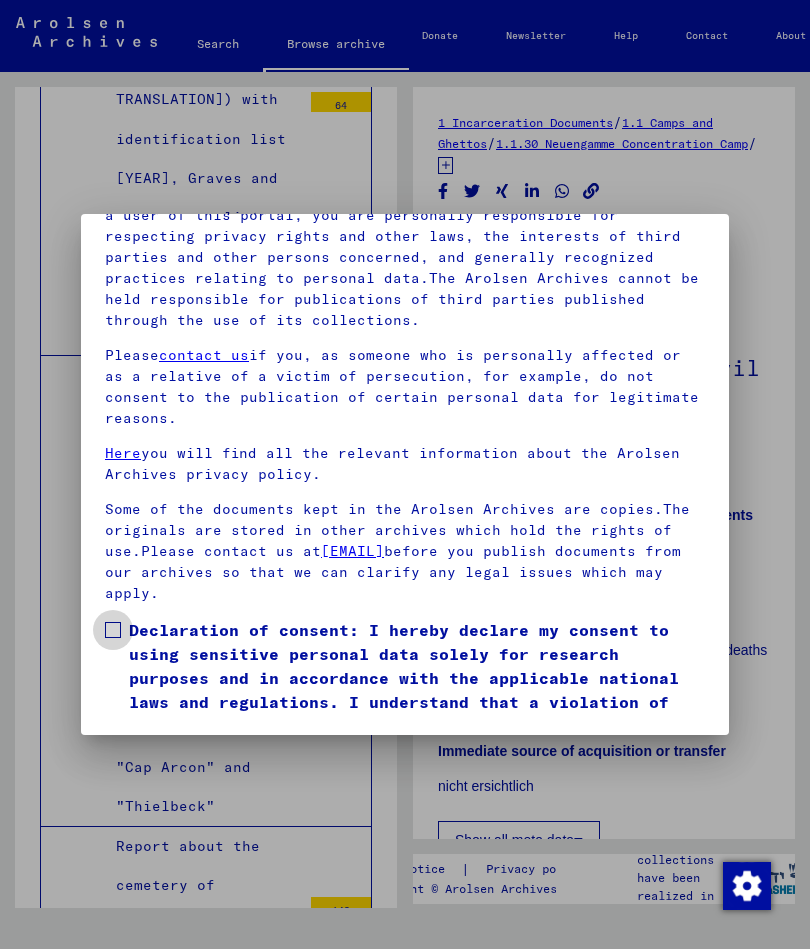 click at bounding box center [113, 630] 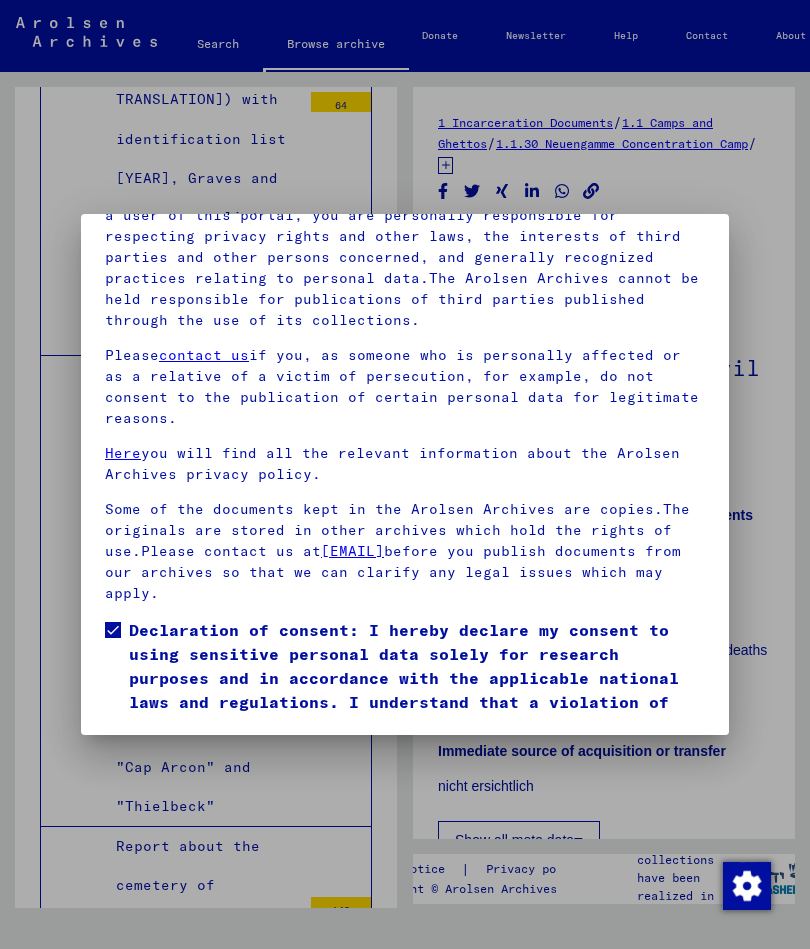 click on "I agree" at bounding box center [153, 791] 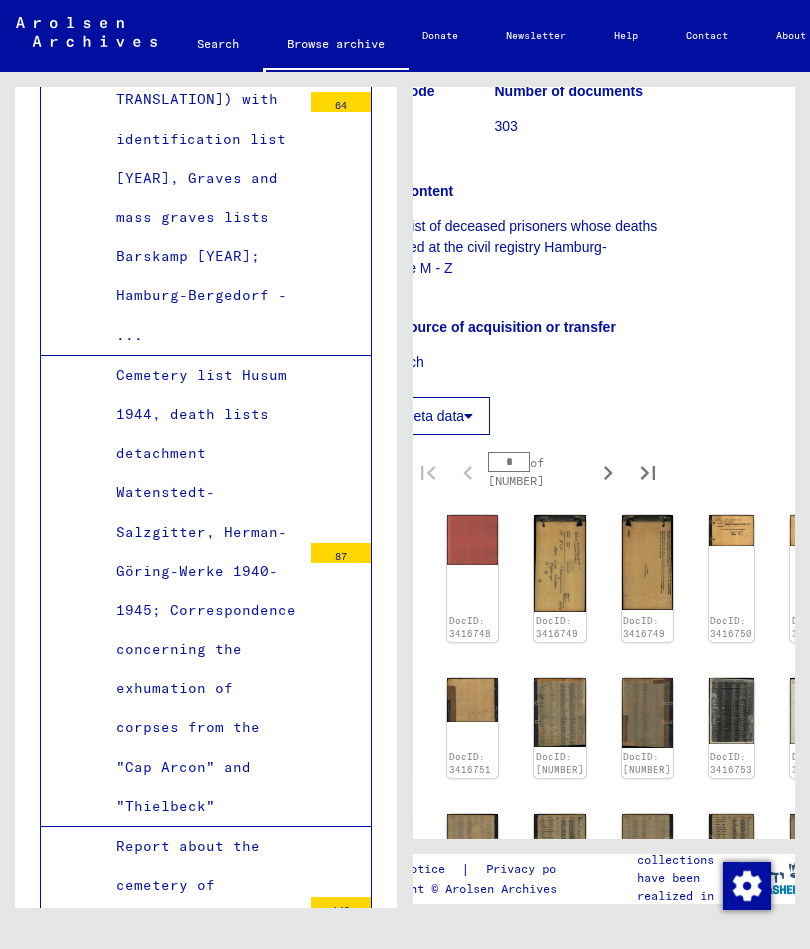 scroll, scrollTop: 423, scrollLeft: 109, axis: both 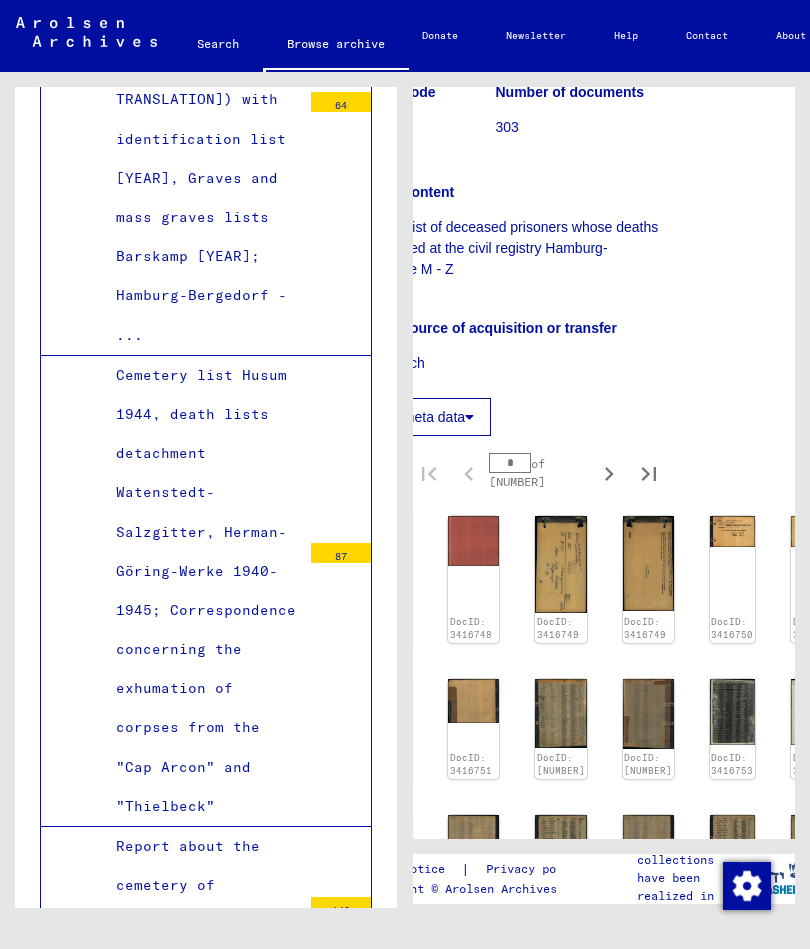 click at bounding box center [386, 540] 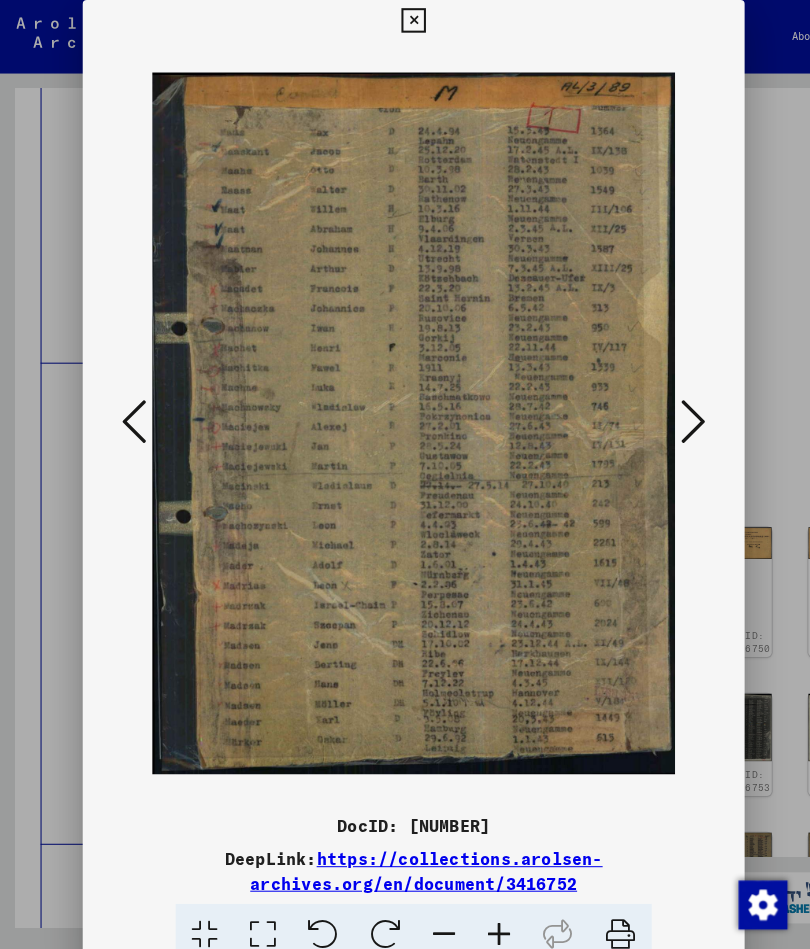 click at bounding box center [679, 413] 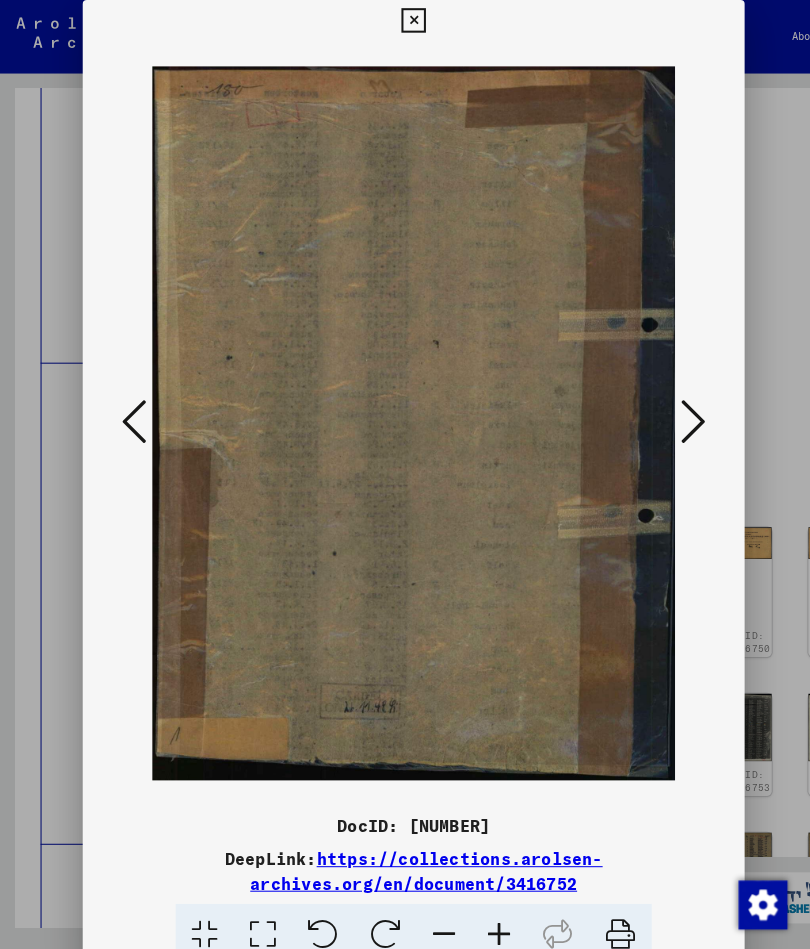 click at bounding box center [679, 413] 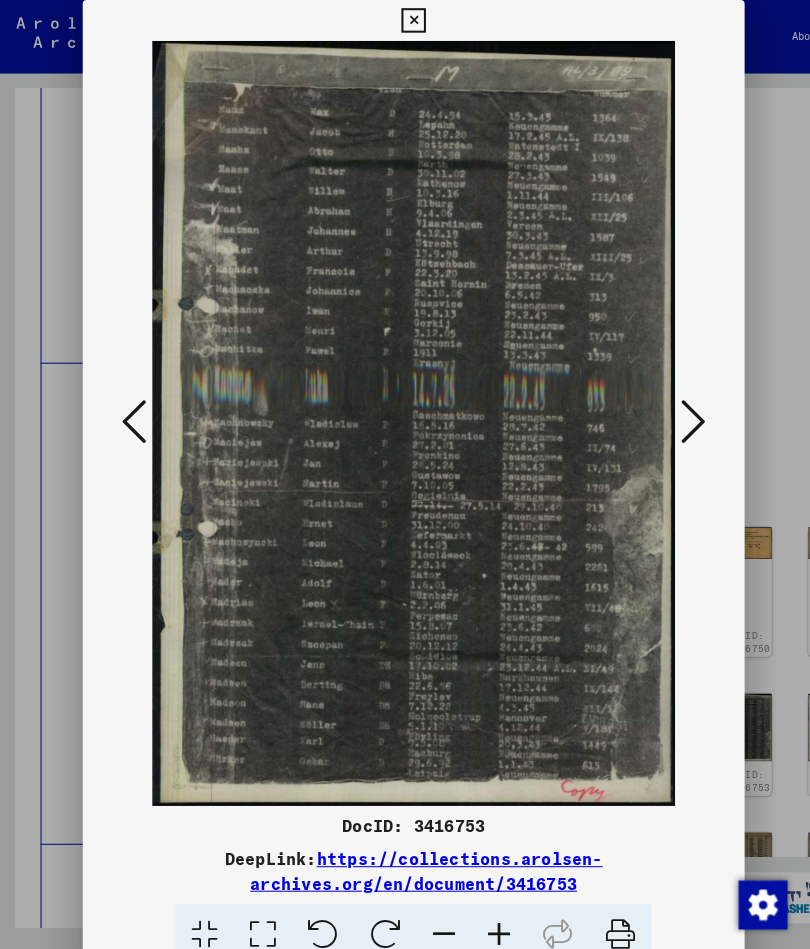 click at bounding box center [679, 413] 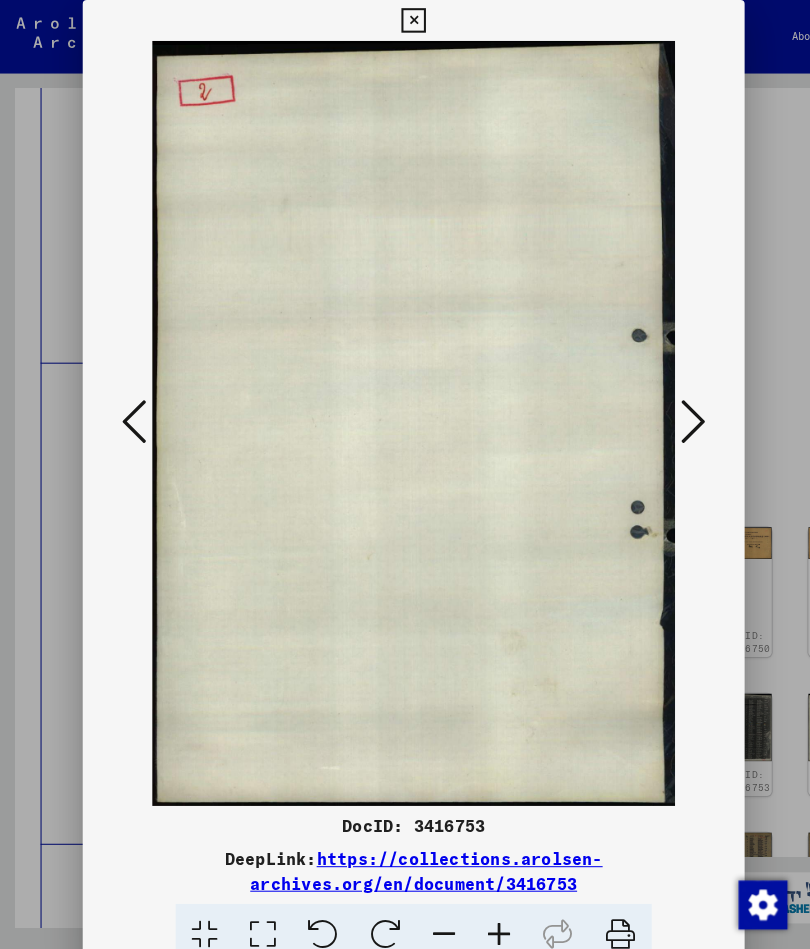 click at bounding box center (679, 413) 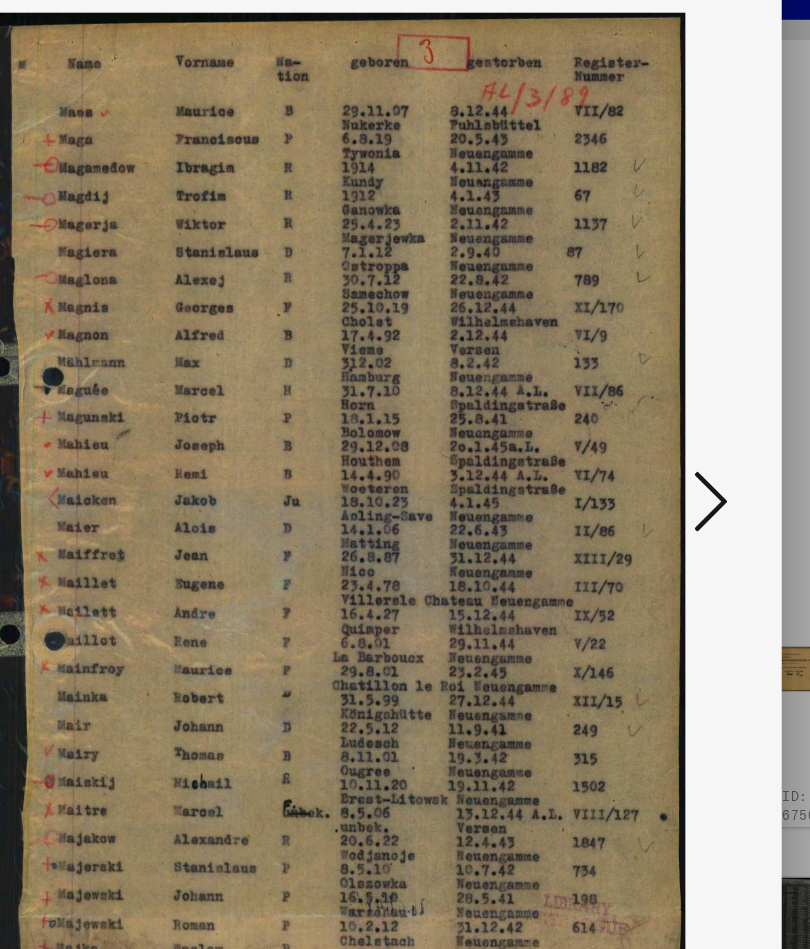 click at bounding box center (679, 413) 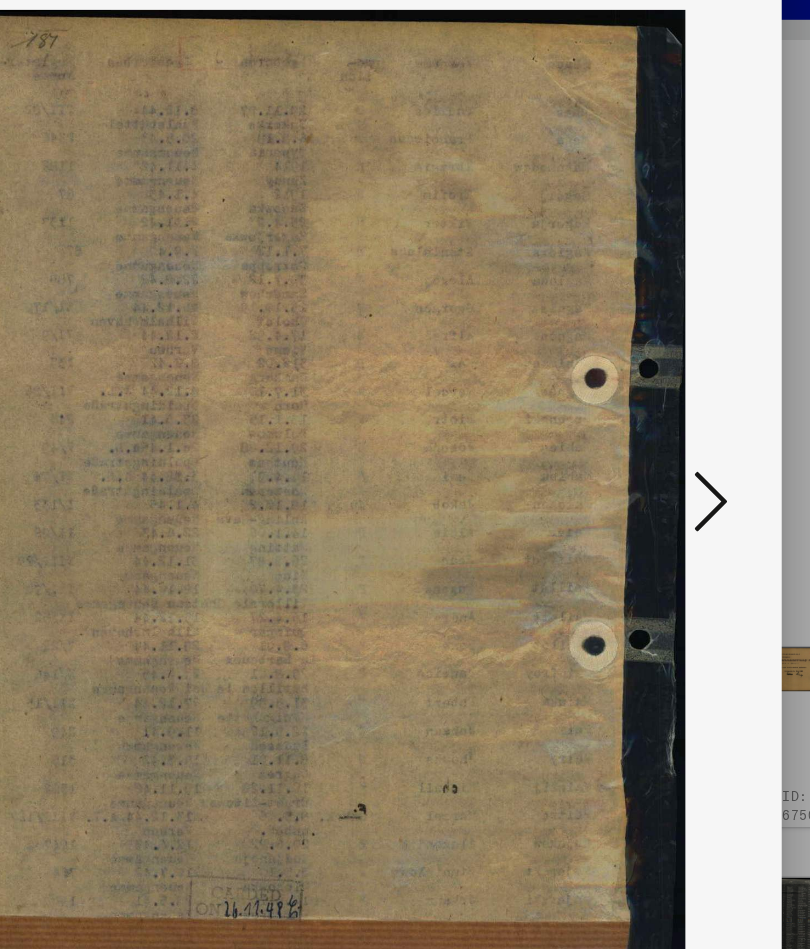 click at bounding box center (679, 413) 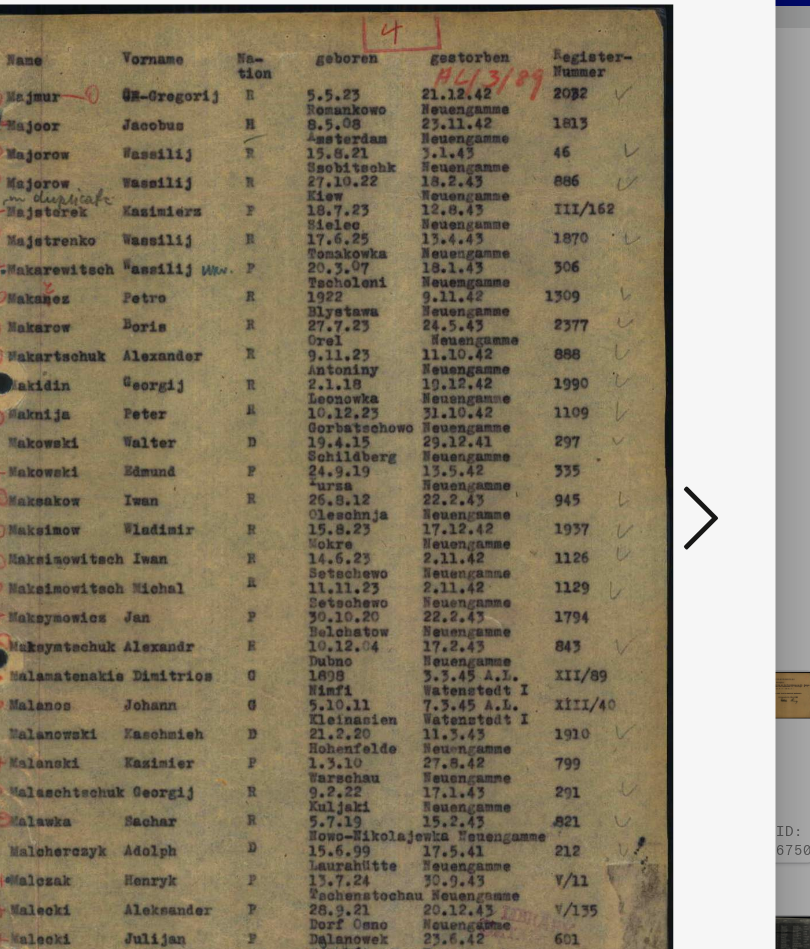 click at bounding box center [679, 413] 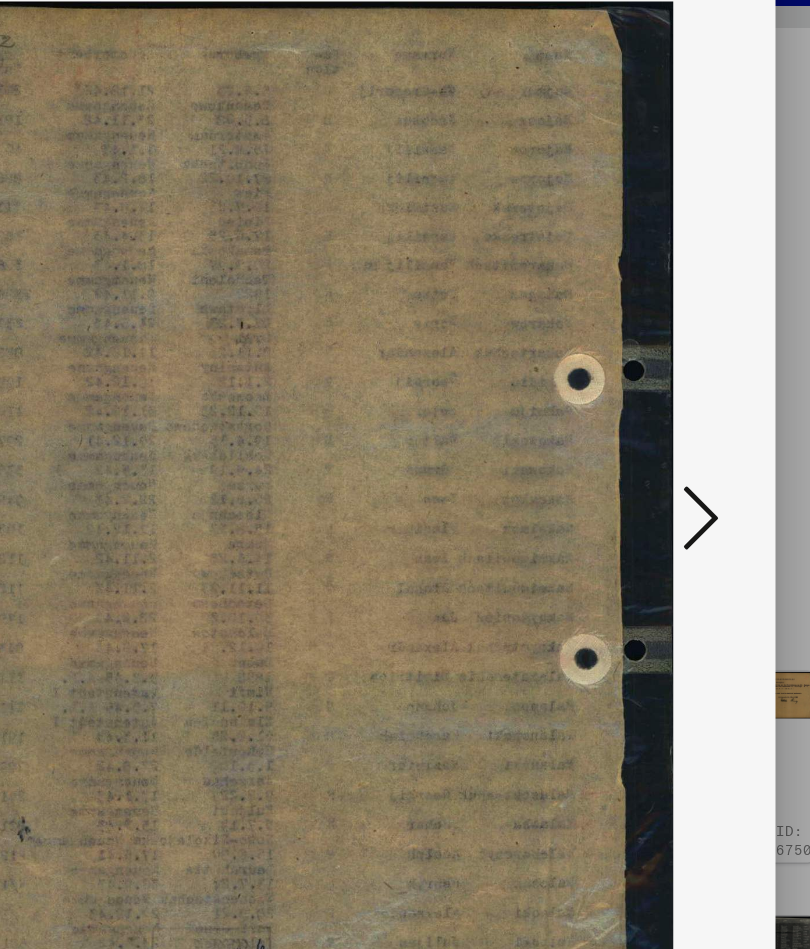 click at bounding box center (679, 413) 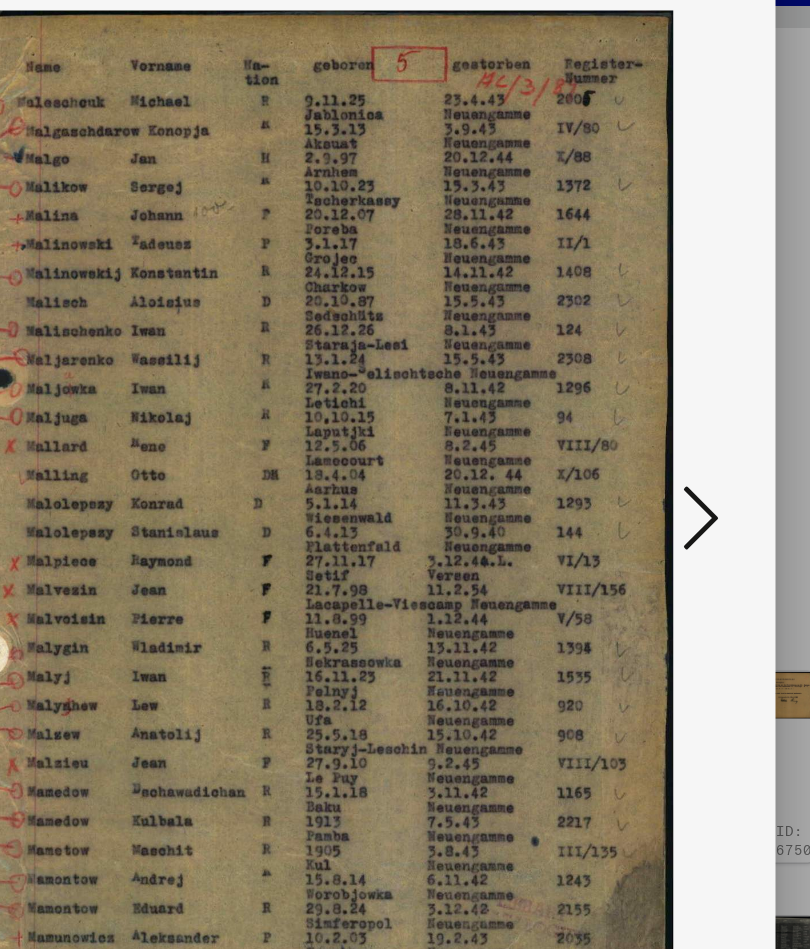 click at bounding box center [679, 413] 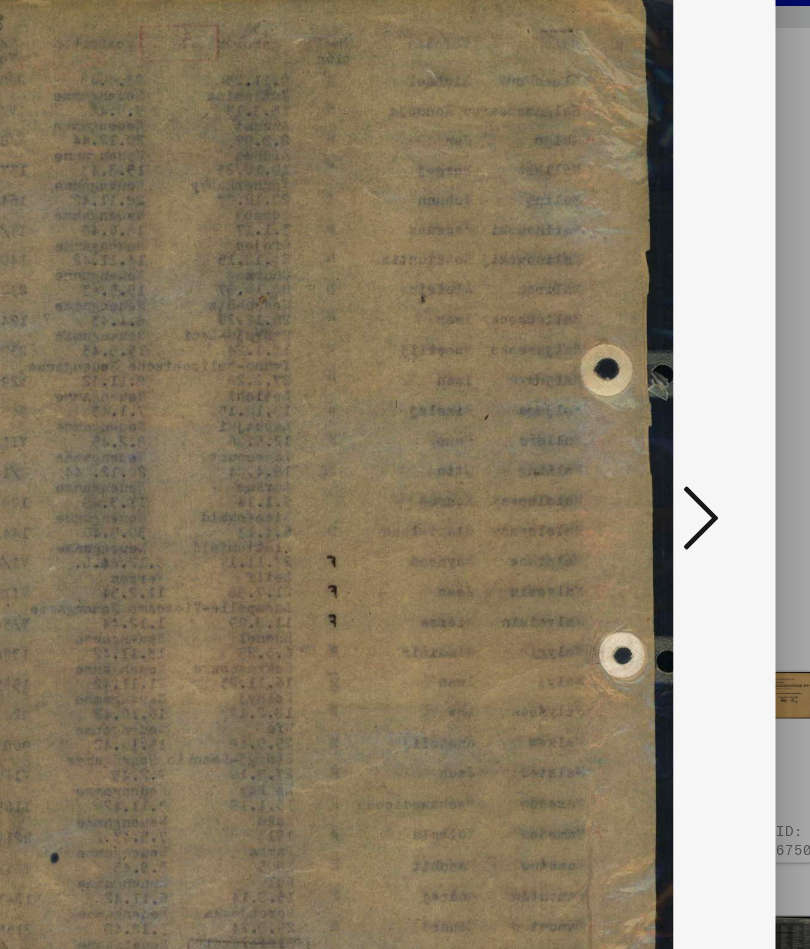 click at bounding box center (679, 413) 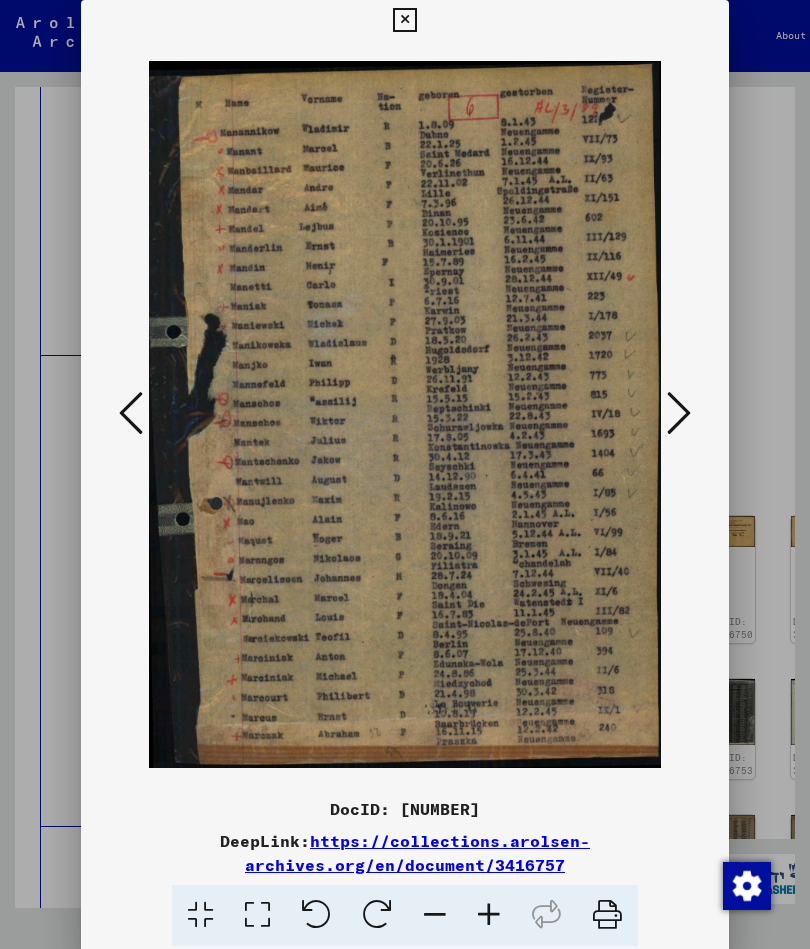 click at bounding box center [679, 413] 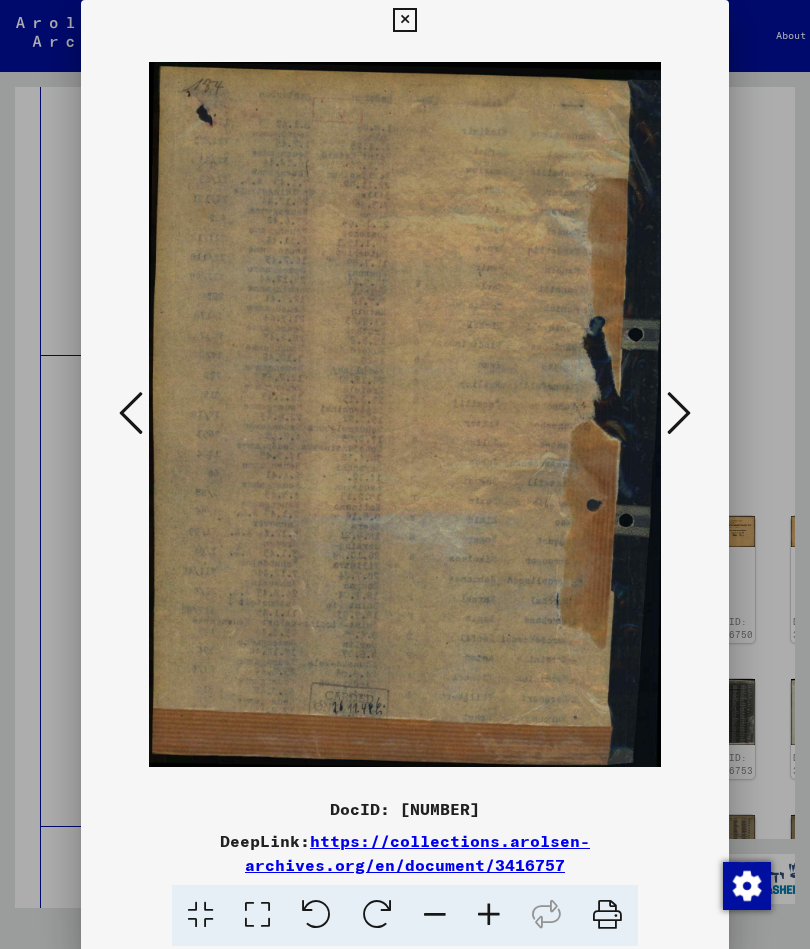 click at bounding box center (679, 413) 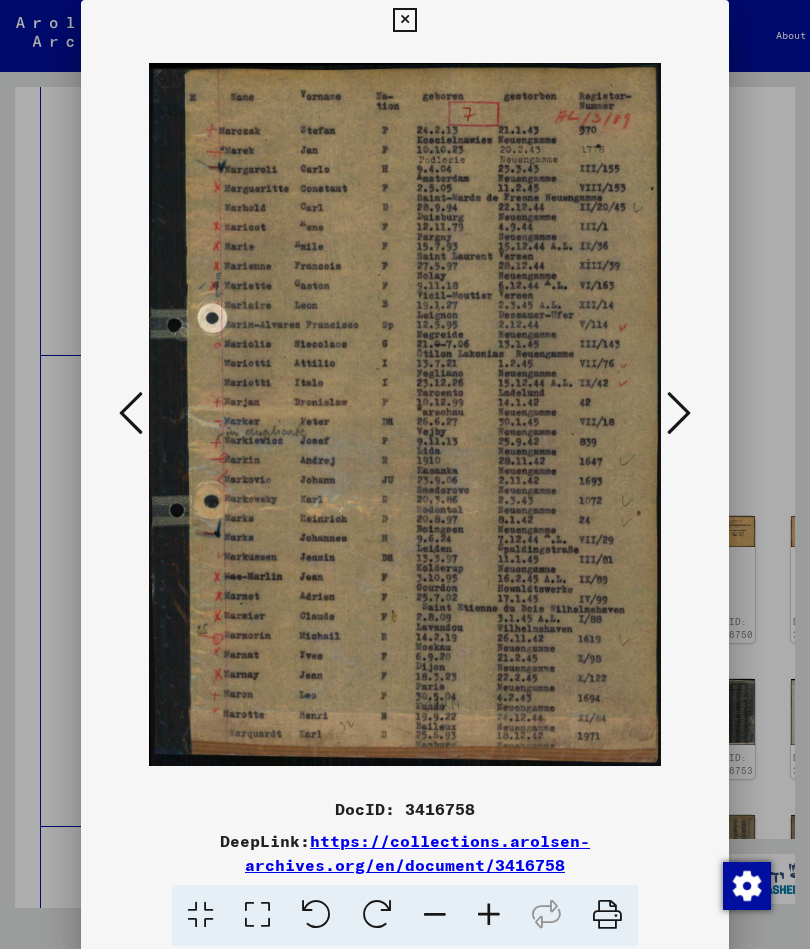 click at bounding box center [679, 414] 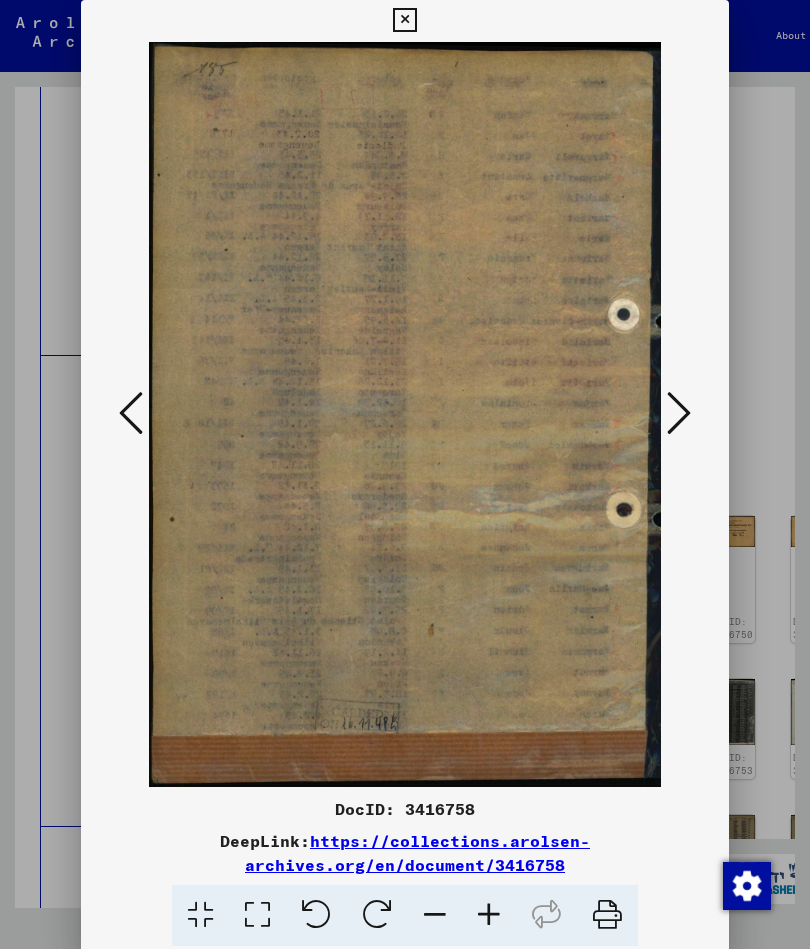 click at bounding box center (679, 414) 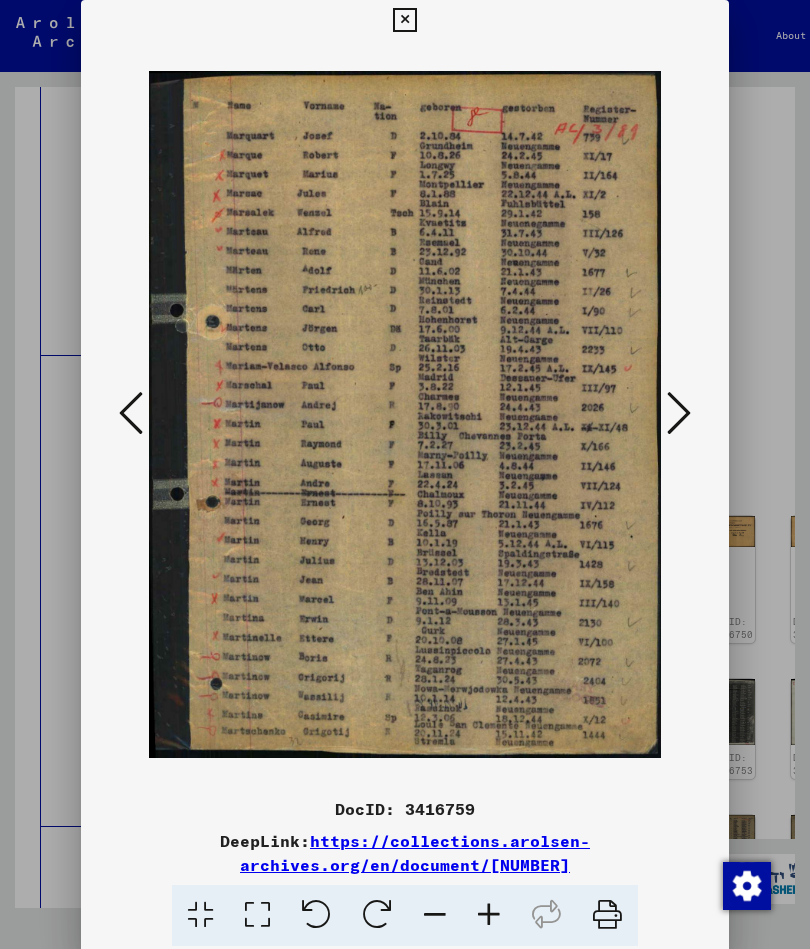 click at bounding box center [679, 413] 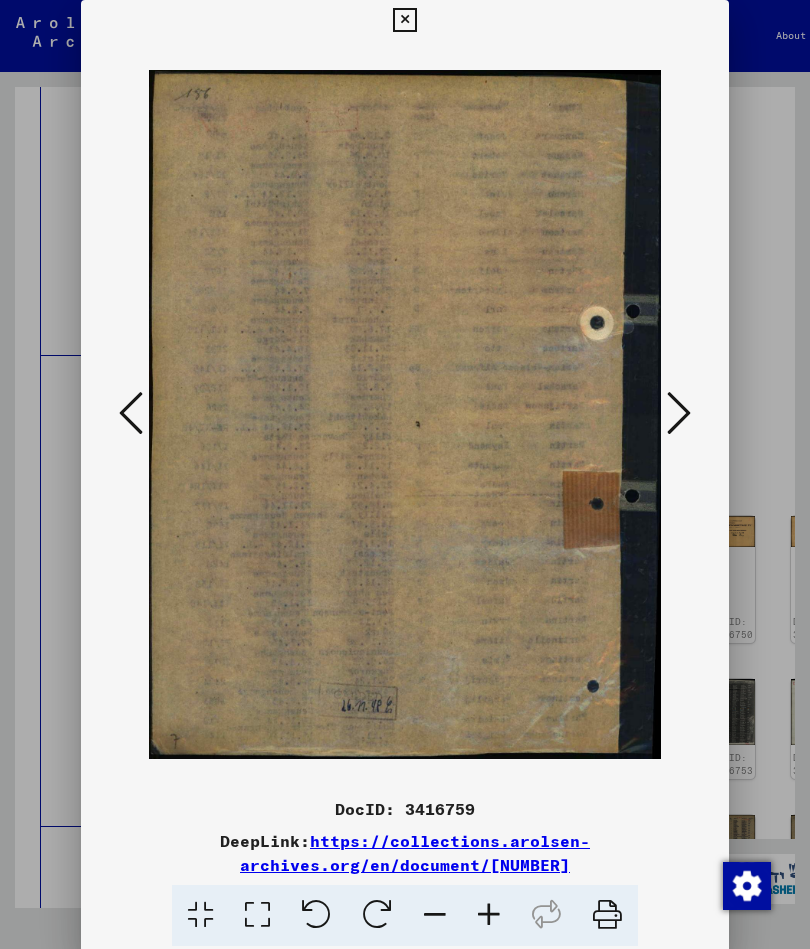 click at bounding box center [679, 413] 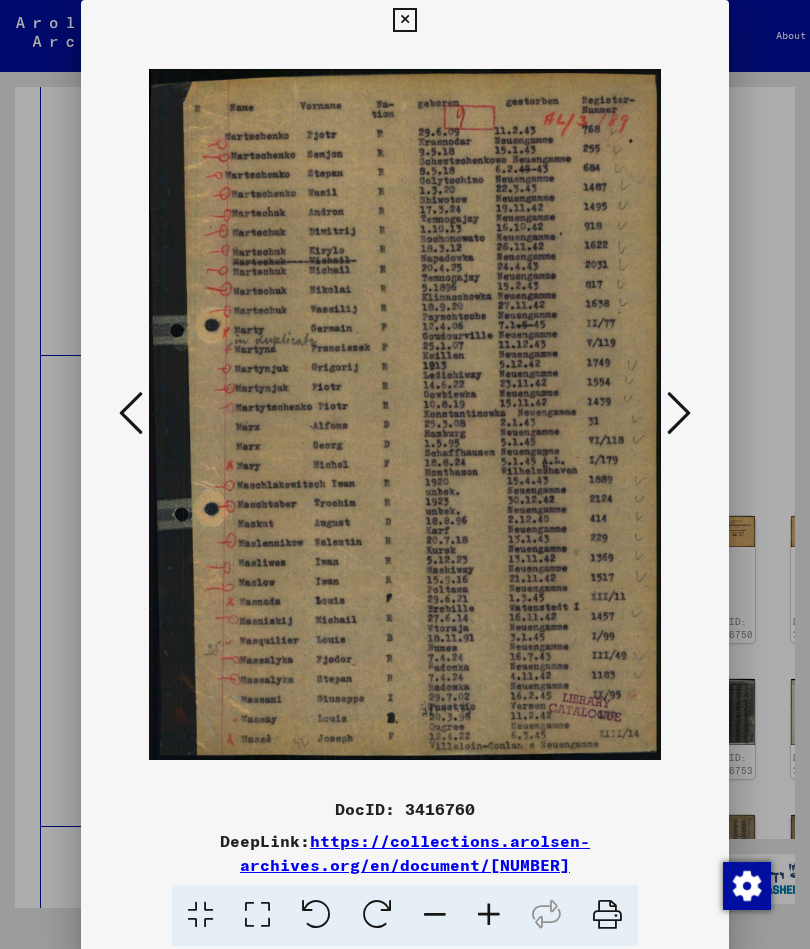 click at bounding box center (679, 413) 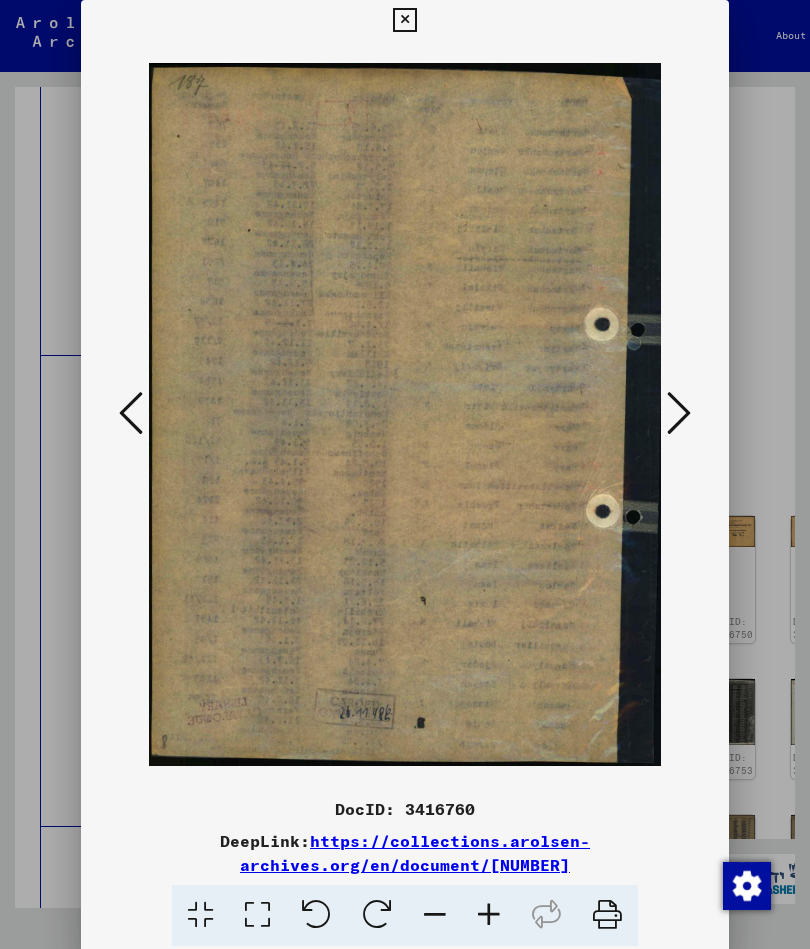 click at bounding box center [679, 413] 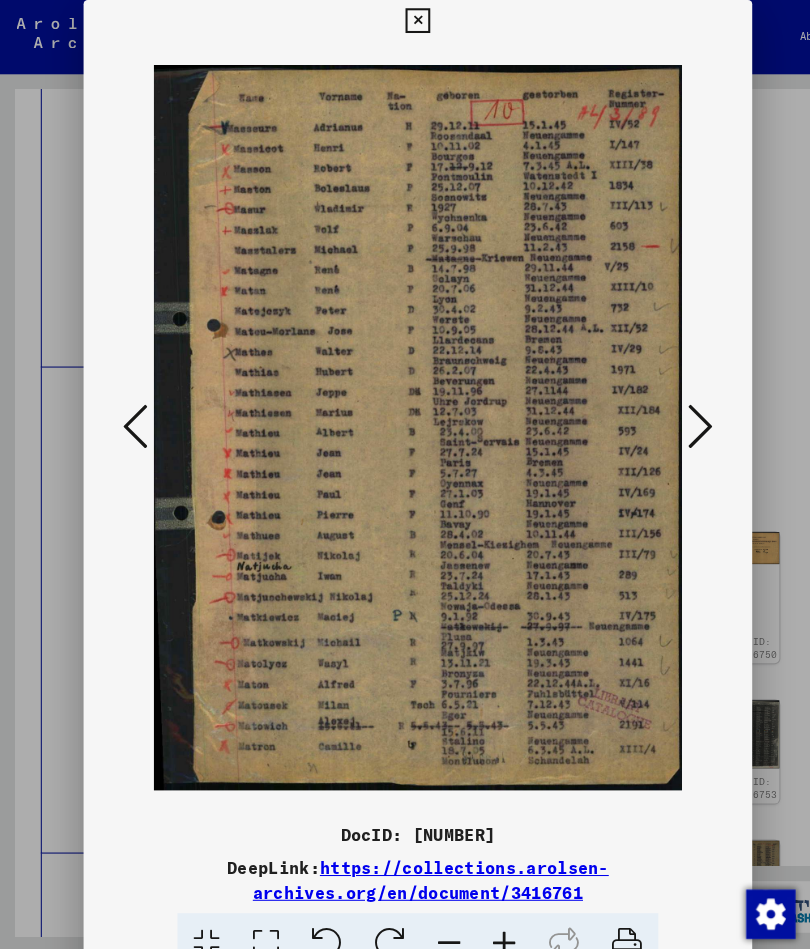 click at bounding box center (404, 20) 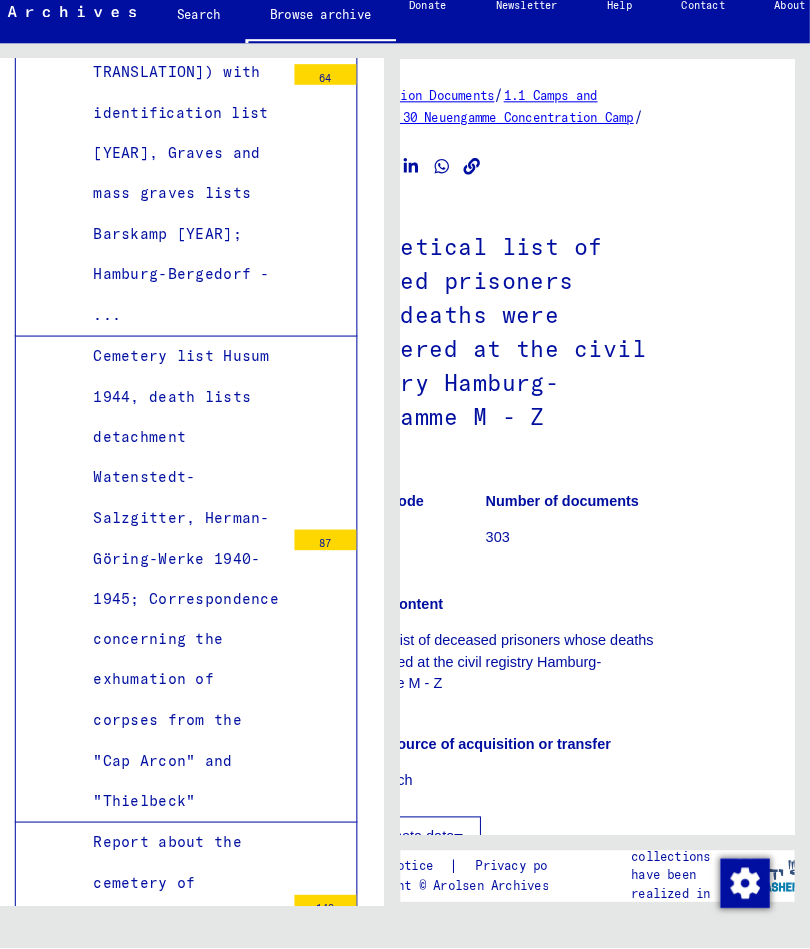 scroll, scrollTop: 0, scrollLeft: 109, axis: horizontal 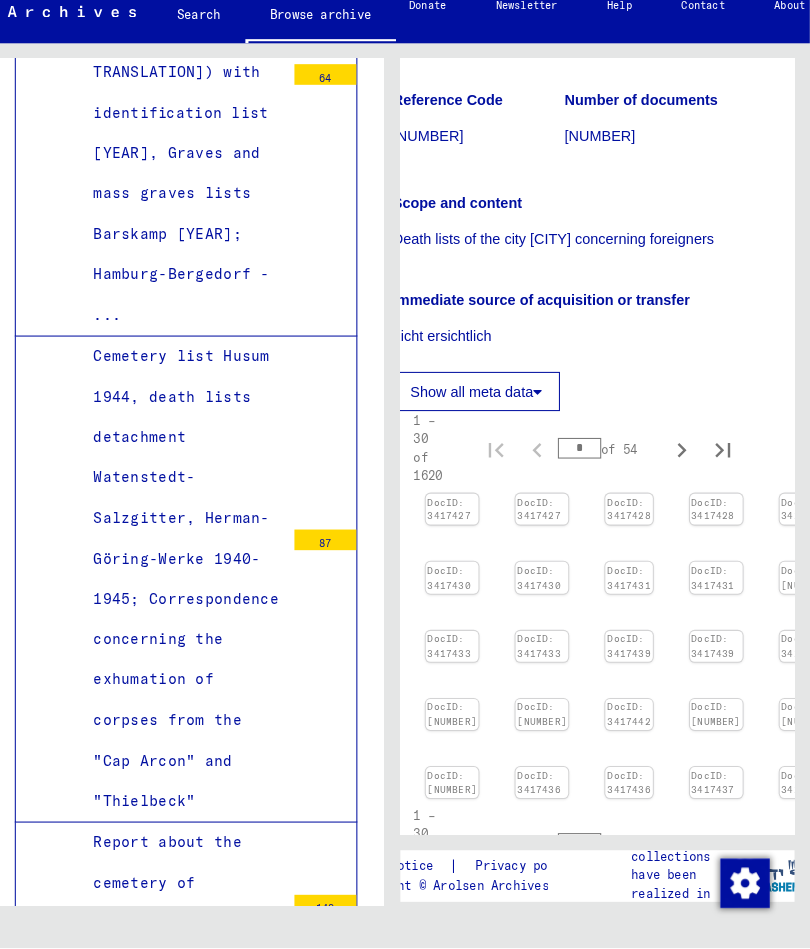 click at bounding box center (463, 508) 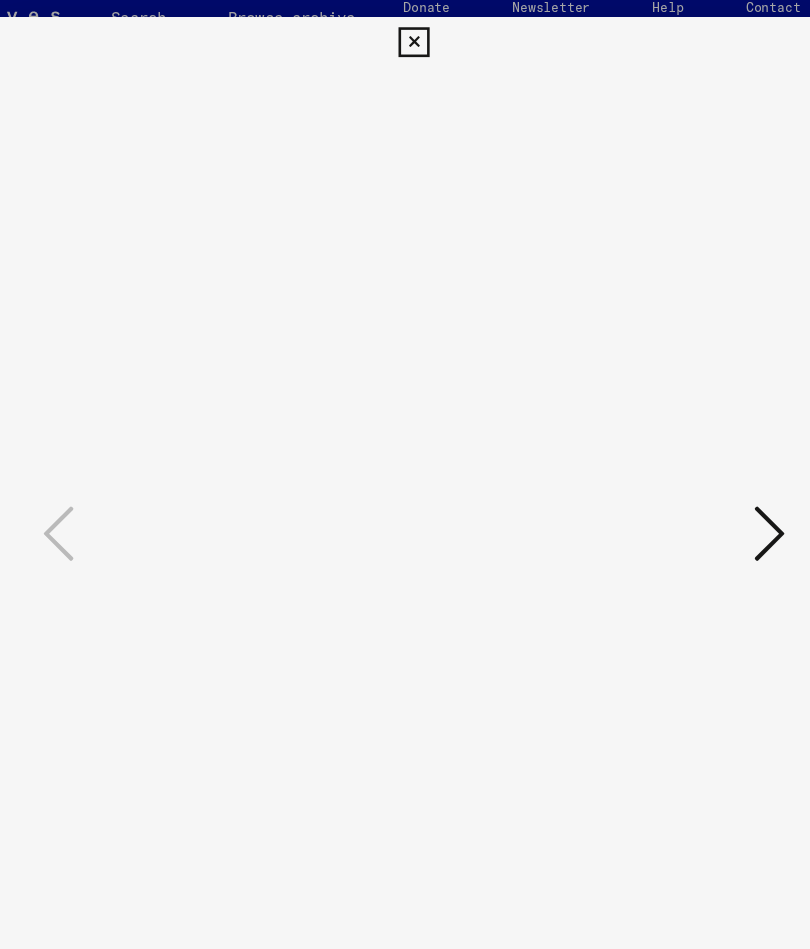 click at bounding box center [679, 411] 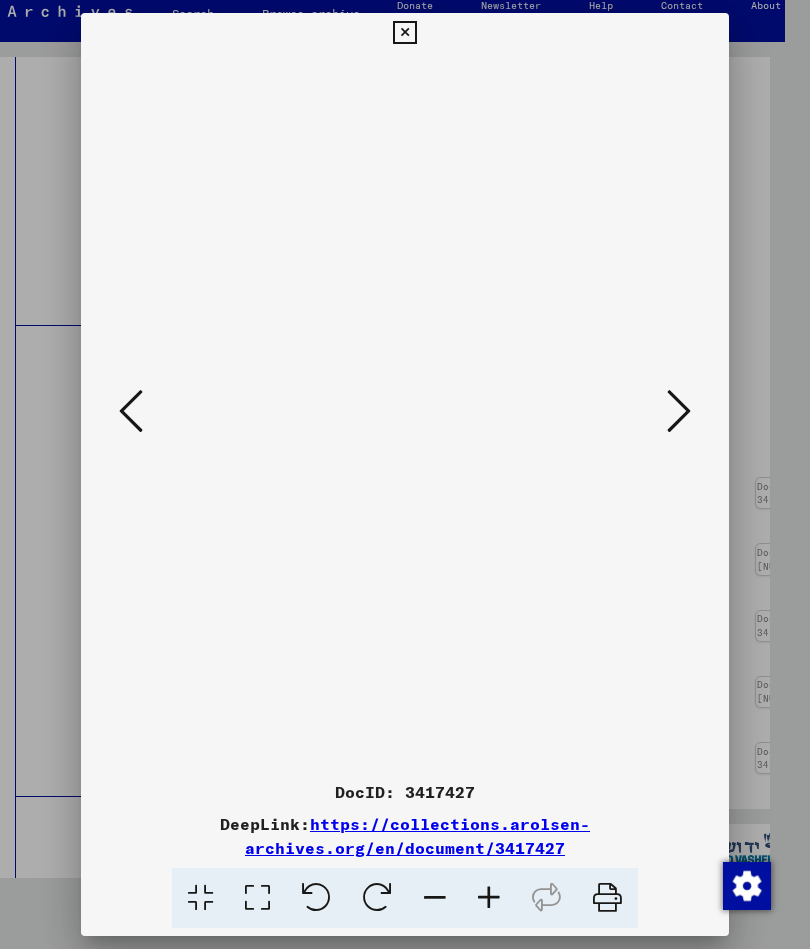 click at bounding box center (131, 411) 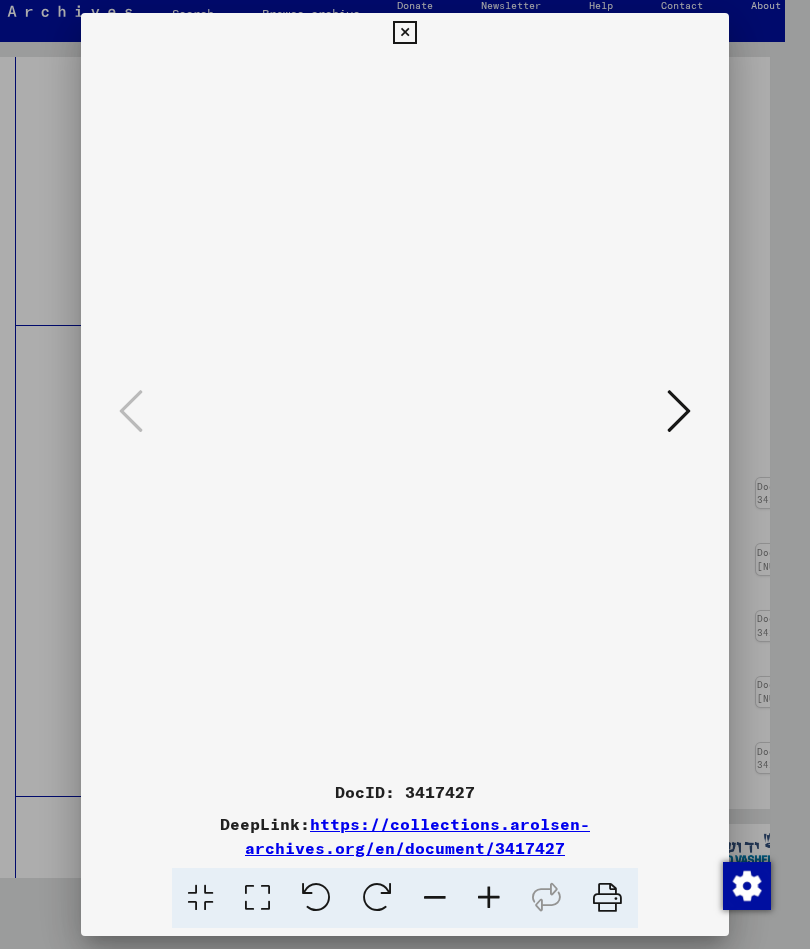 click at bounding box center (404, 33) 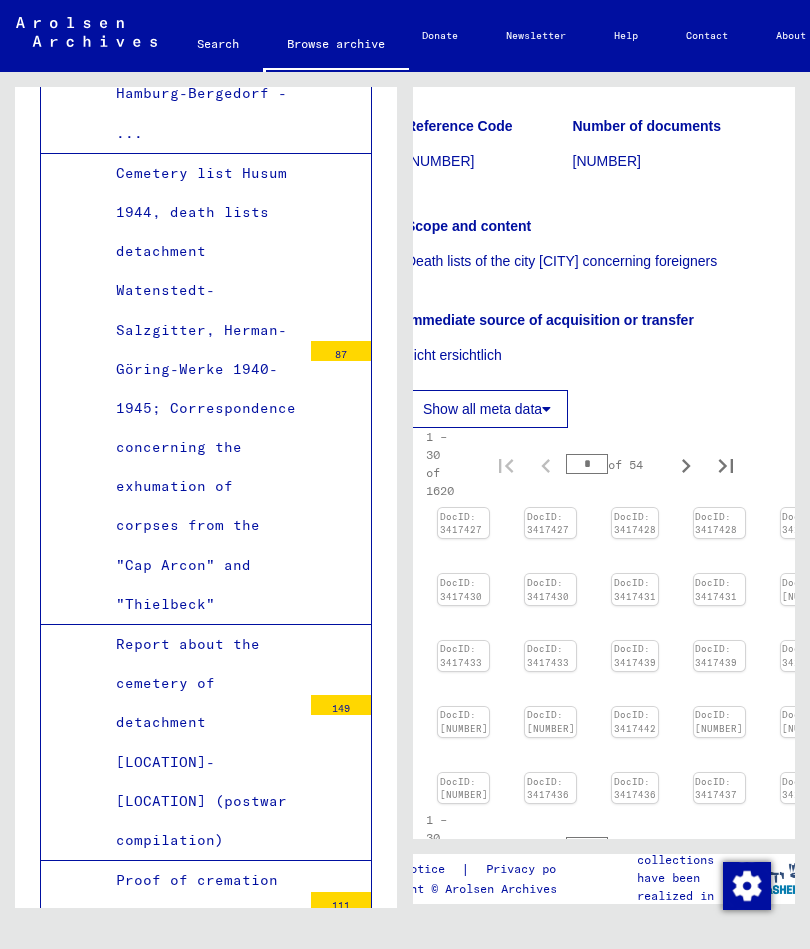 scroll, scrollTop: 17599, scrollLeft: 0, axis: vertical 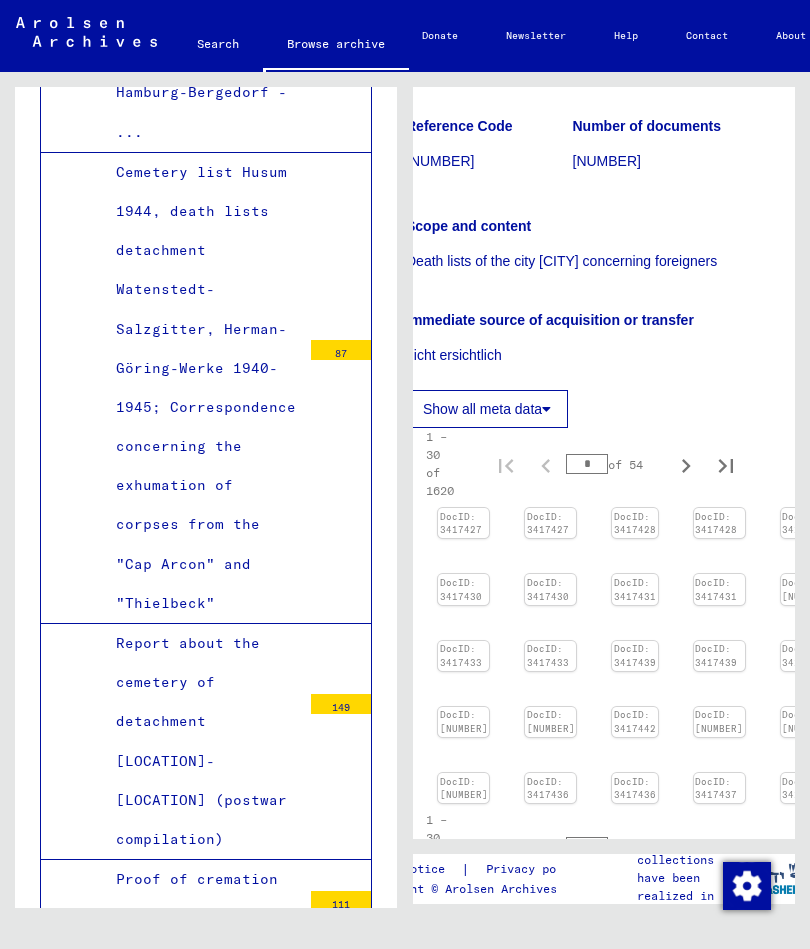 click on "Death lists of the city [CITY] concerning foreigners" at bounding box center (208, 2120) 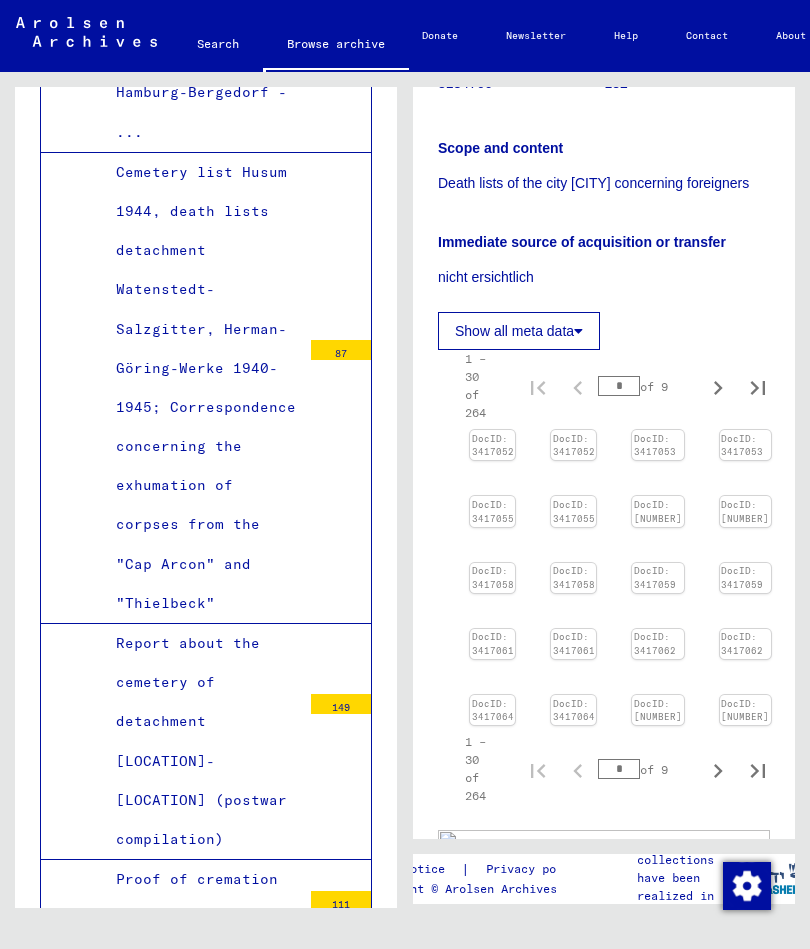 scroll, scrollTop: 370, scrollLeft: 0, axis: vertical 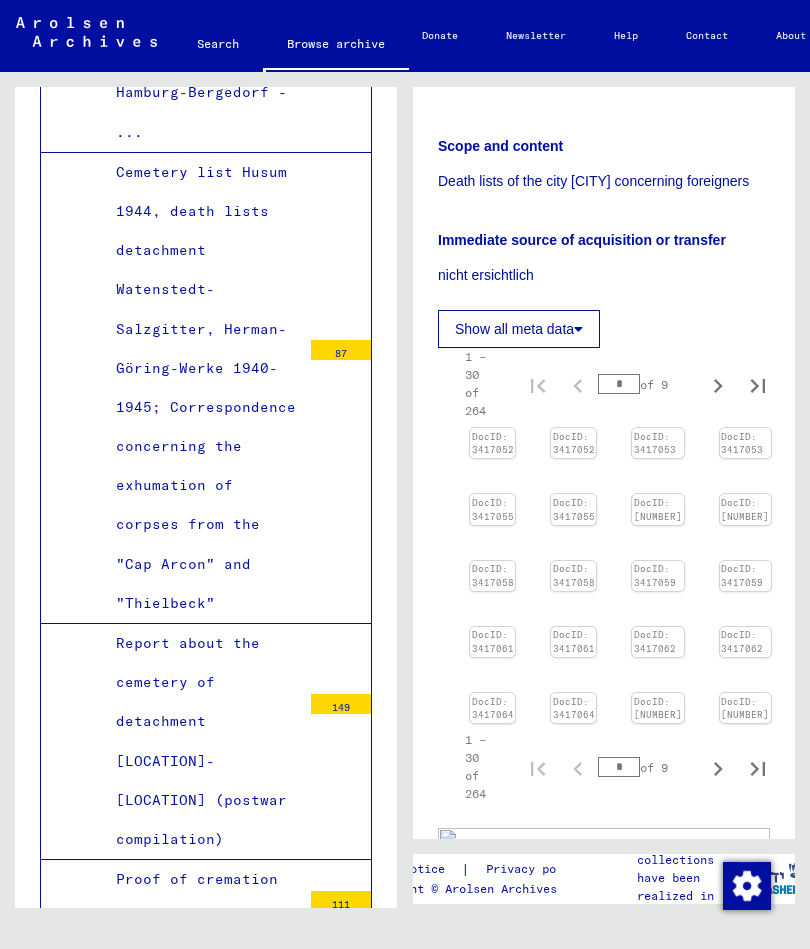 click at bounding box center [492, 428] 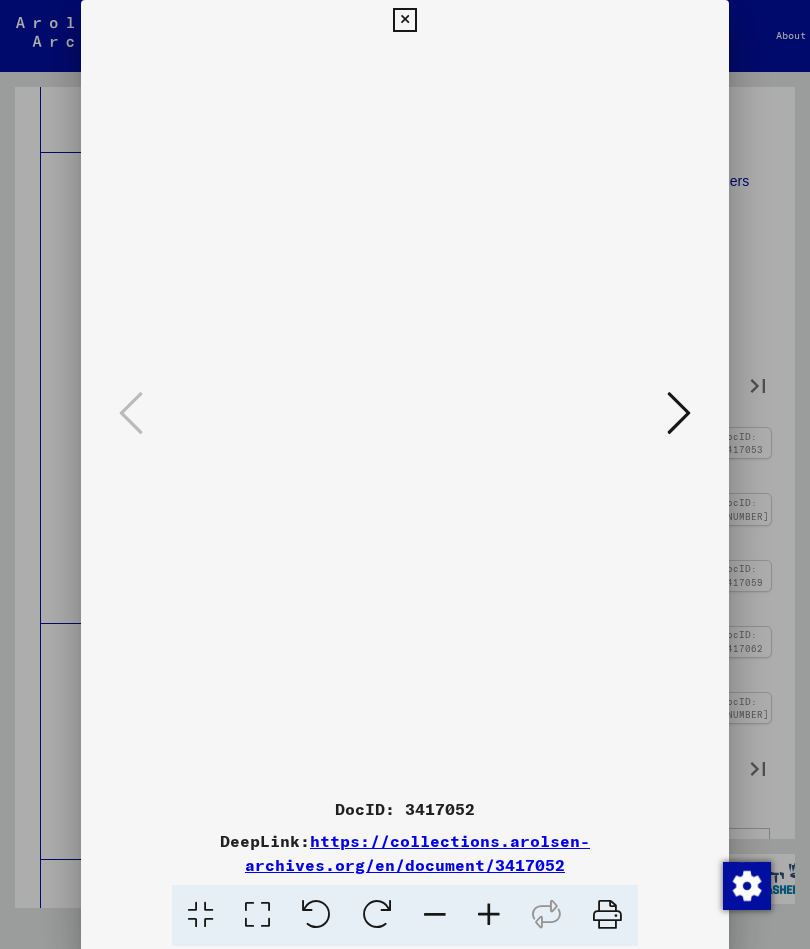click at bounding box center [679, 414] 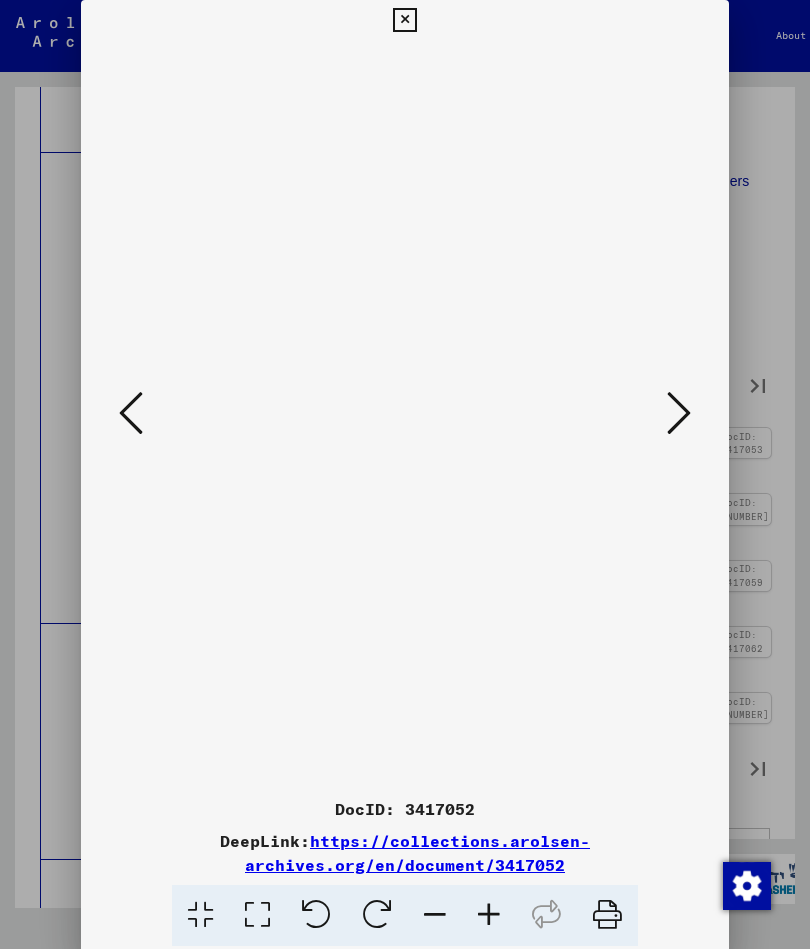 click at bounding box center [679, 413] 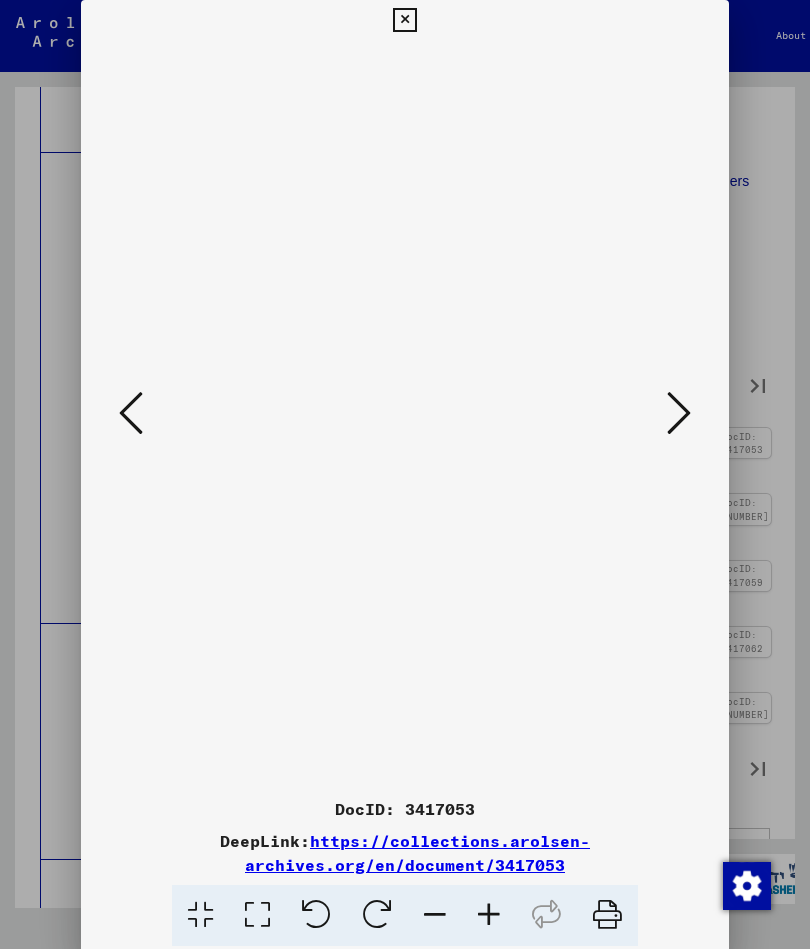 click at bounding box center [679, 414] 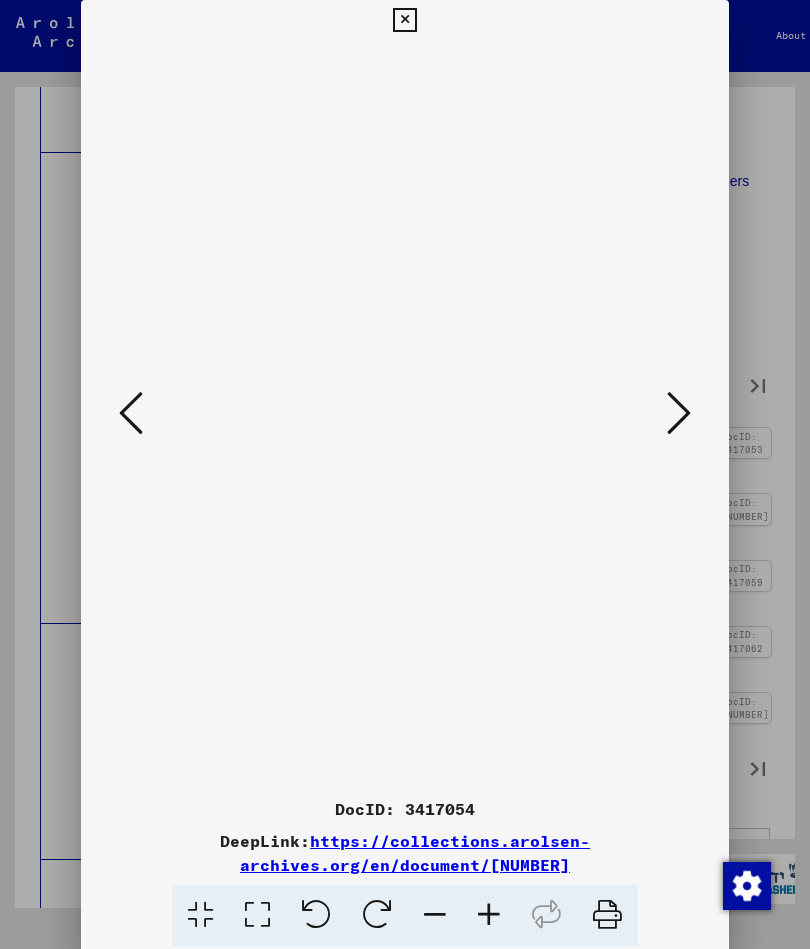 click at bounding box center (679, 413) 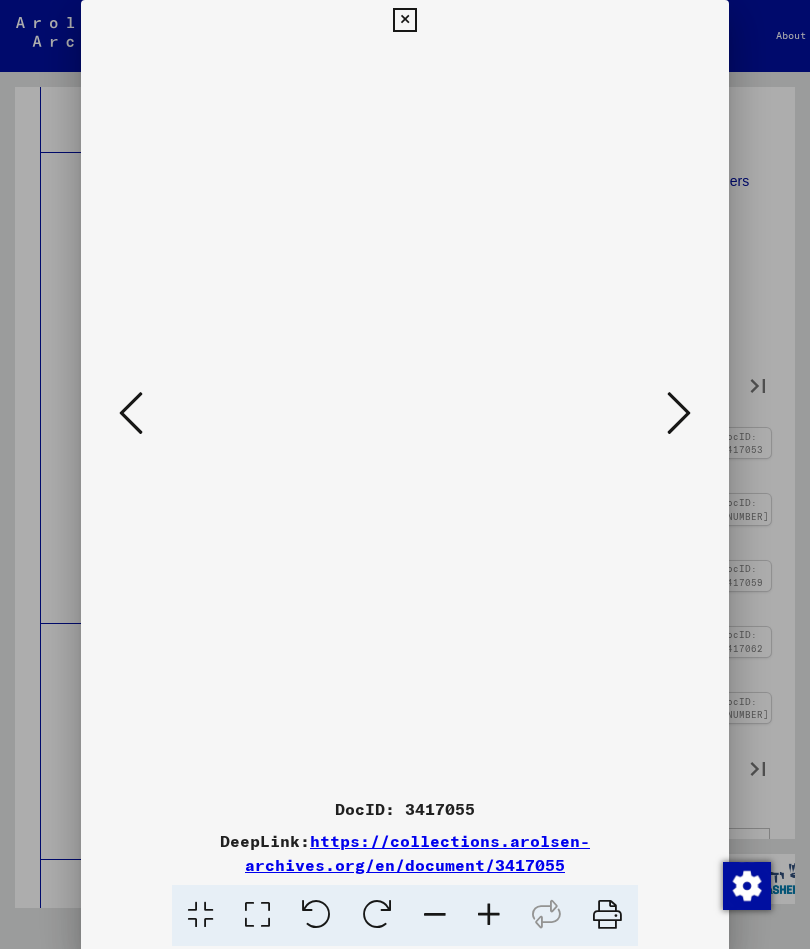 click at bounding box center (679, 413) 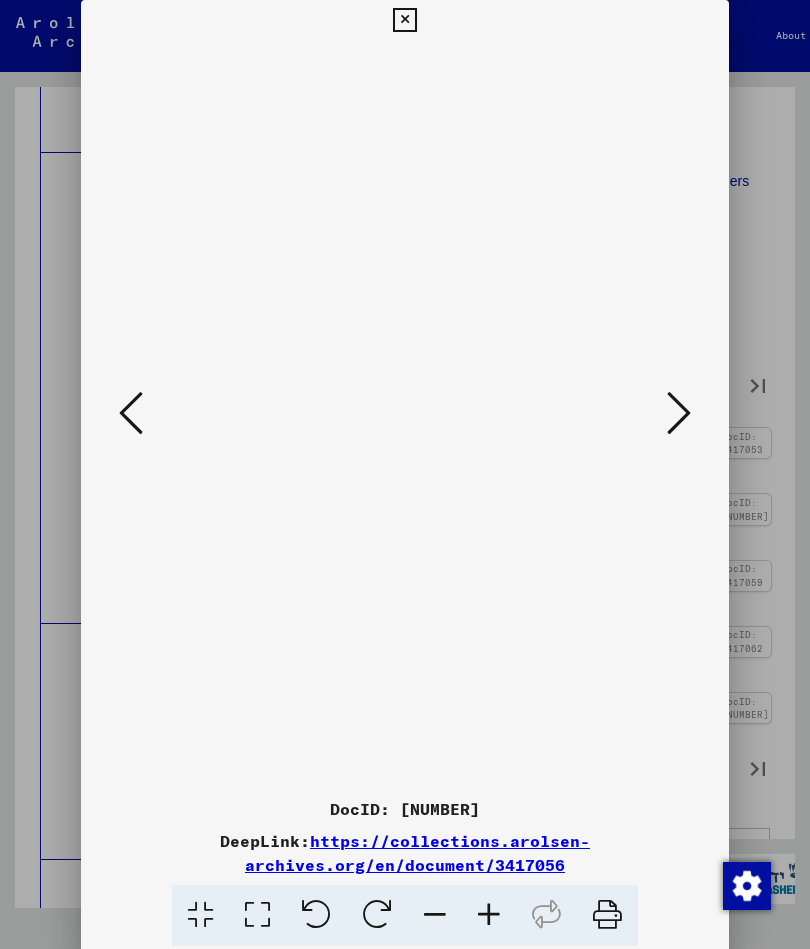click at bounding box center (679, 413) 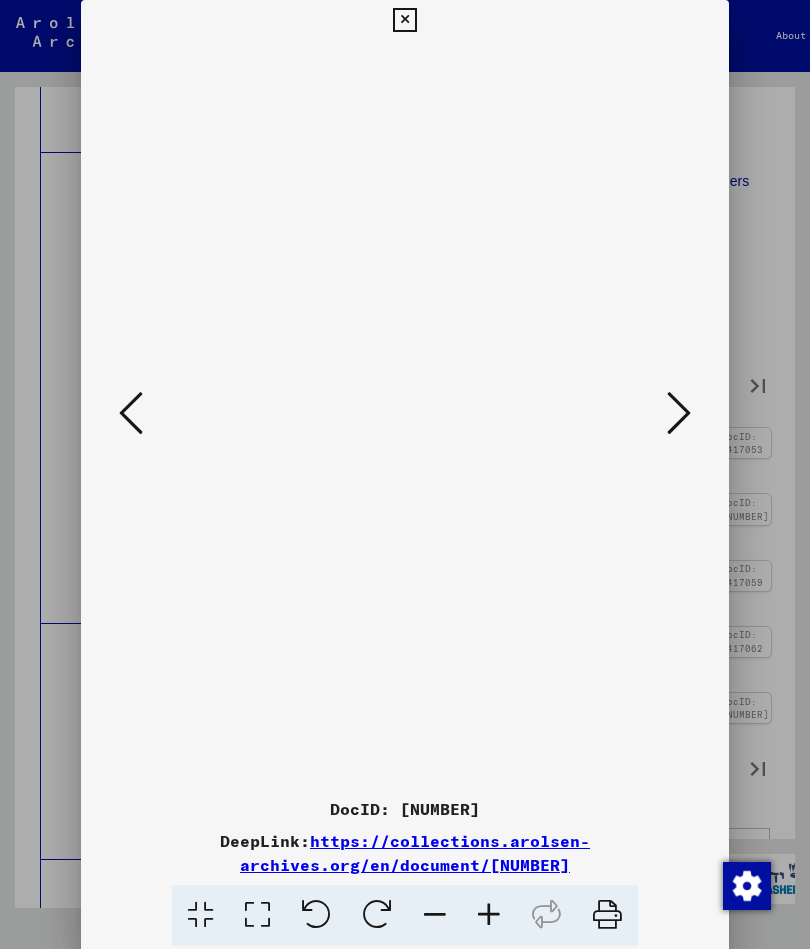 click at bounding box center (679, 414) 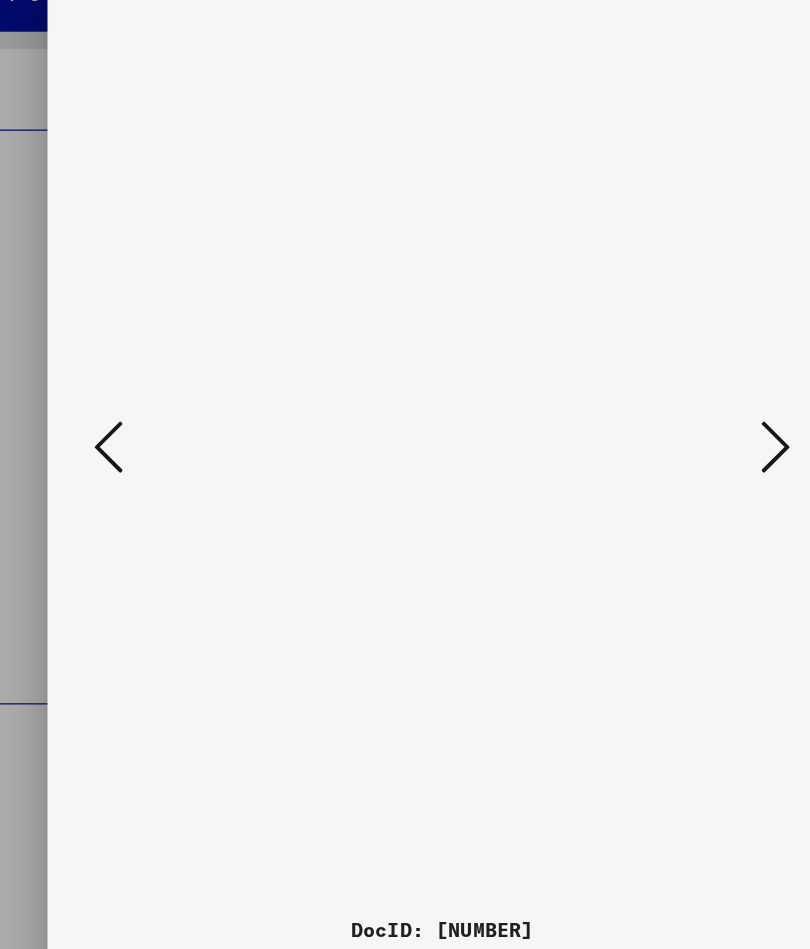 click at bounding box center (131, 414) 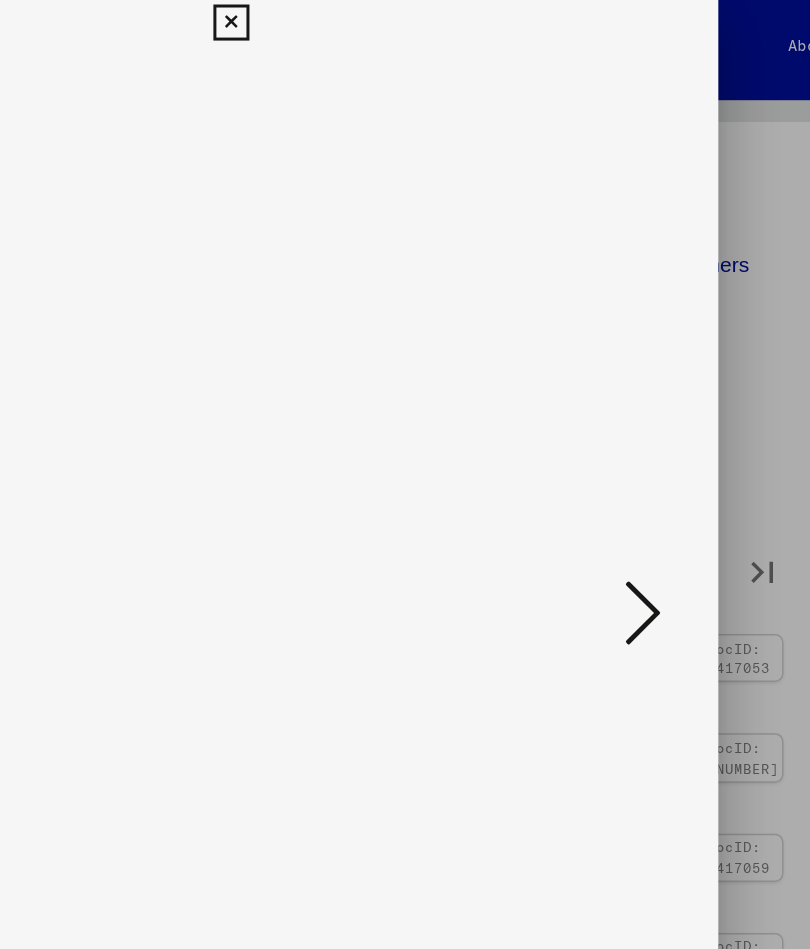 click at bounding box center (679, 414) 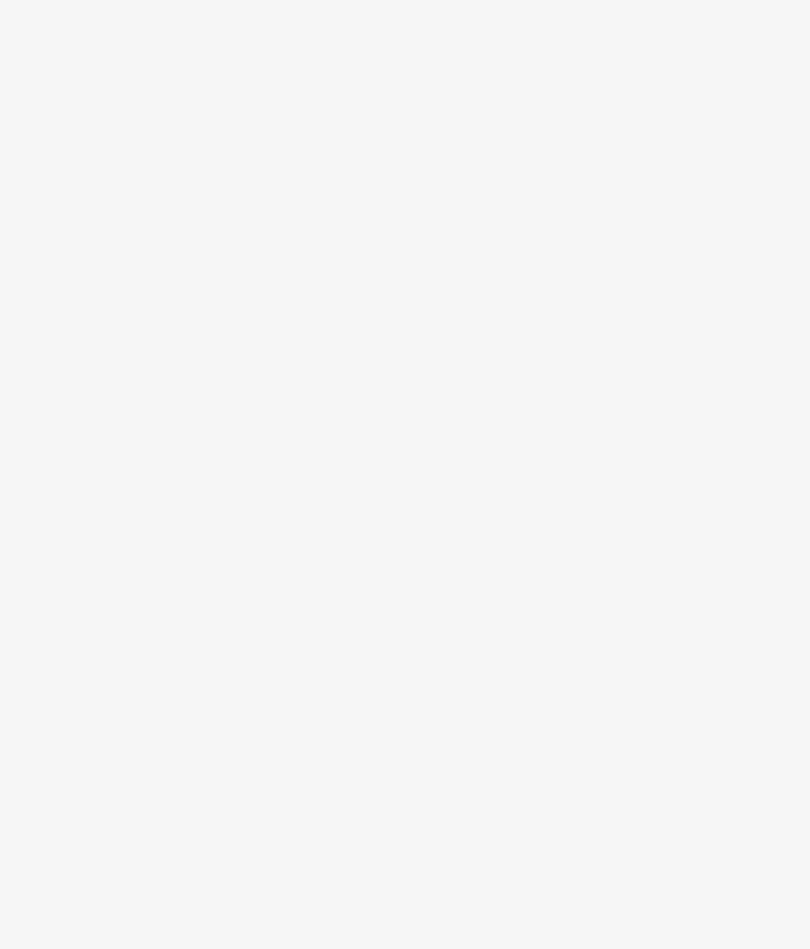 click at bounding box center (679, 413) 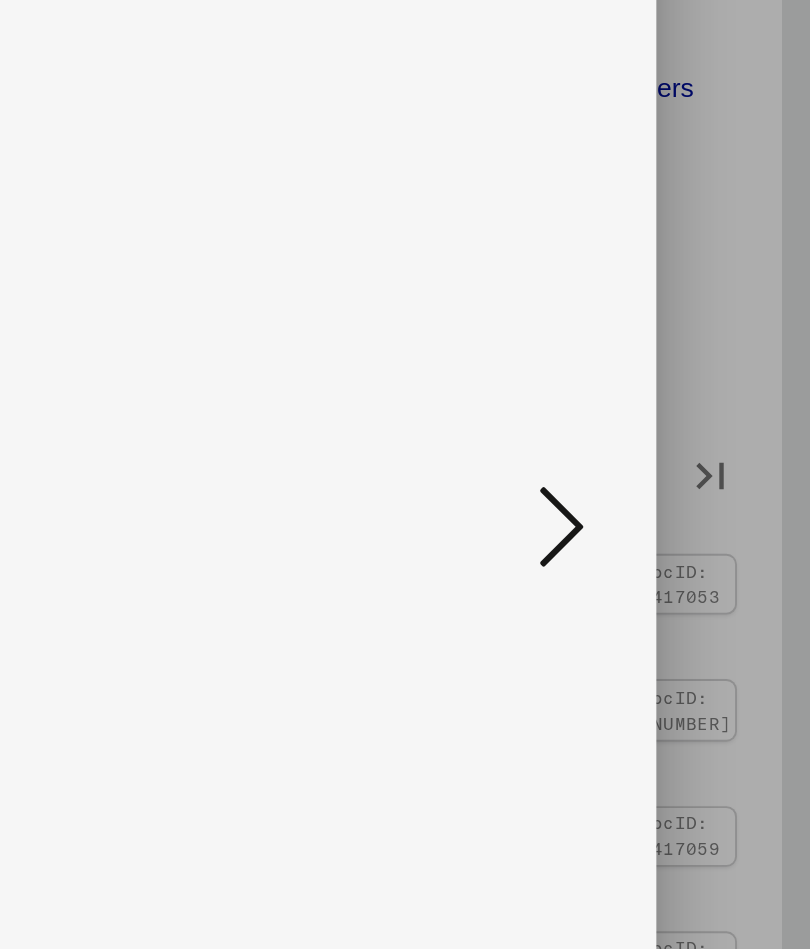 click at bounding box center [679, 413] 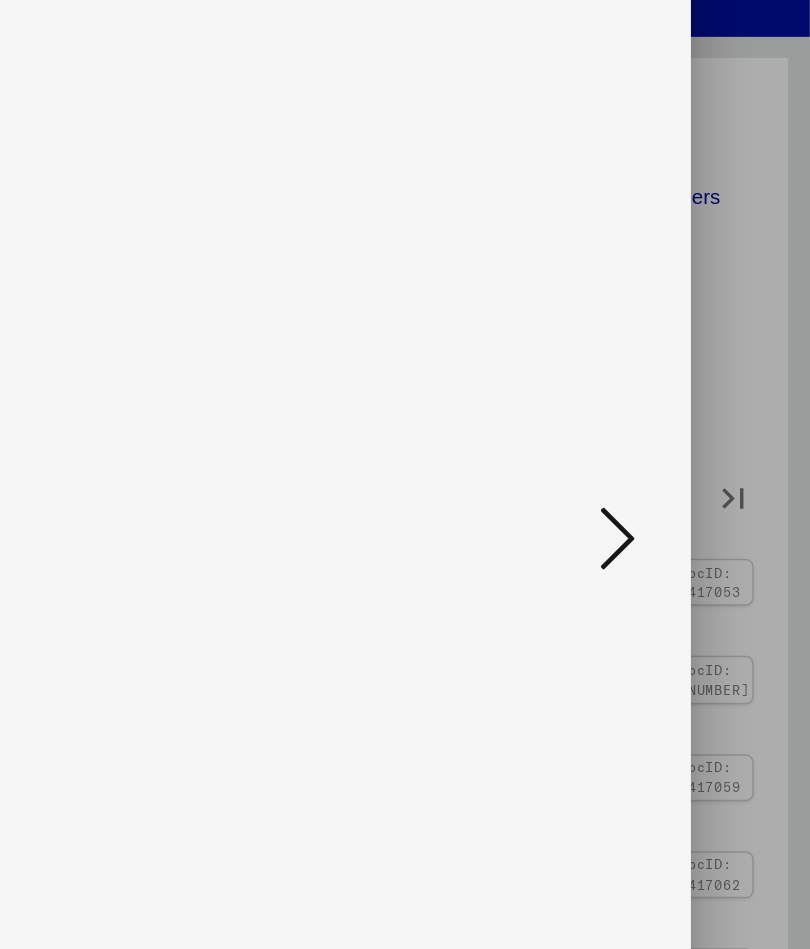 click at bounding box center [679, 413] 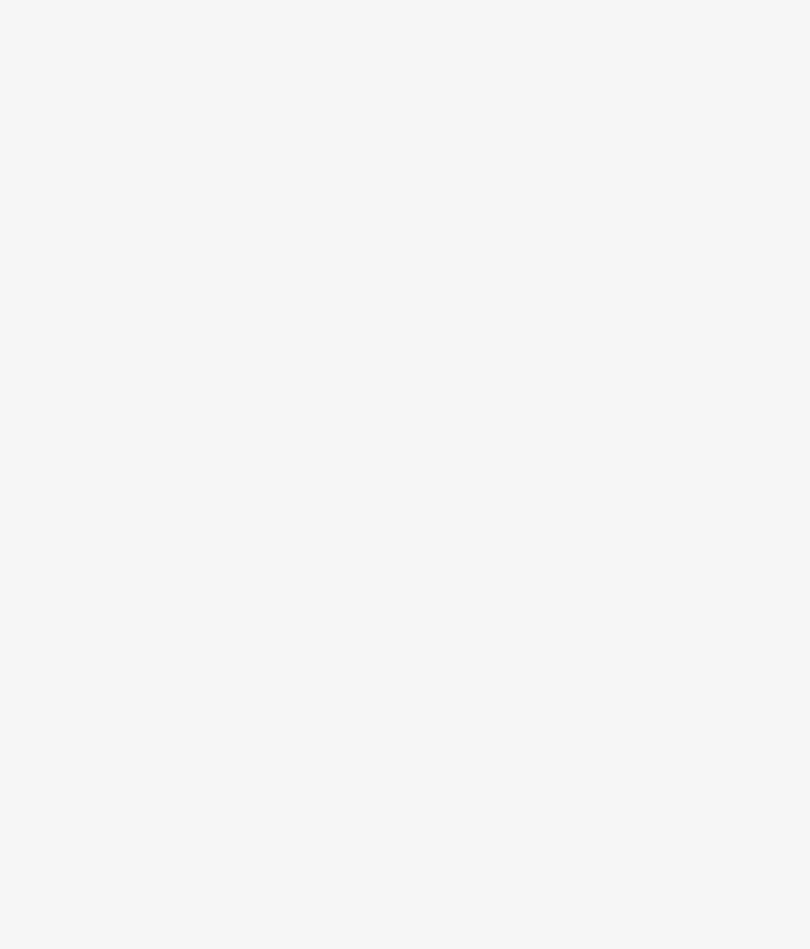 click at bounding box center [679, 413] 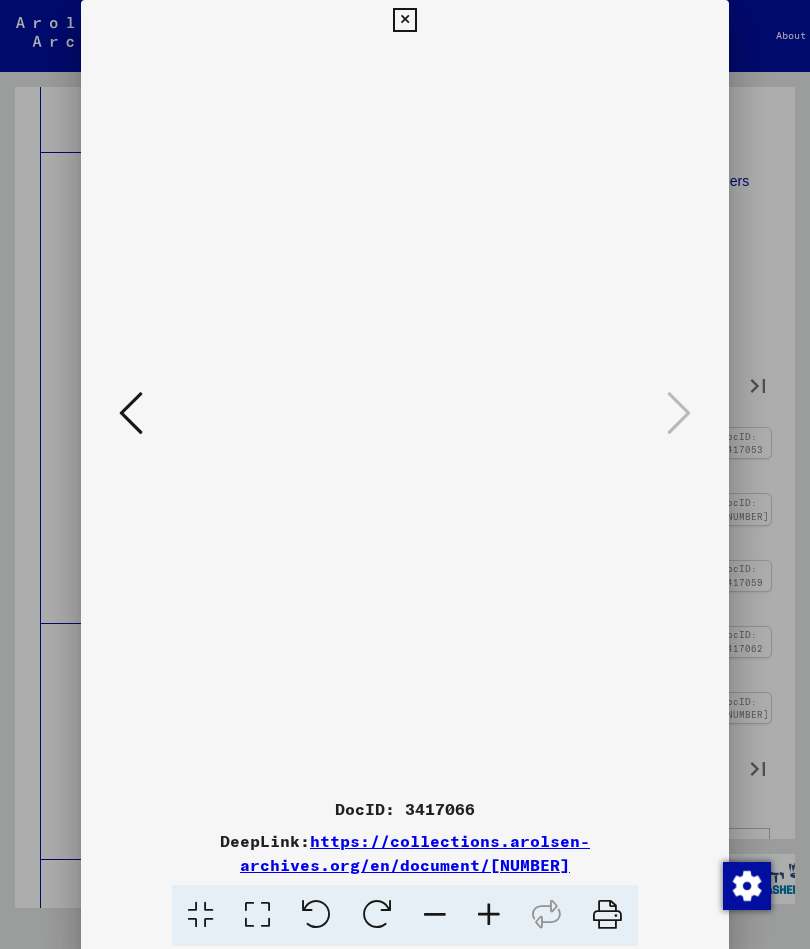 click at bounding box center (404, 20) 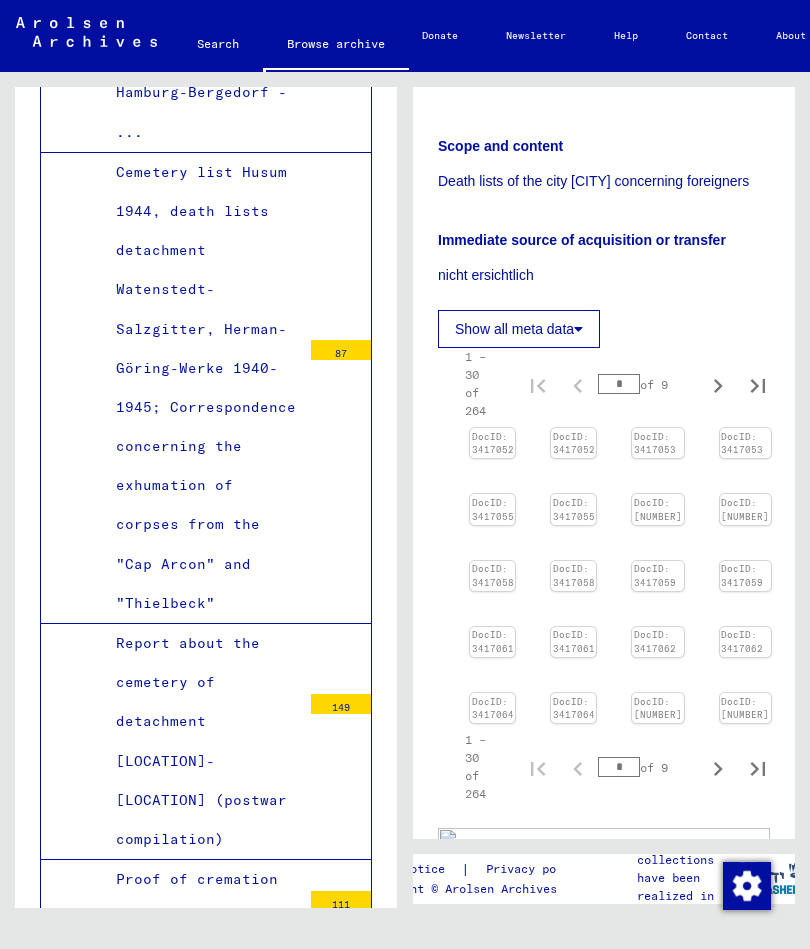 click at bounding box center [718, 386] 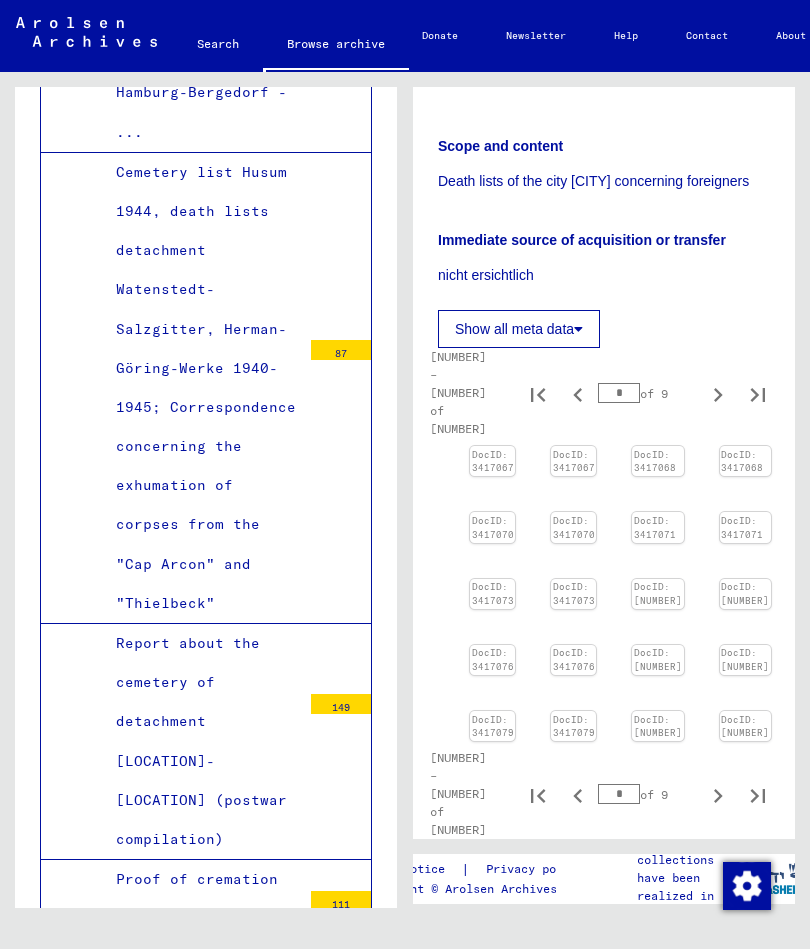 click at bounding box center [492, 446] 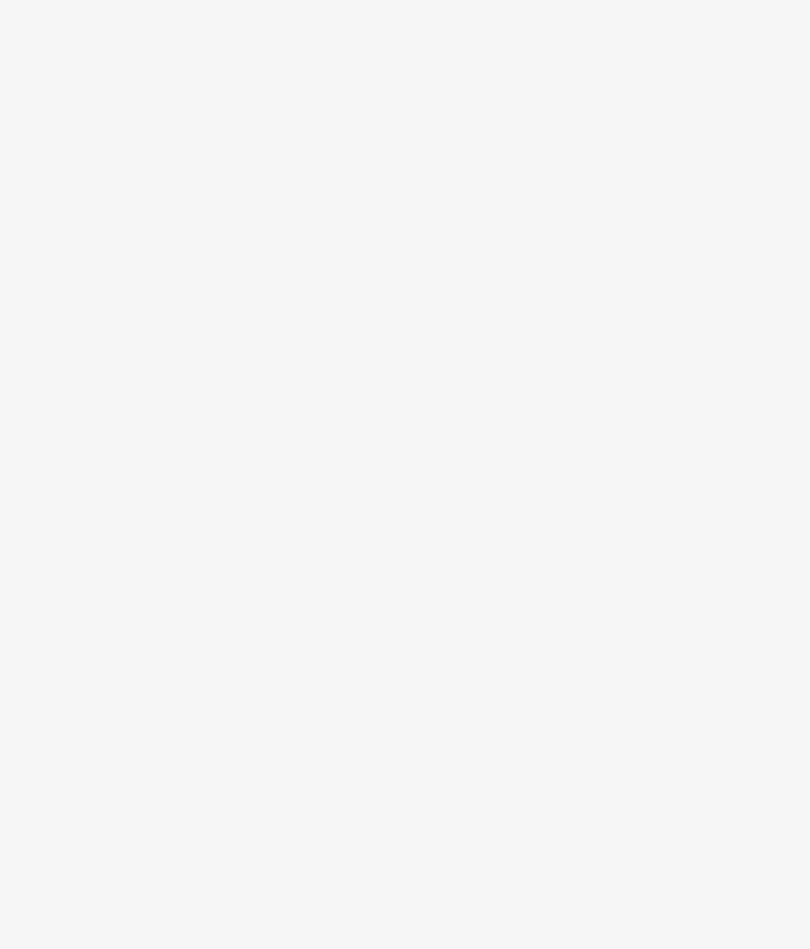 click at bounding box center (679, 413) 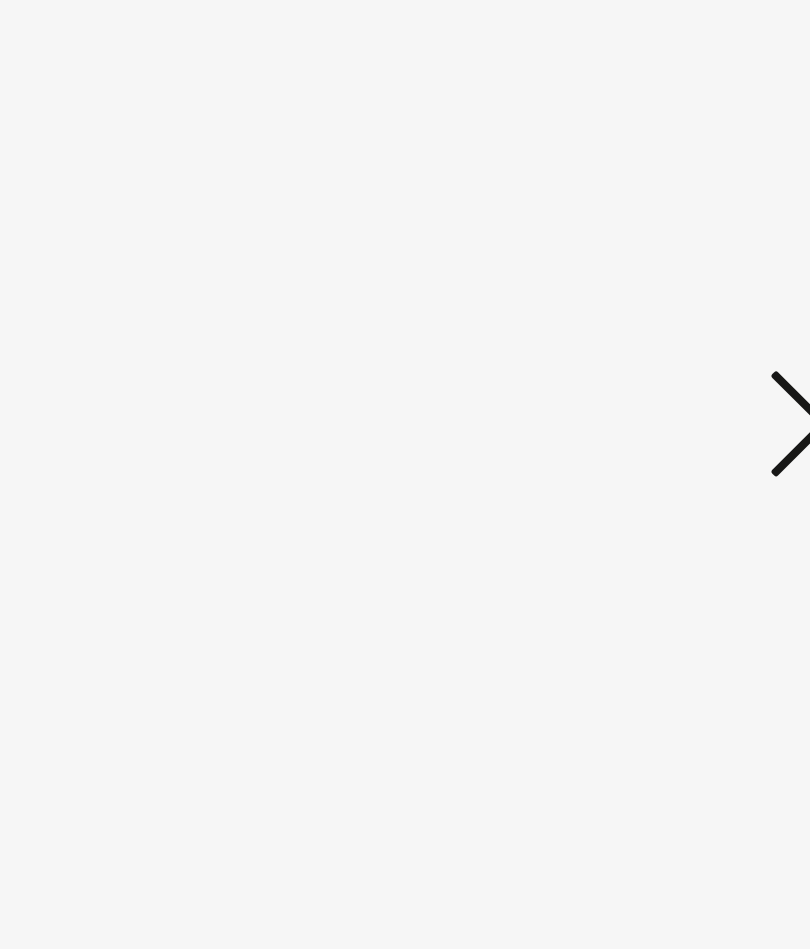 click at bounding box center (679, 413) 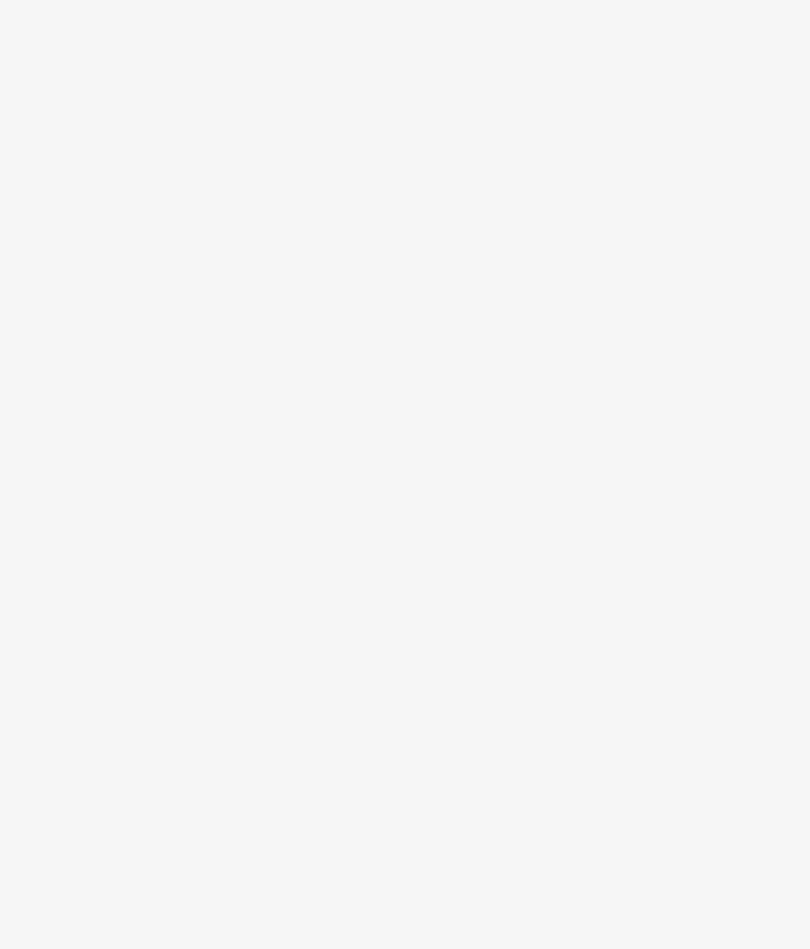 click at bounding box center (679, 413) 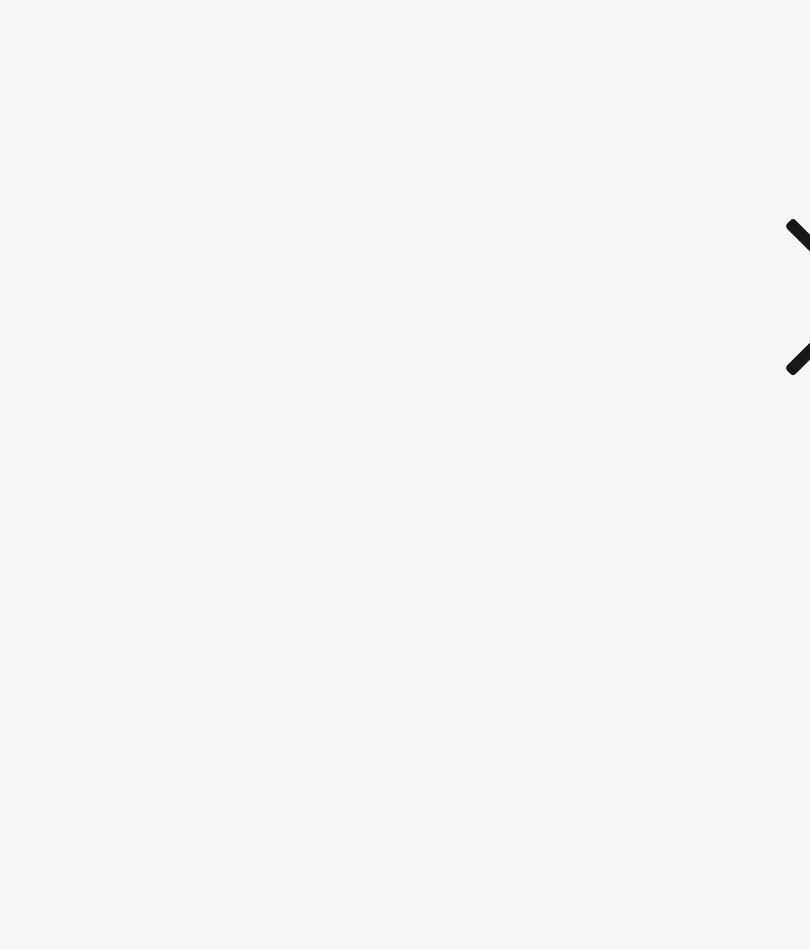 click at bounding box center [679, 413] 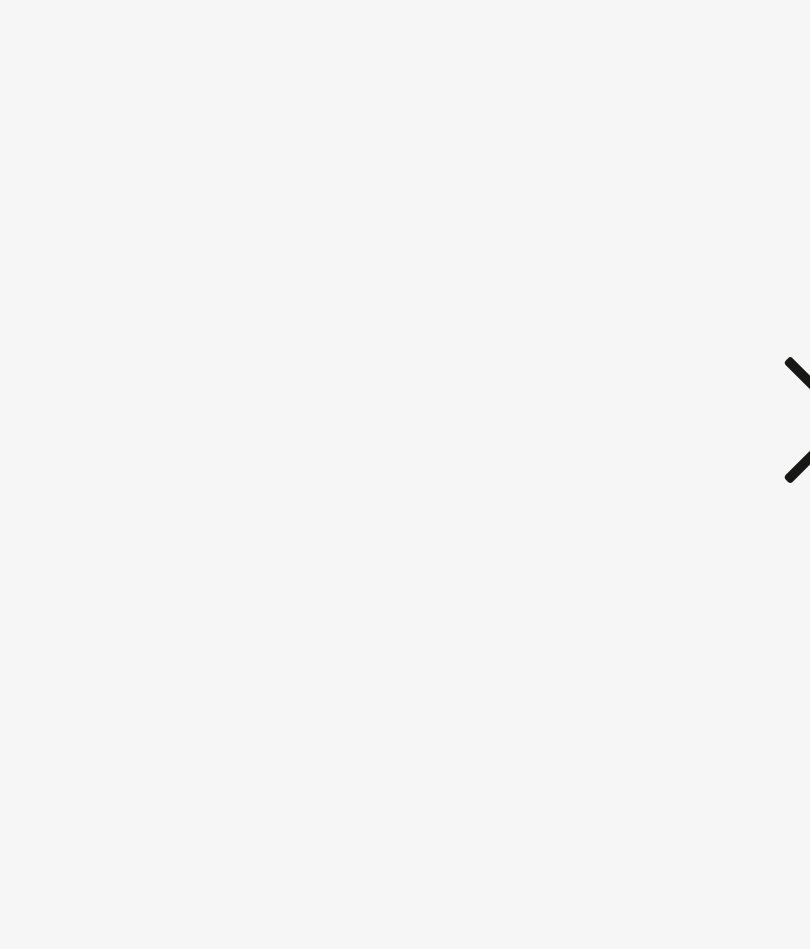 click at bounding box center (679, 413) 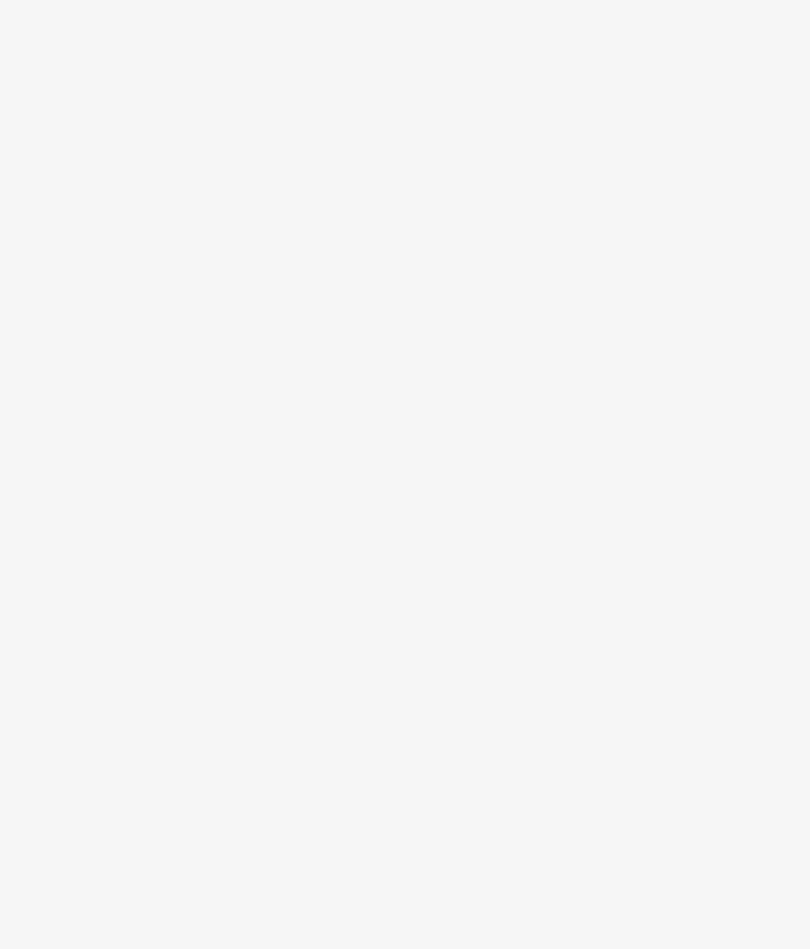 click at bounding box center [679, 413] 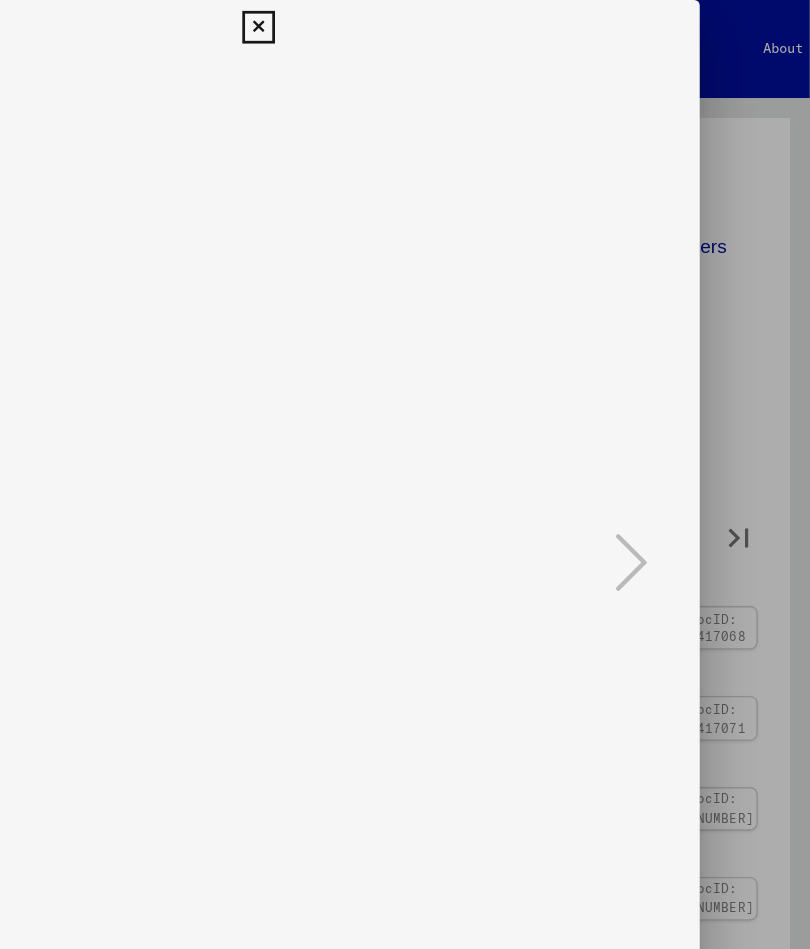 click at bounding box center [404, 20] 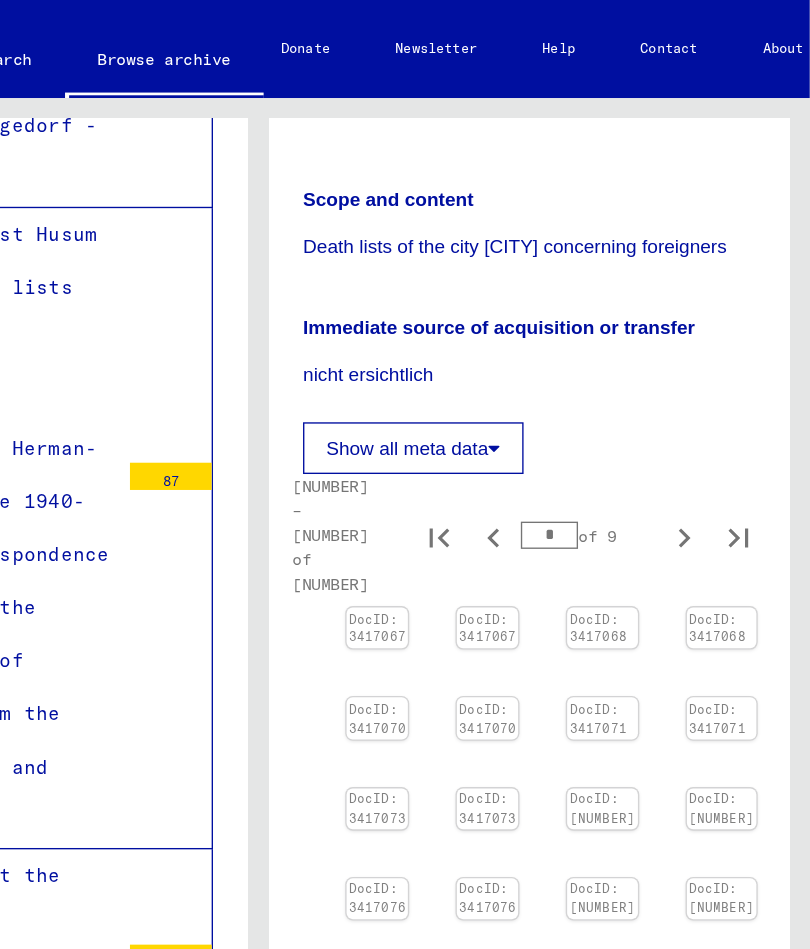 click at bounding box center (718, 395) 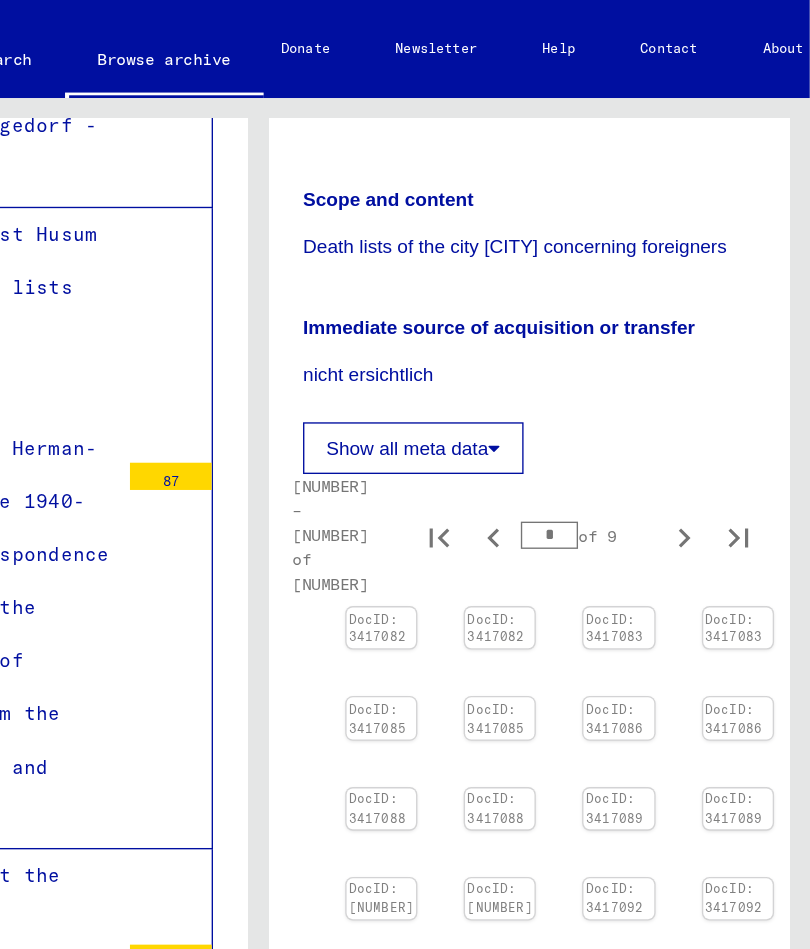 click at bounding box center (495, 446) 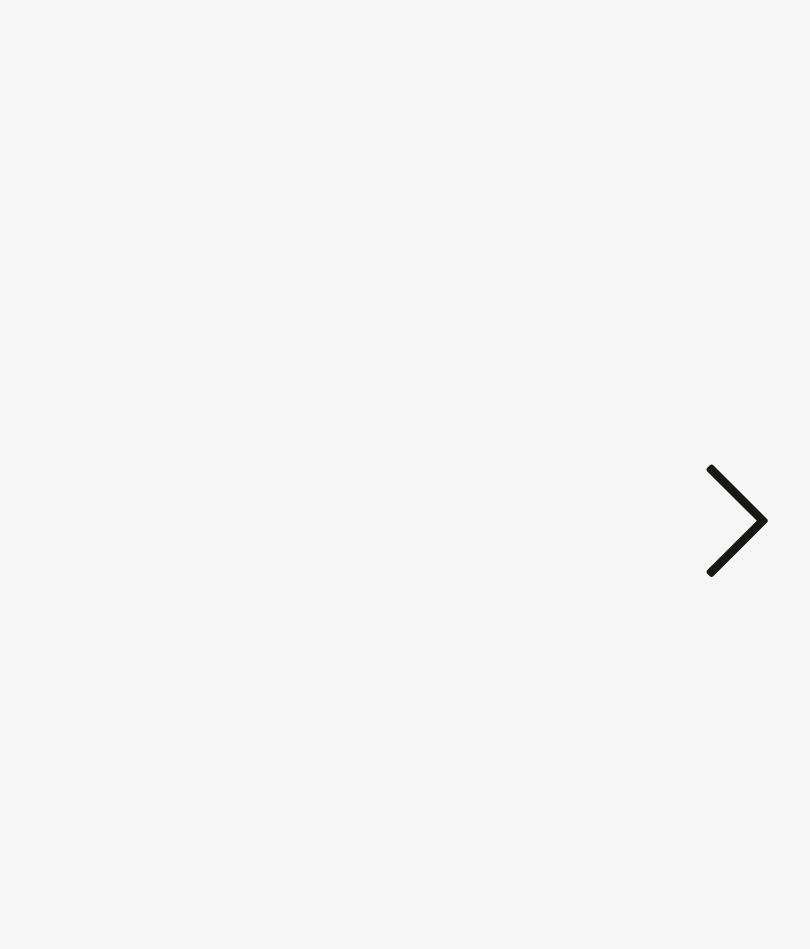 click at bounding box center (679, 413) 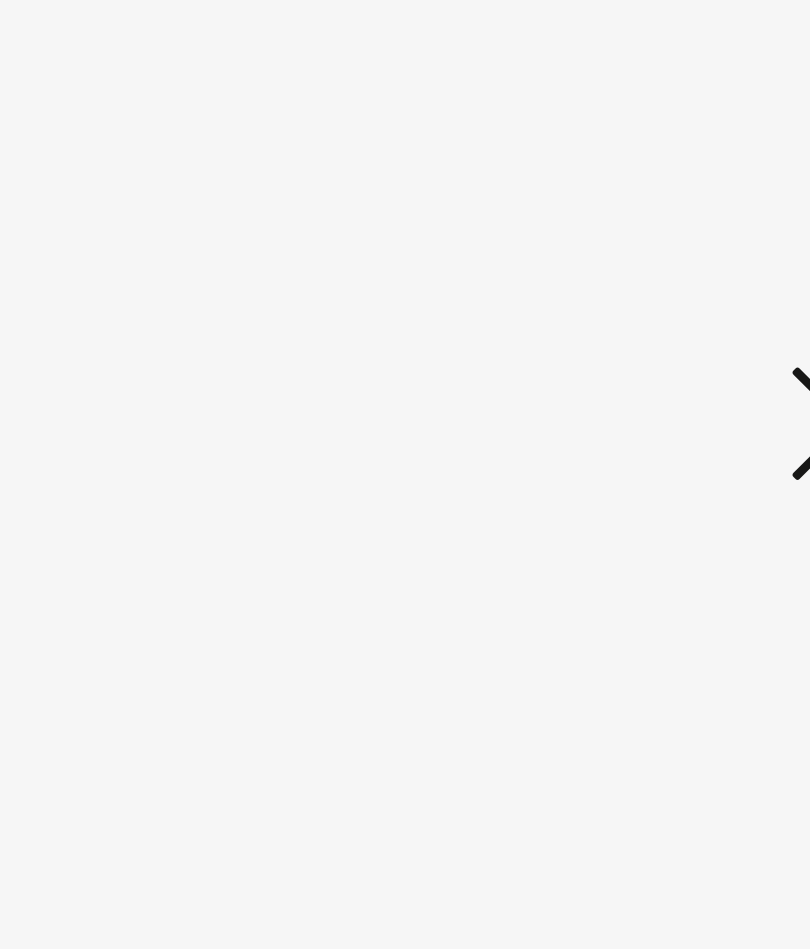 click at bounding box center [679, 413] 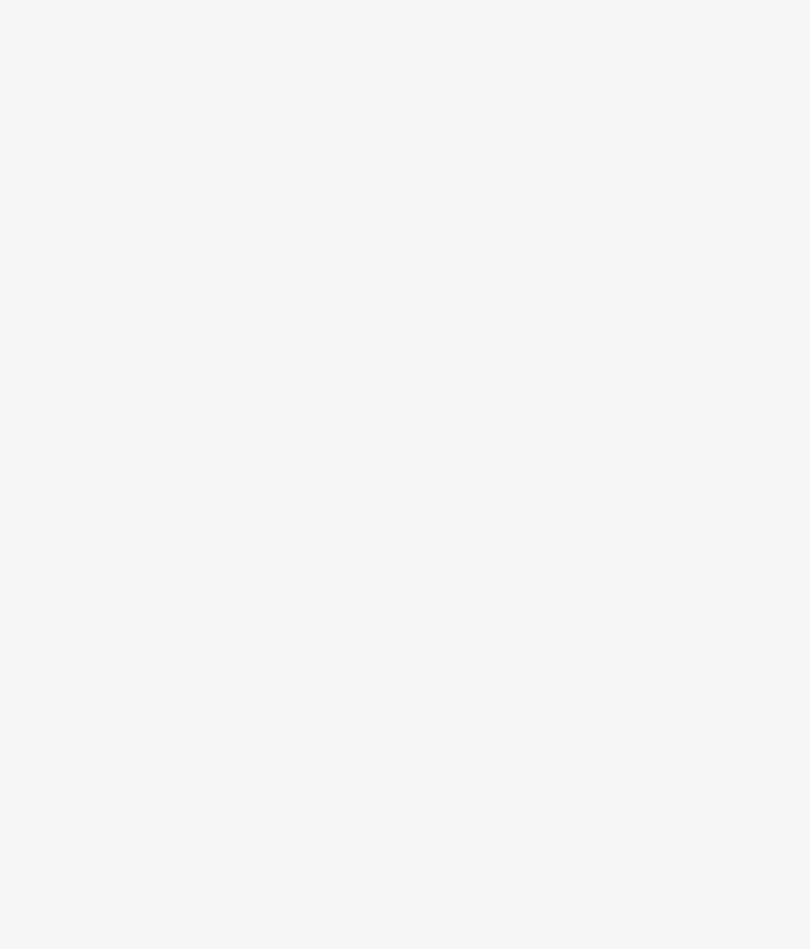 click at bounding box center (679, 413) 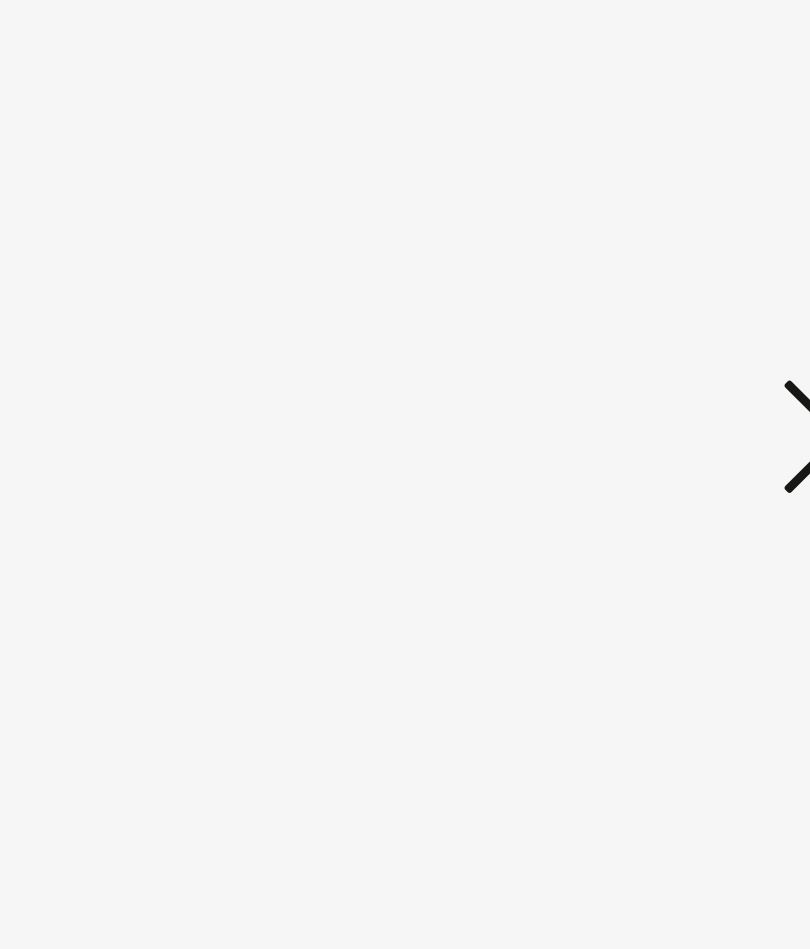 click at bounding box center (679, 413) 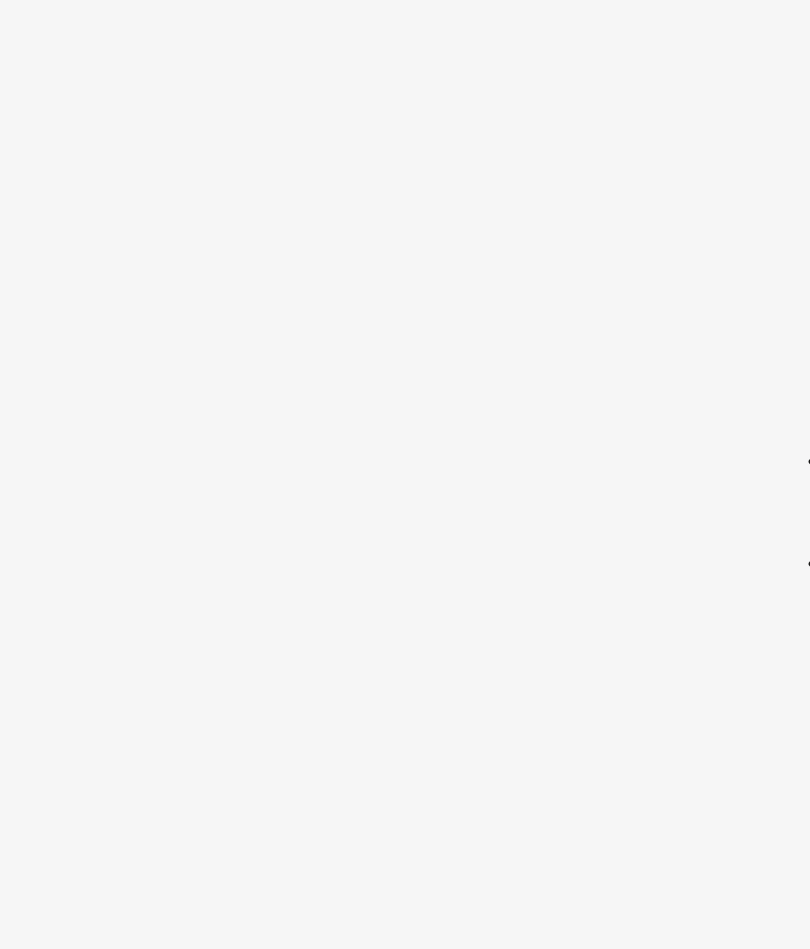 click at bounding box center [679, 413] 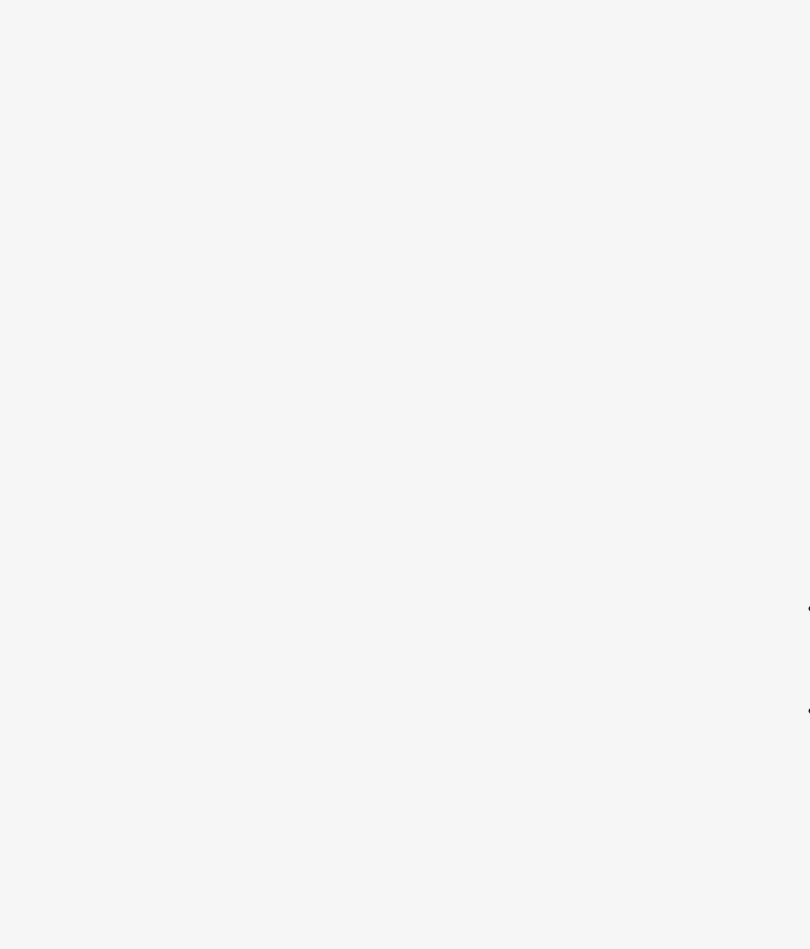 click at bounding box center (679, 413) 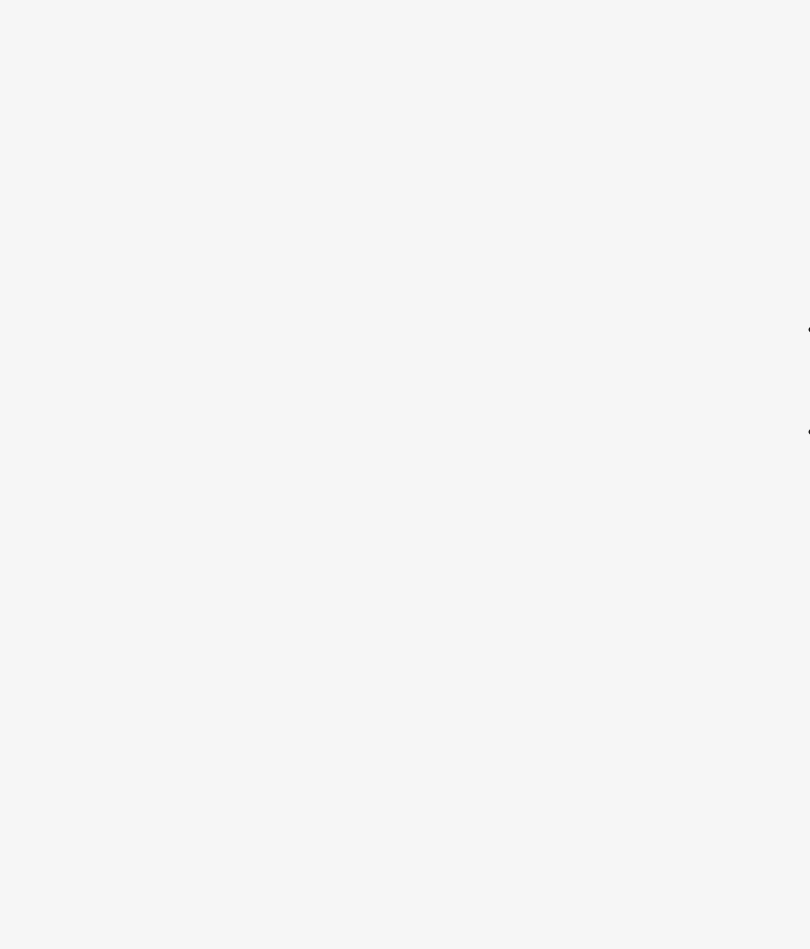 click at bounding box center [679, 413] 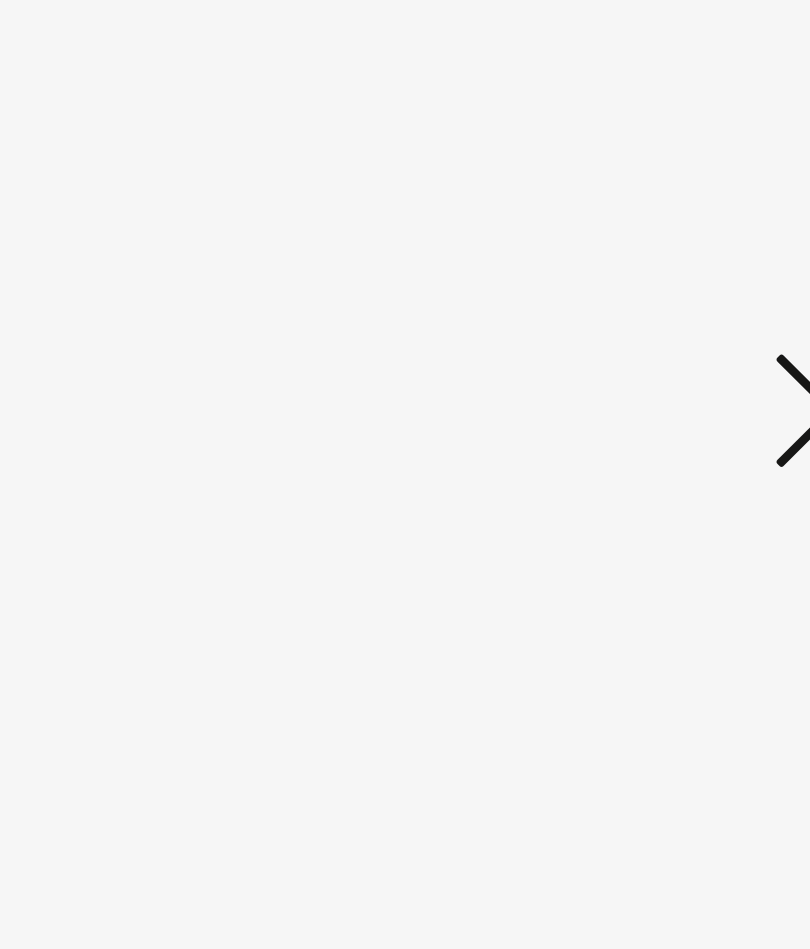 click at bounding box center (679, 413) 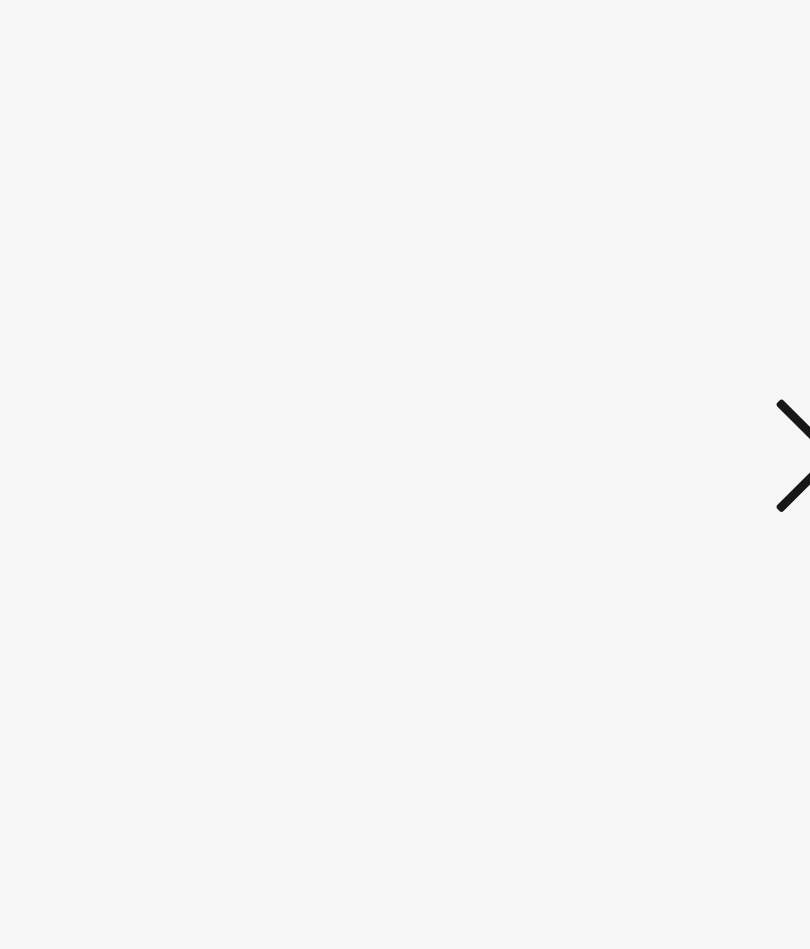 click at bounding box center [679, 413] 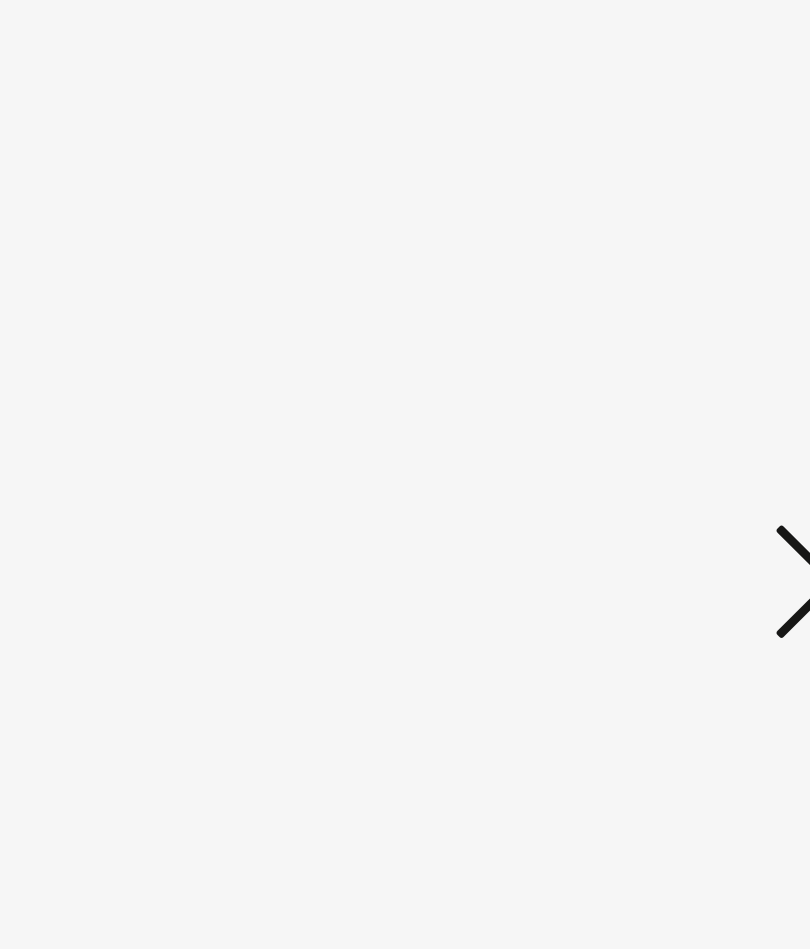 click at bounding box center (679, 413) 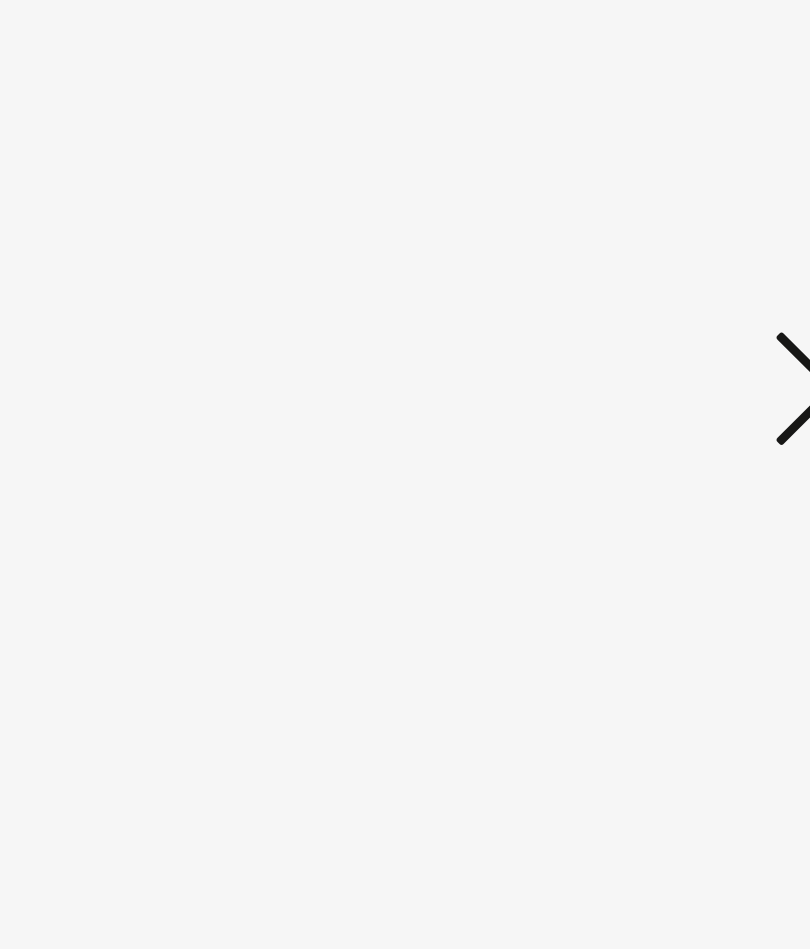 click at bounding box center (679, 413) 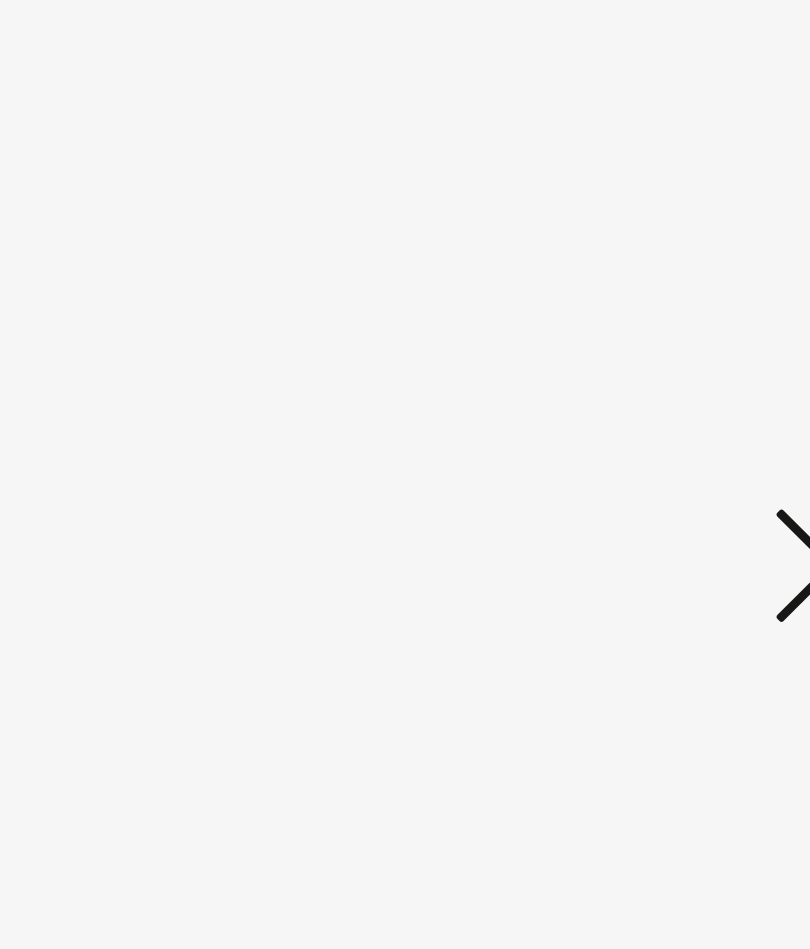 click at bounding box center [679, 413] 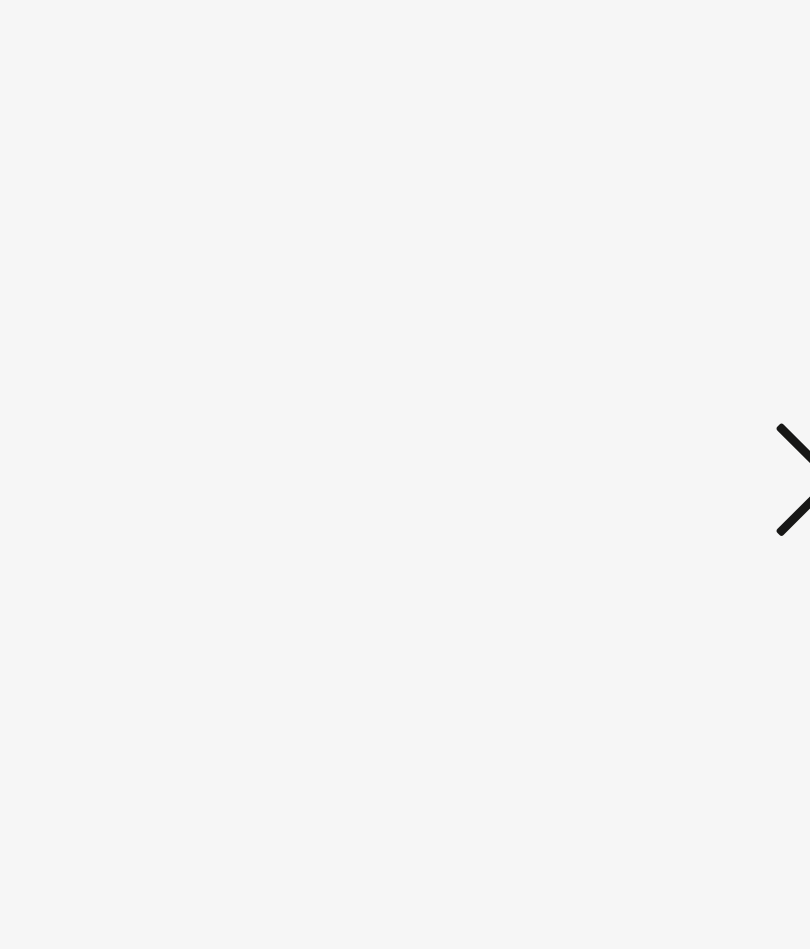 click at bounding box center [679, 413] 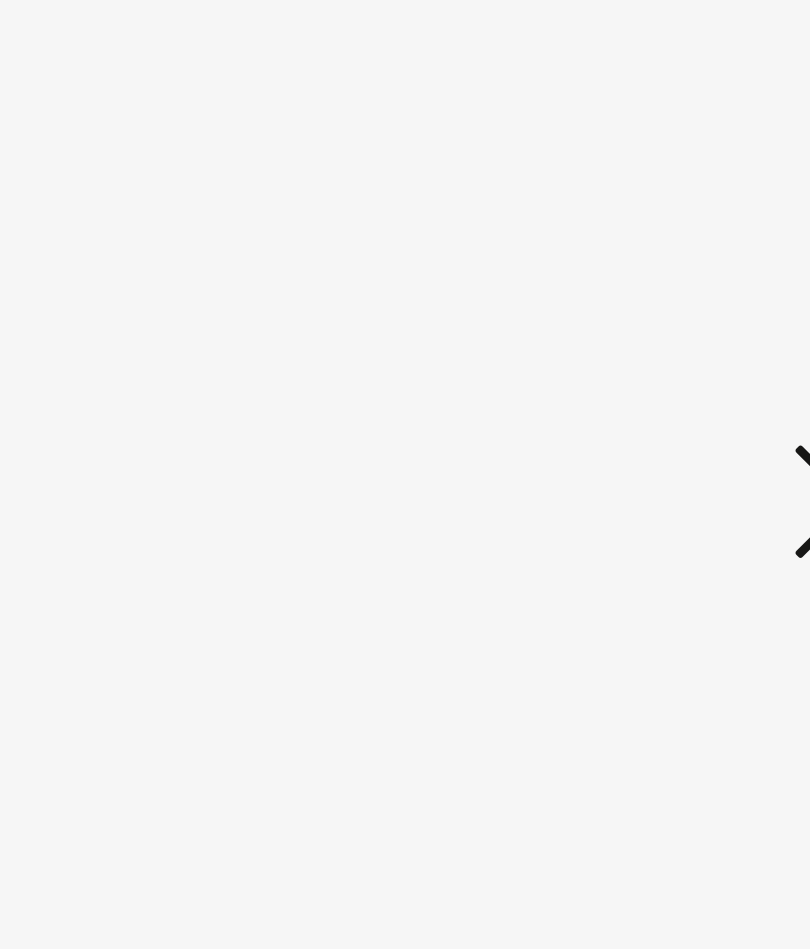 click at bounding box center [679, 413] 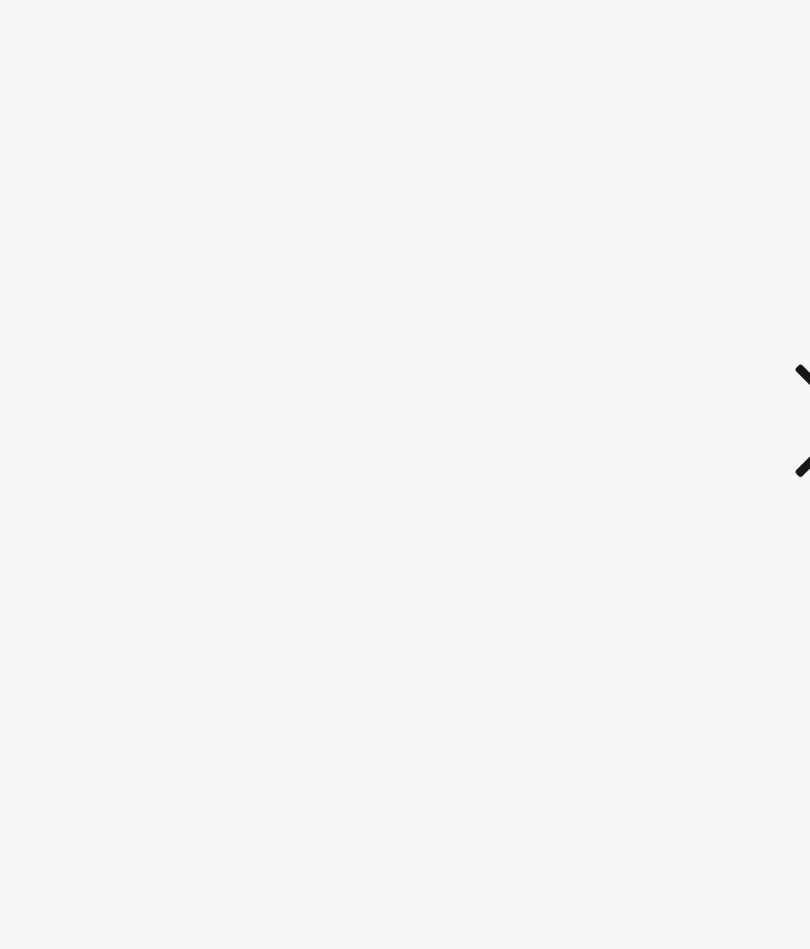 click at bounding box center (679, 413) 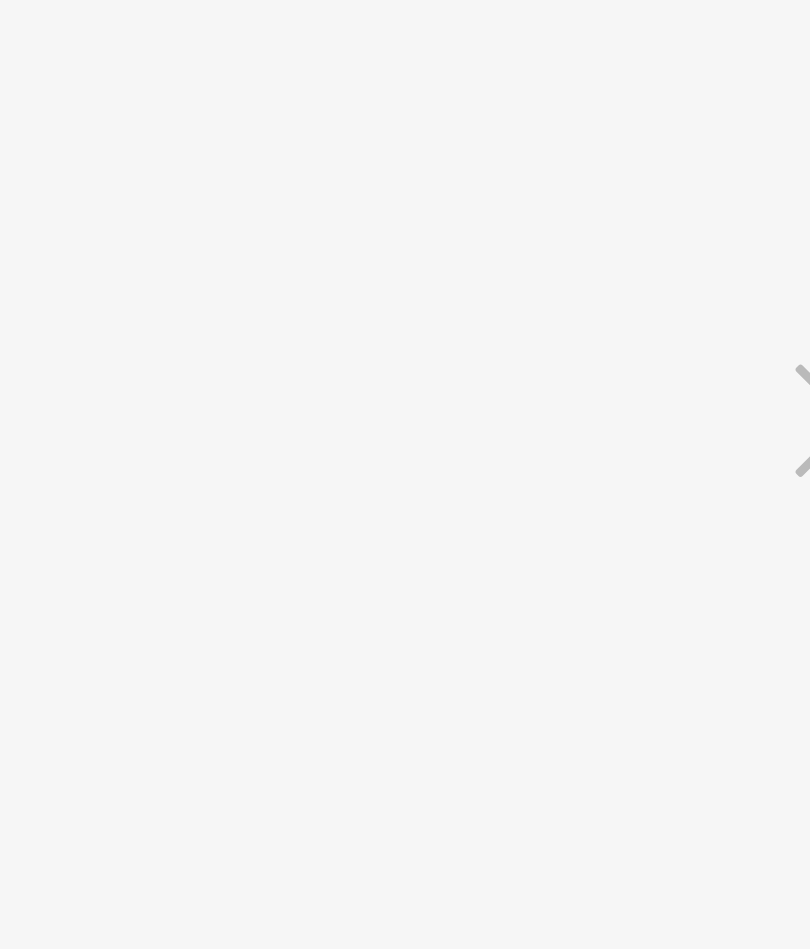 click at bounding box center (679, 413) 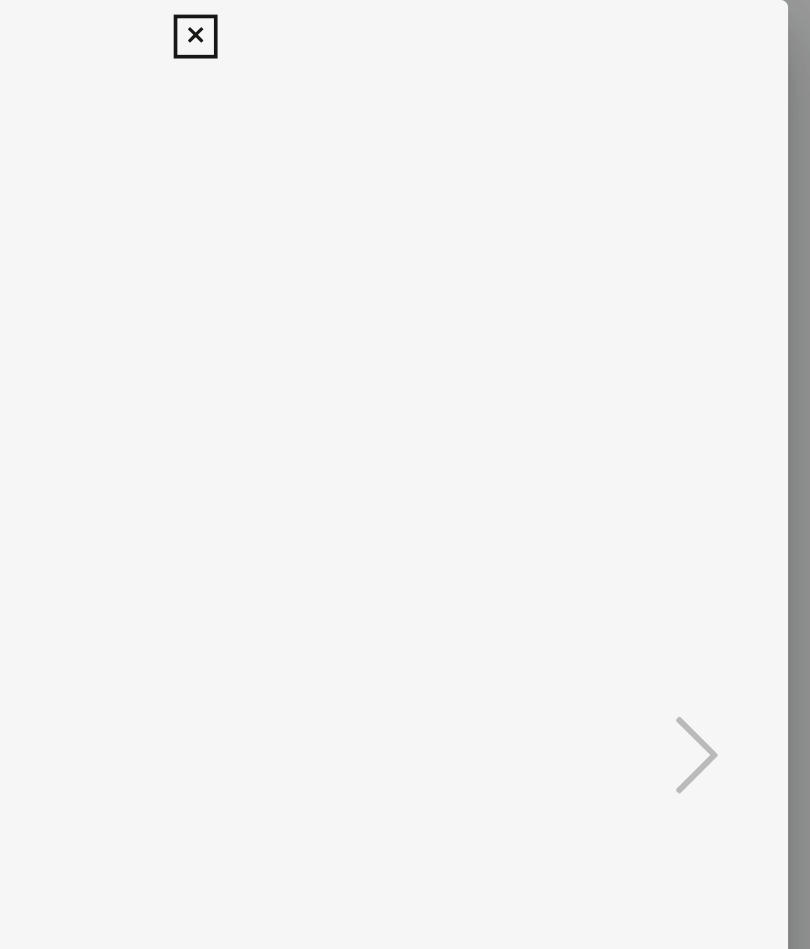click at bounding box center (404, 20) 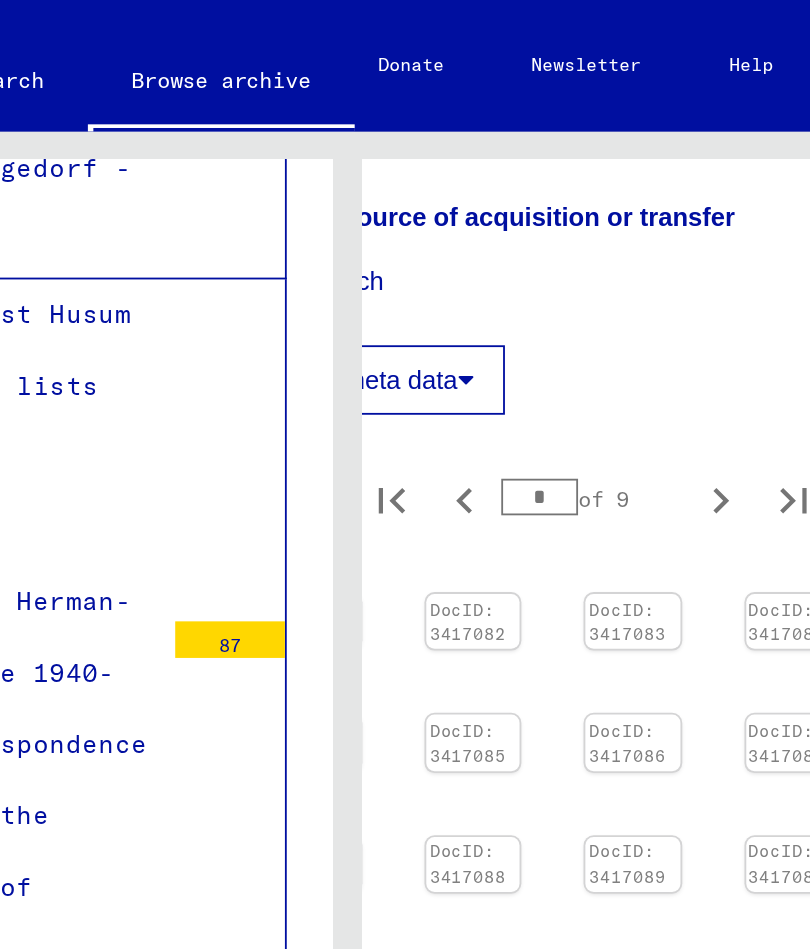 scroll, scrollTop: 496, scrollLeft: 109, axis: both 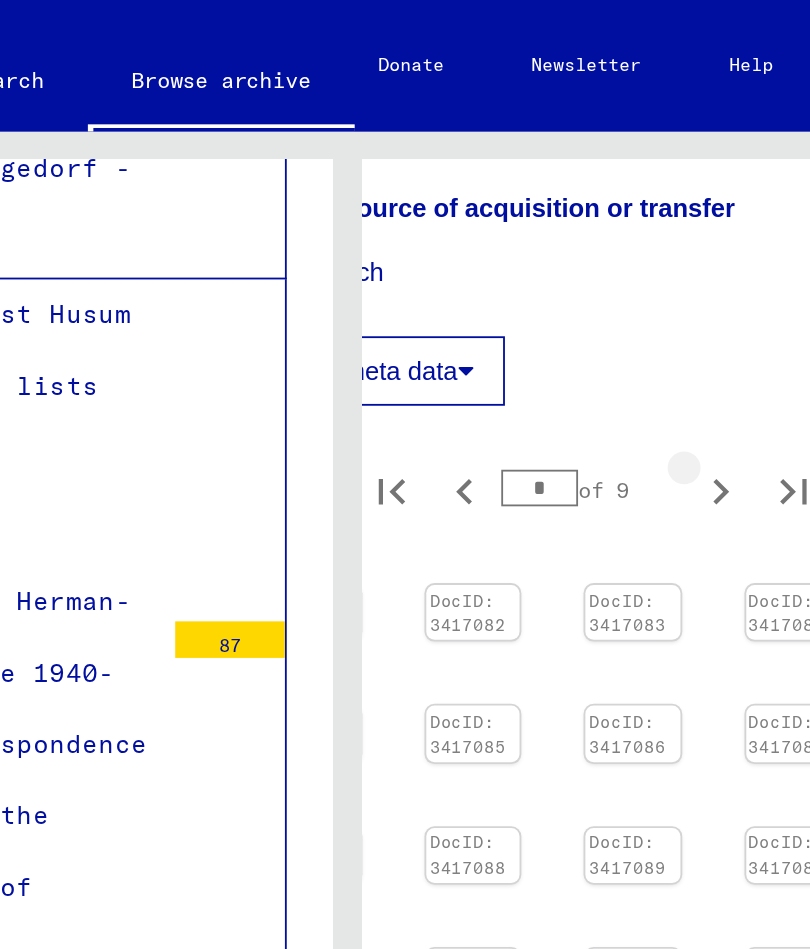 click at bounding box center (609, 269) 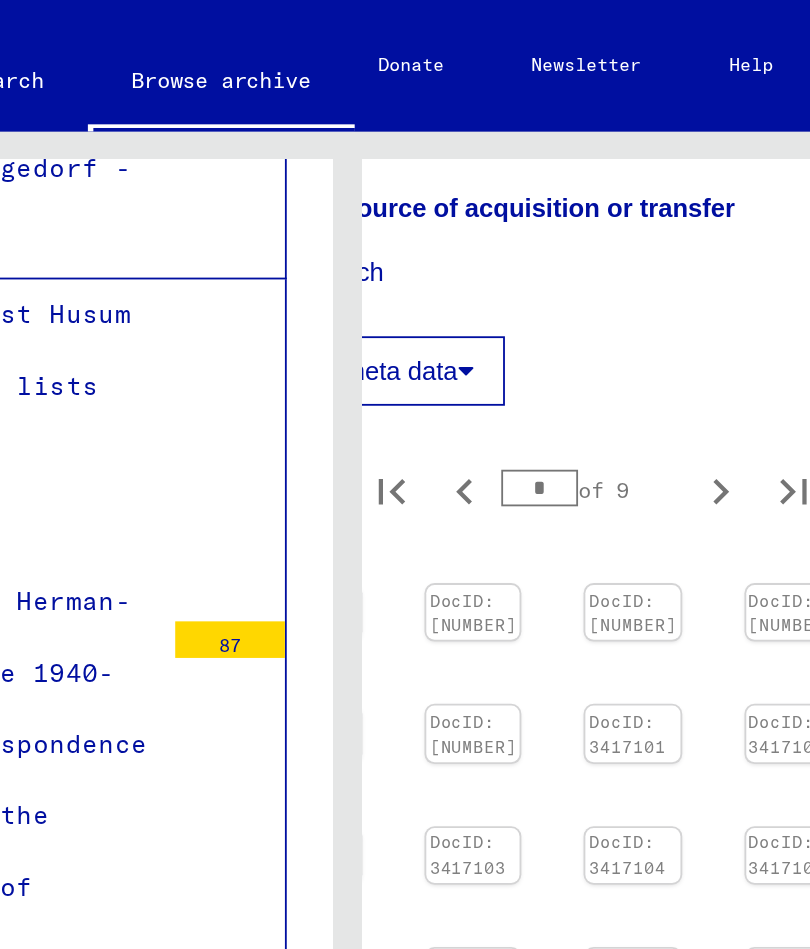 click at bounding box center [386, 320] 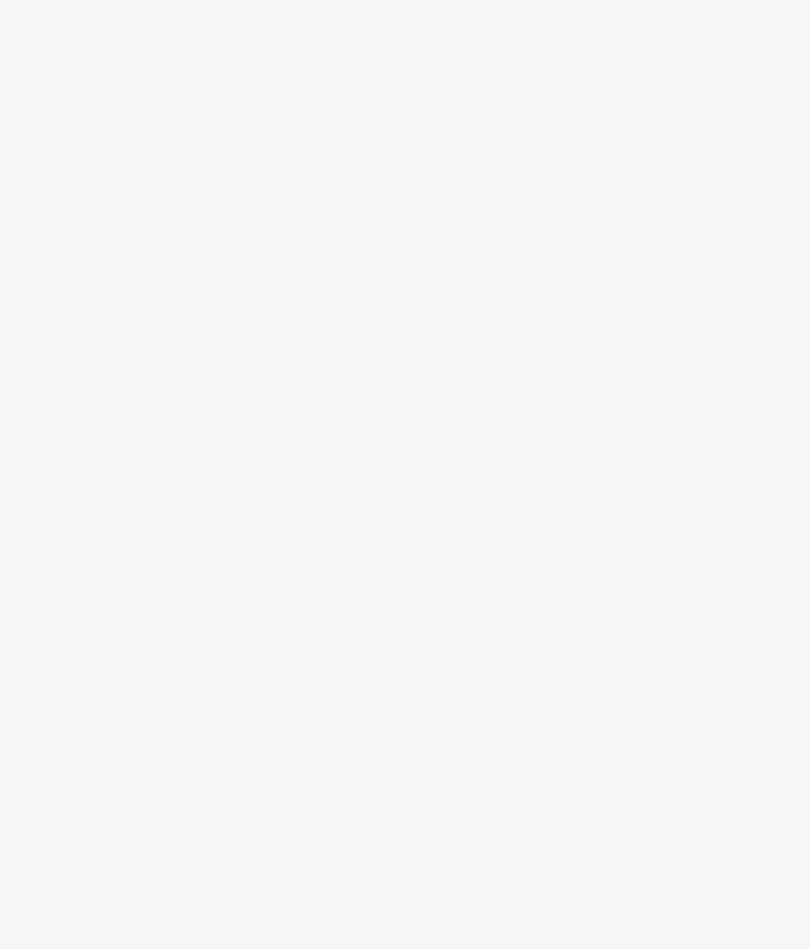 click at bounding box center (679, 413) 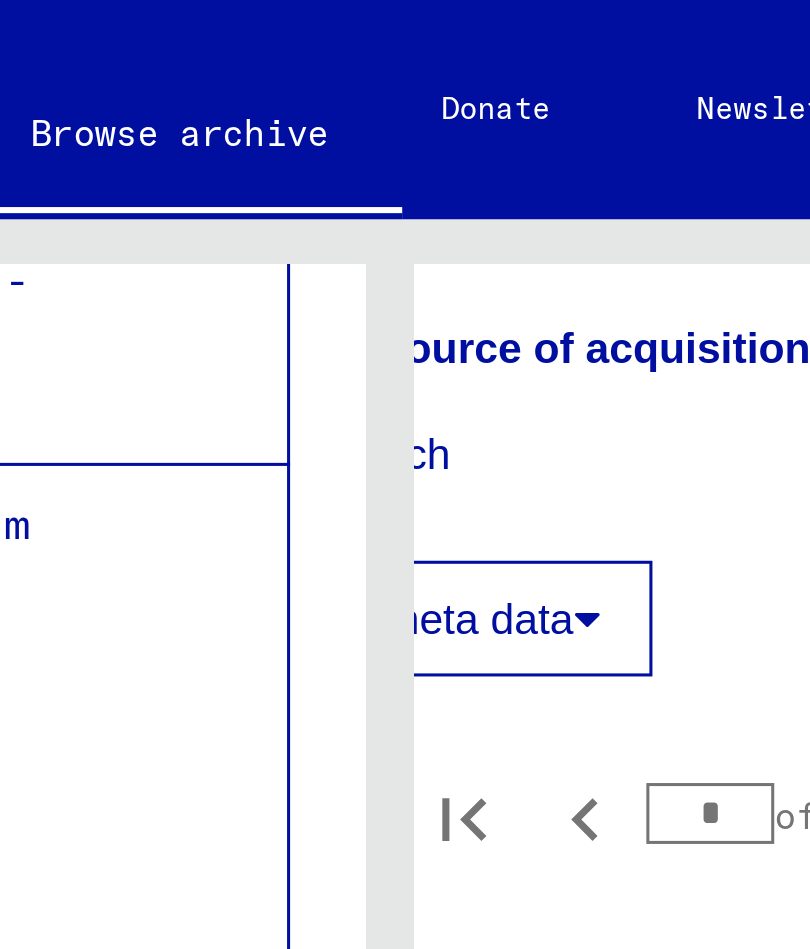 scroll, scrollTop: 7, scrollLeft: 78, axis: both 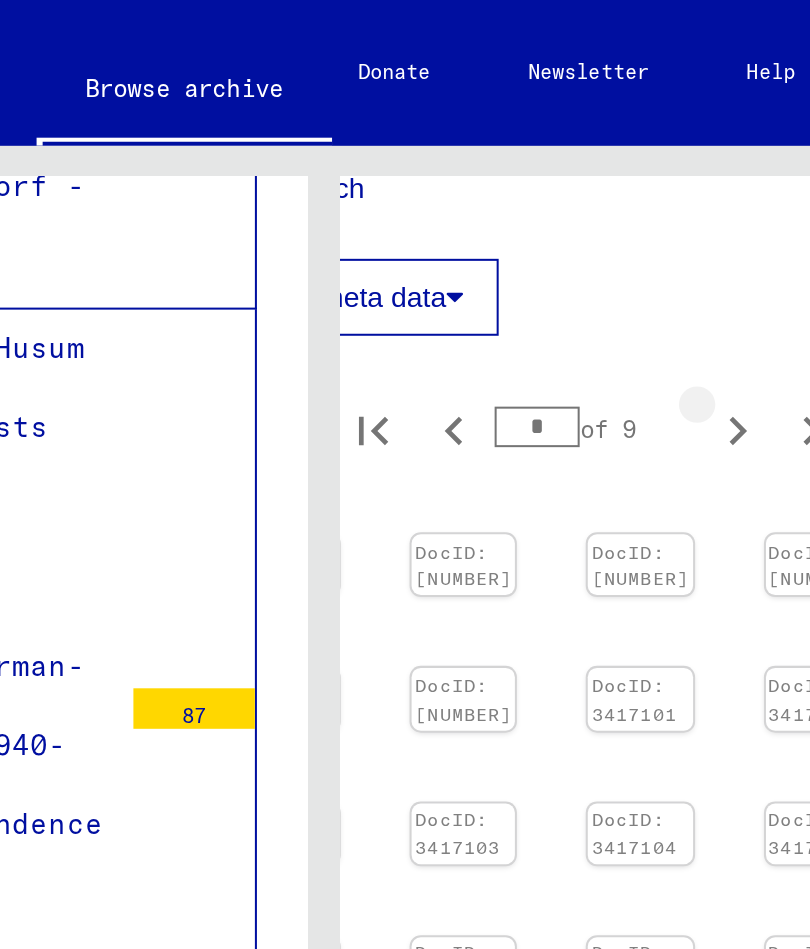 click at bounding box center [483, 213] 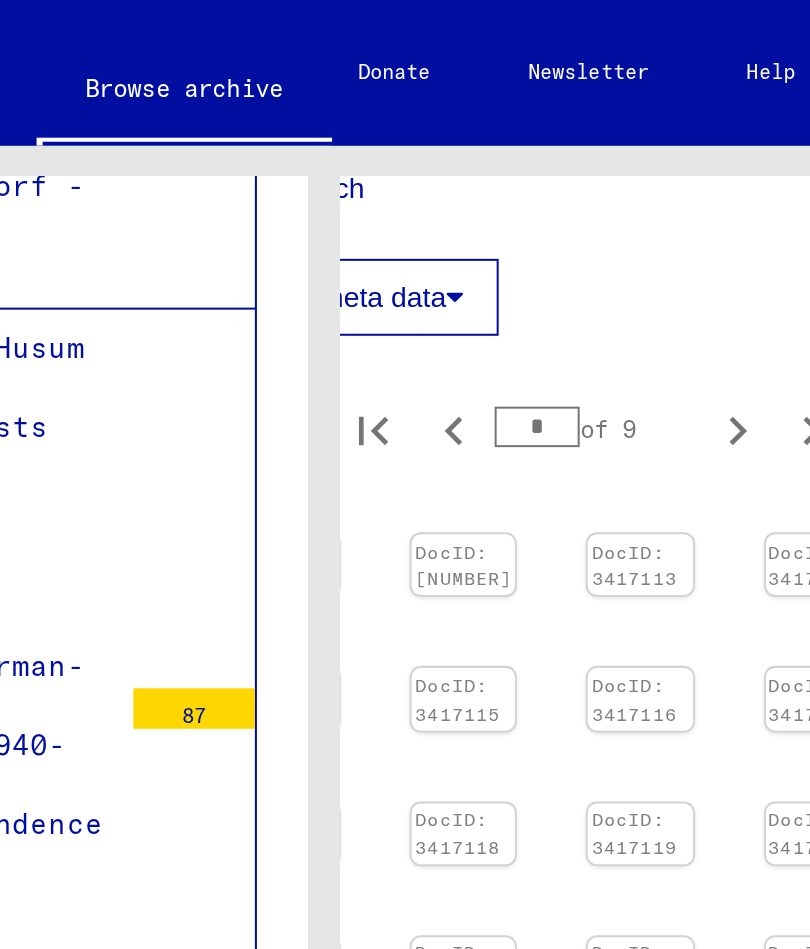 click at bounding box center [260, 264] 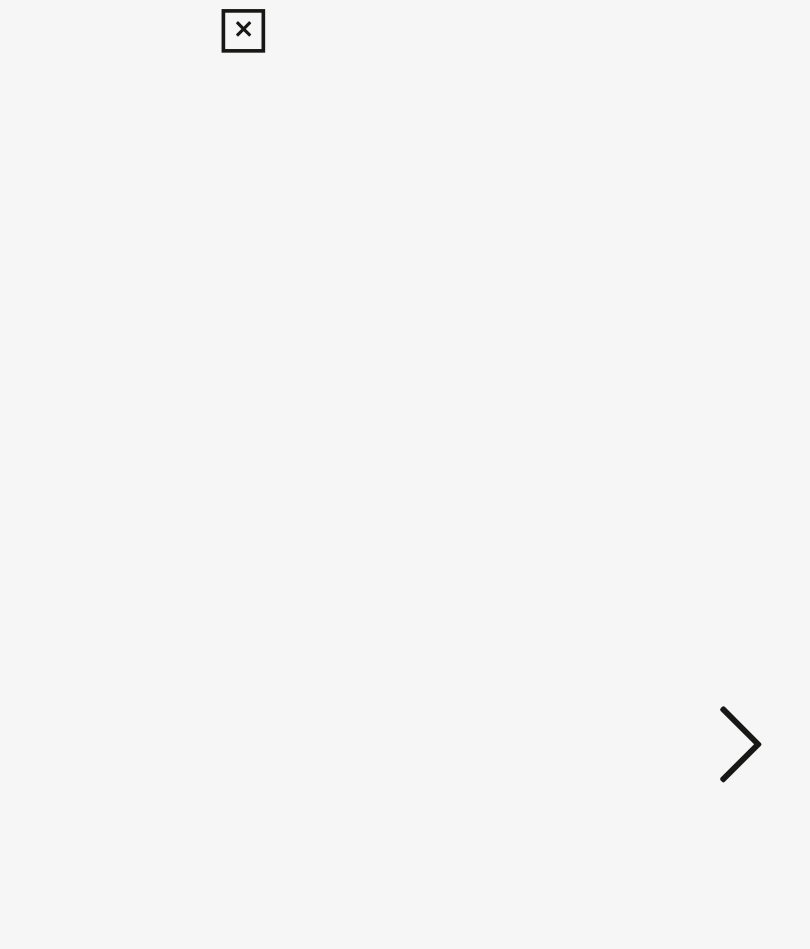 click at bounding box center (679, 413) 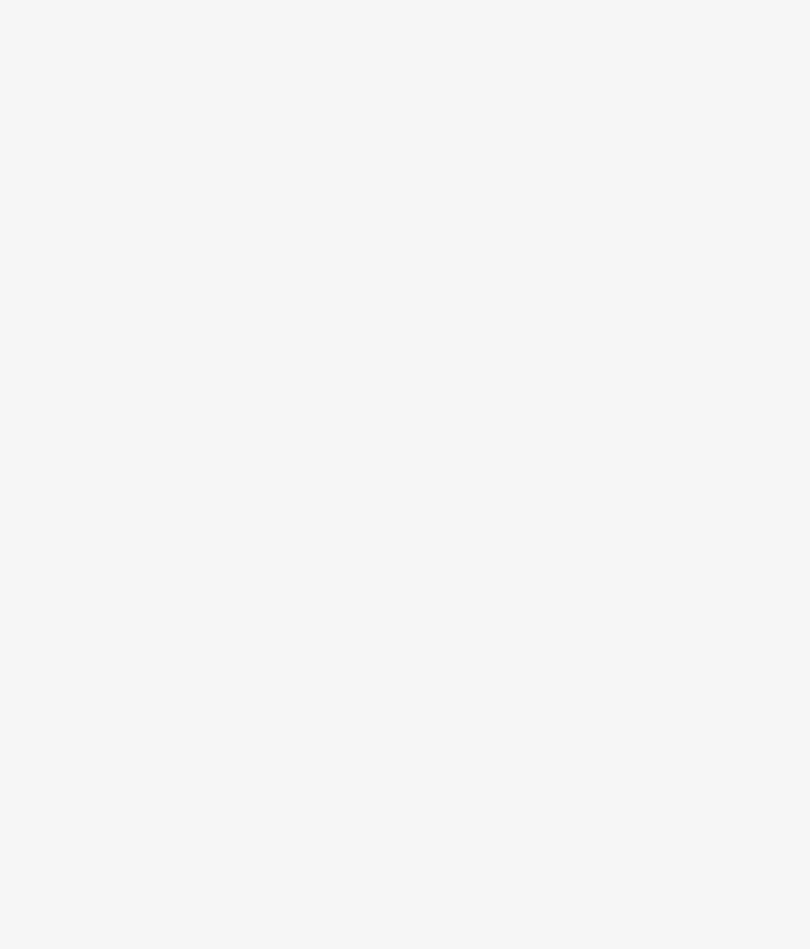 click at bounding box center [679, 413] 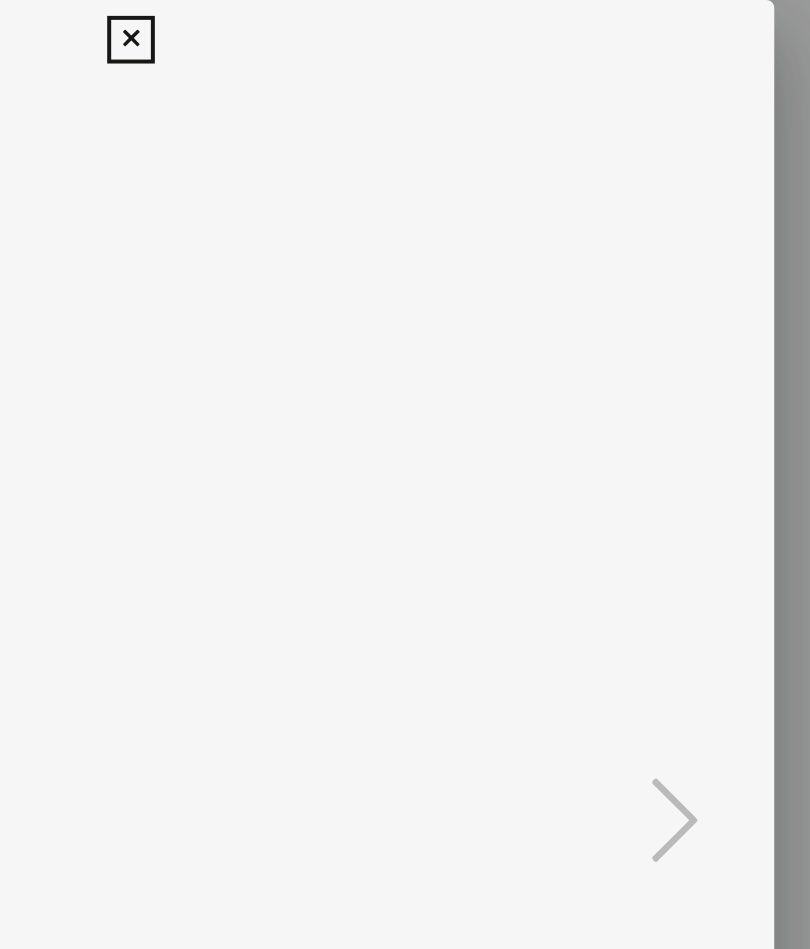 click at bounding box center [404, 20] 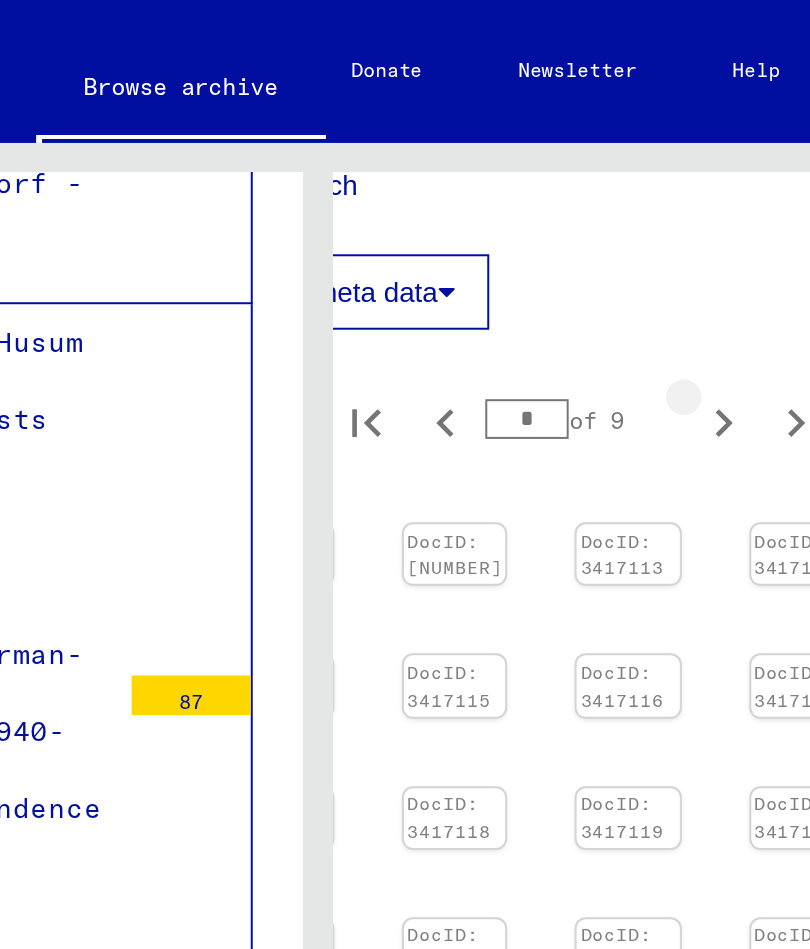 click at bounding box center (483, 213) 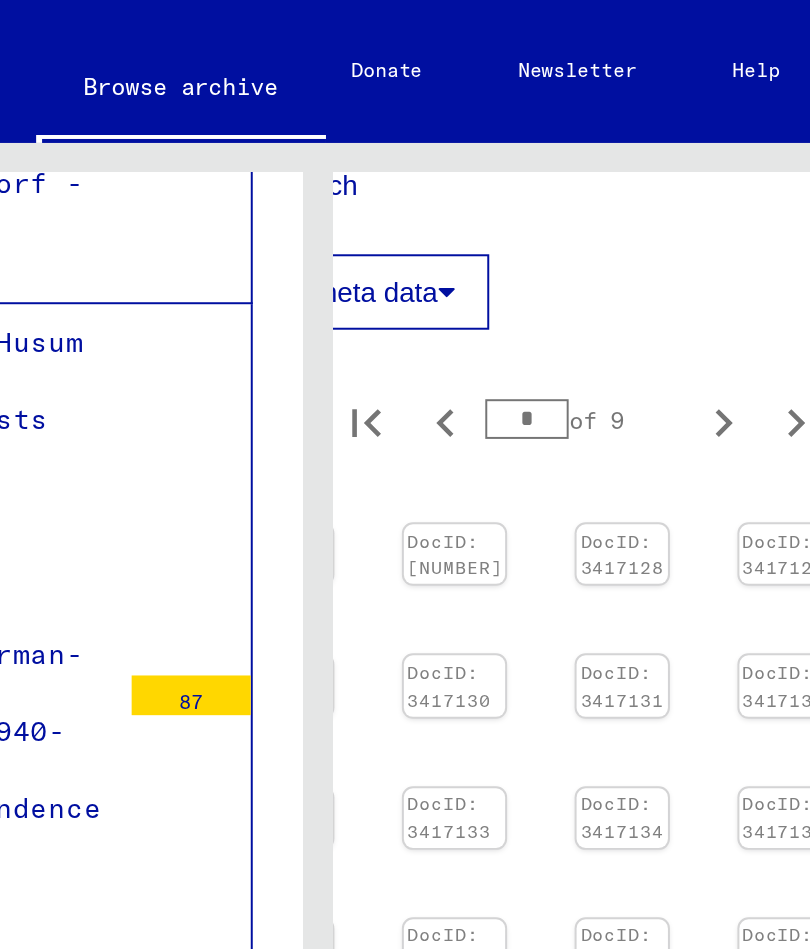 click at bounding box center (260, 264) 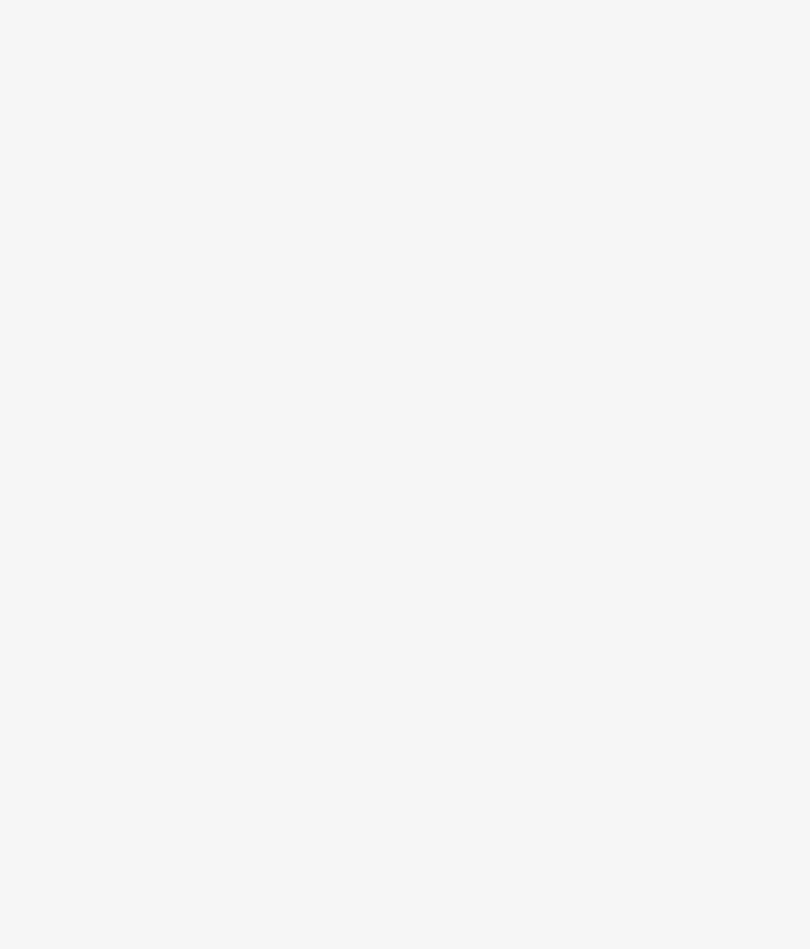 click at bounding box center [679, 413] 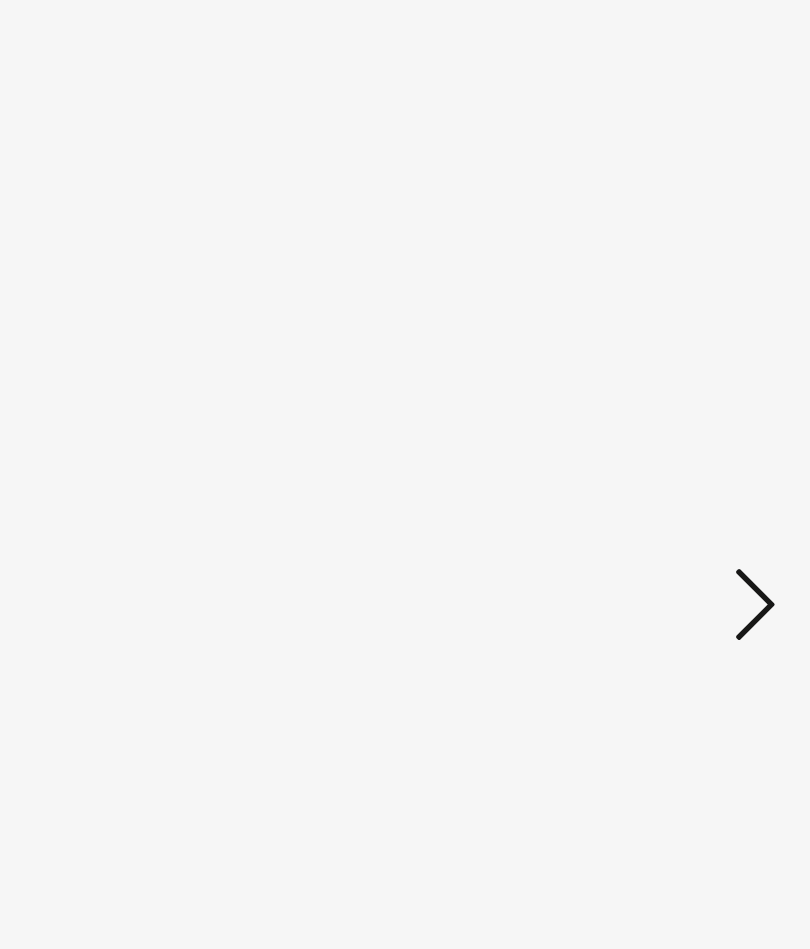 click at bounding box center [679, 413] 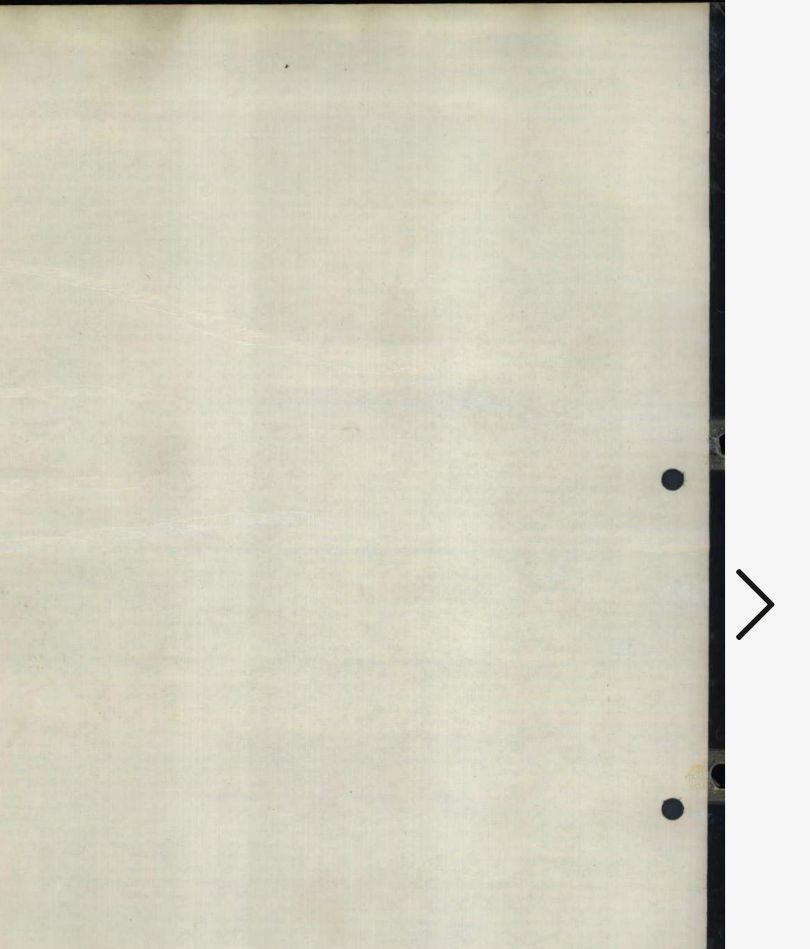 click at bounding box center (679, 413) 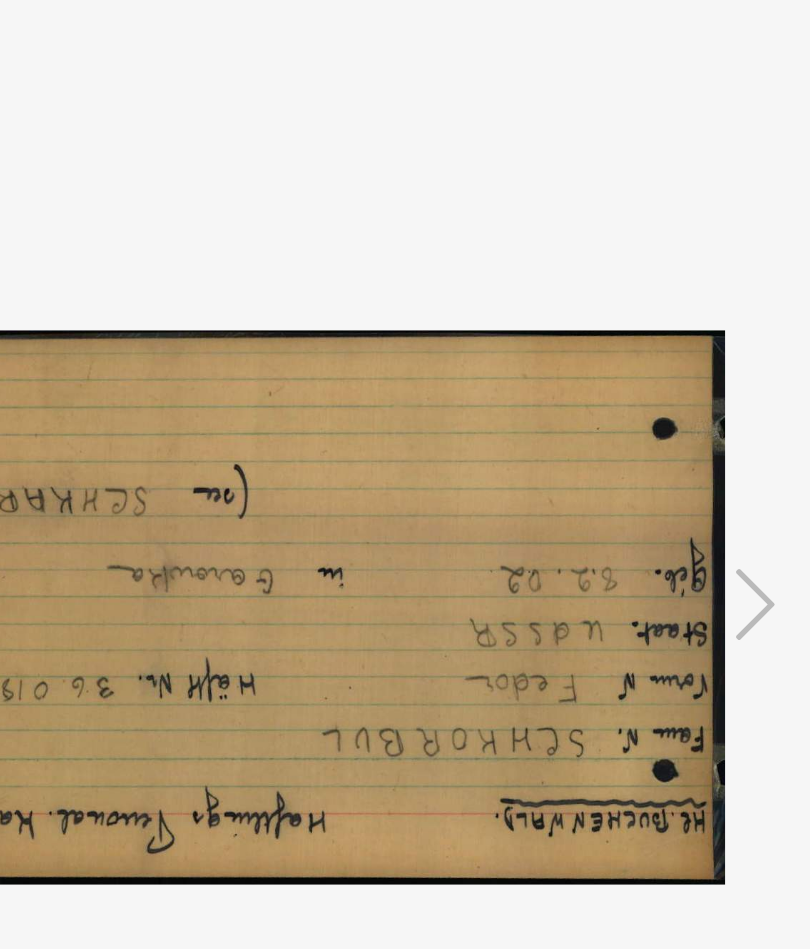 click at bounding box center [679, 413] 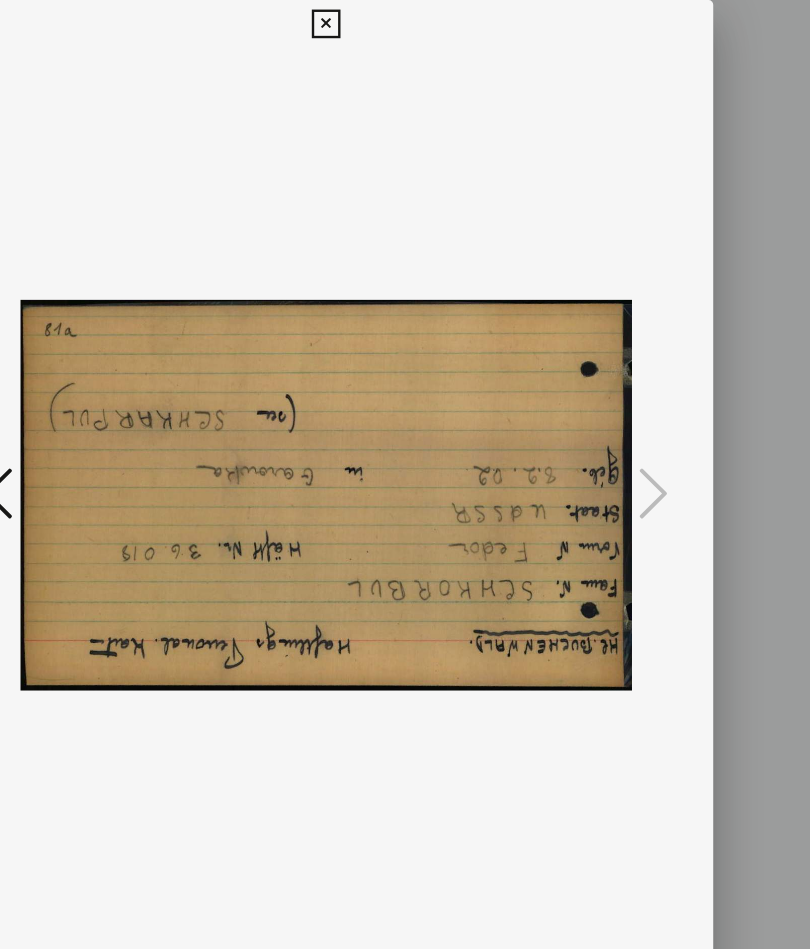 click at bounding box center [404, 20] 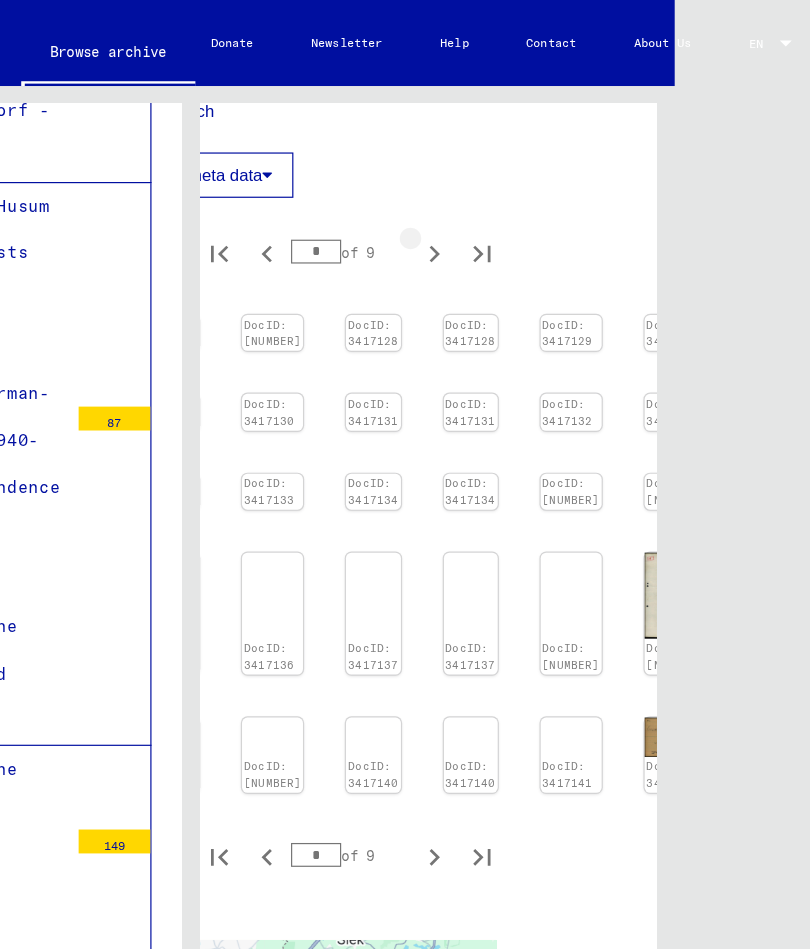 click at bounding box center [483, 213] 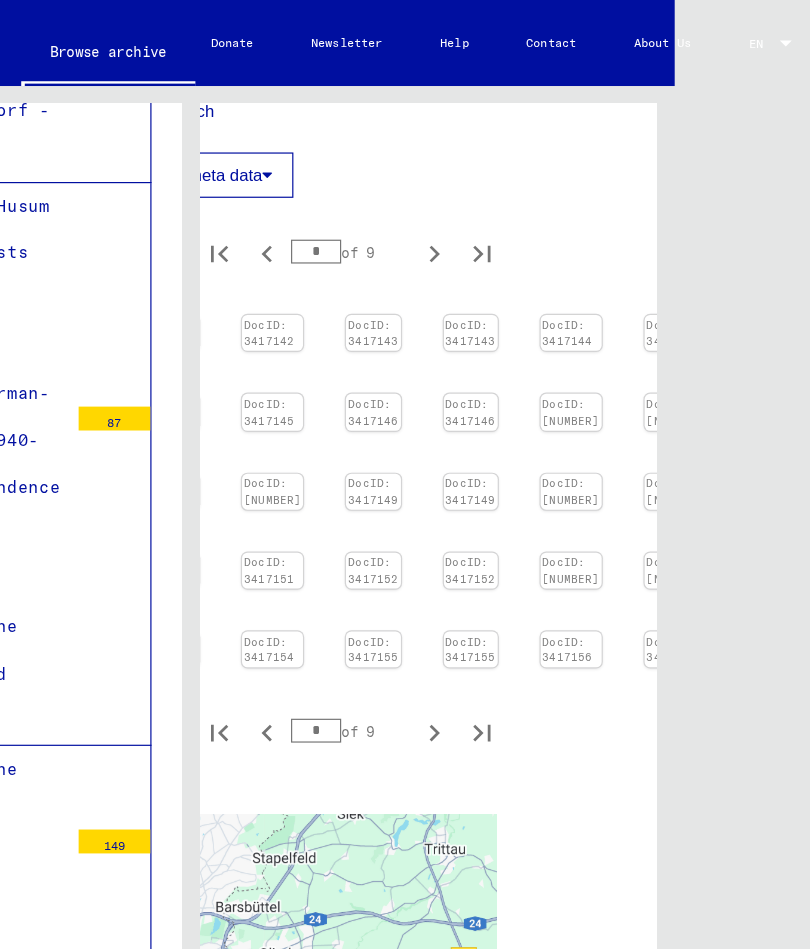 click at bounding box center (260, 264) 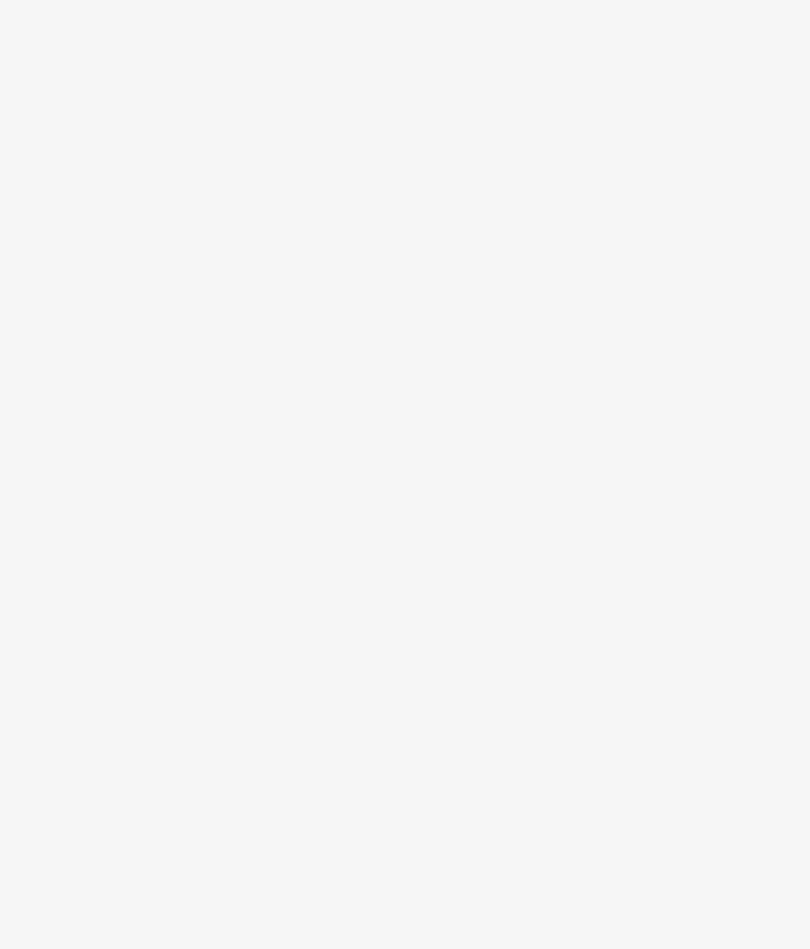 click at bounding box center [679, 413] 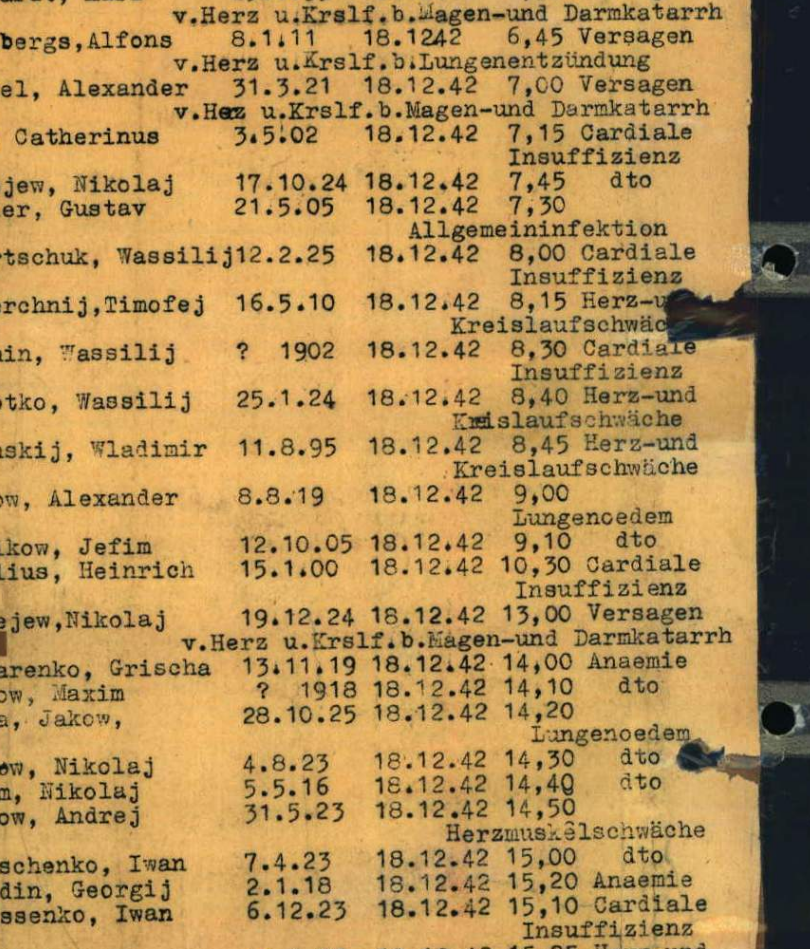 click at bounding box center [679, 413] 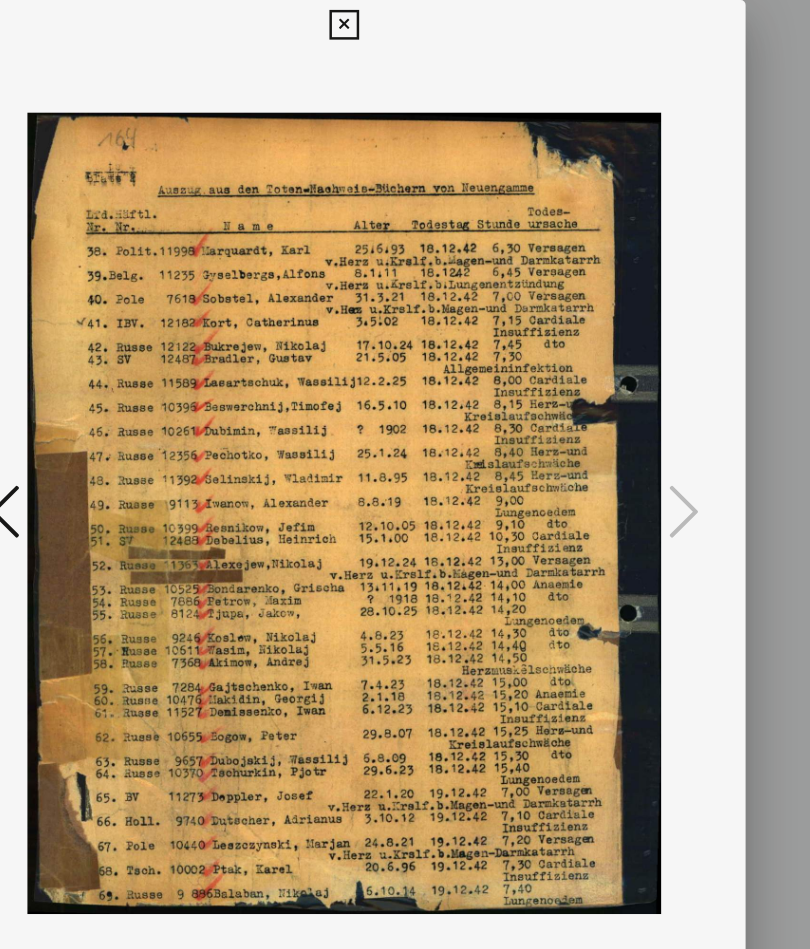 click at bounding box center (404, 20) 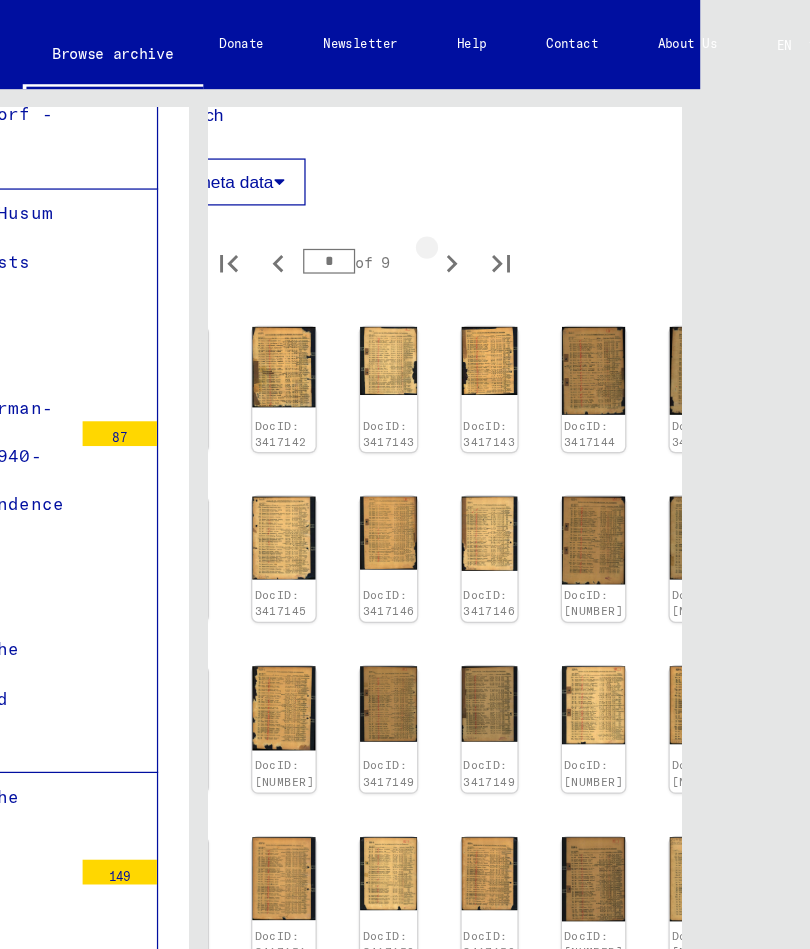 click at bounding box center (483, 213) 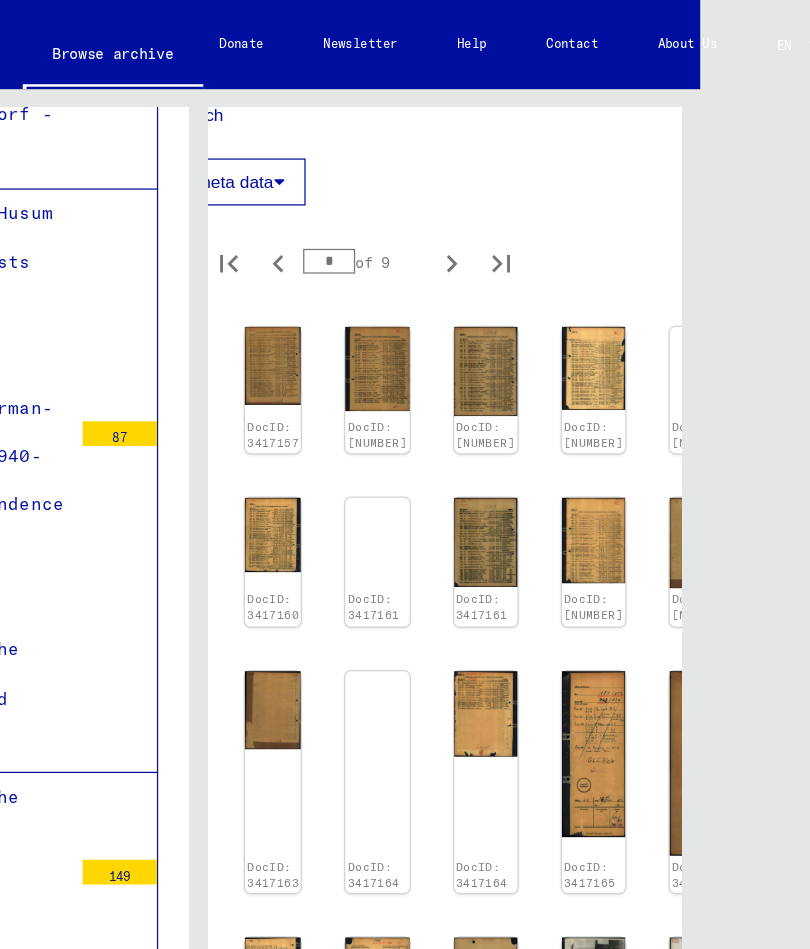 click at bounding box center [257, 295] 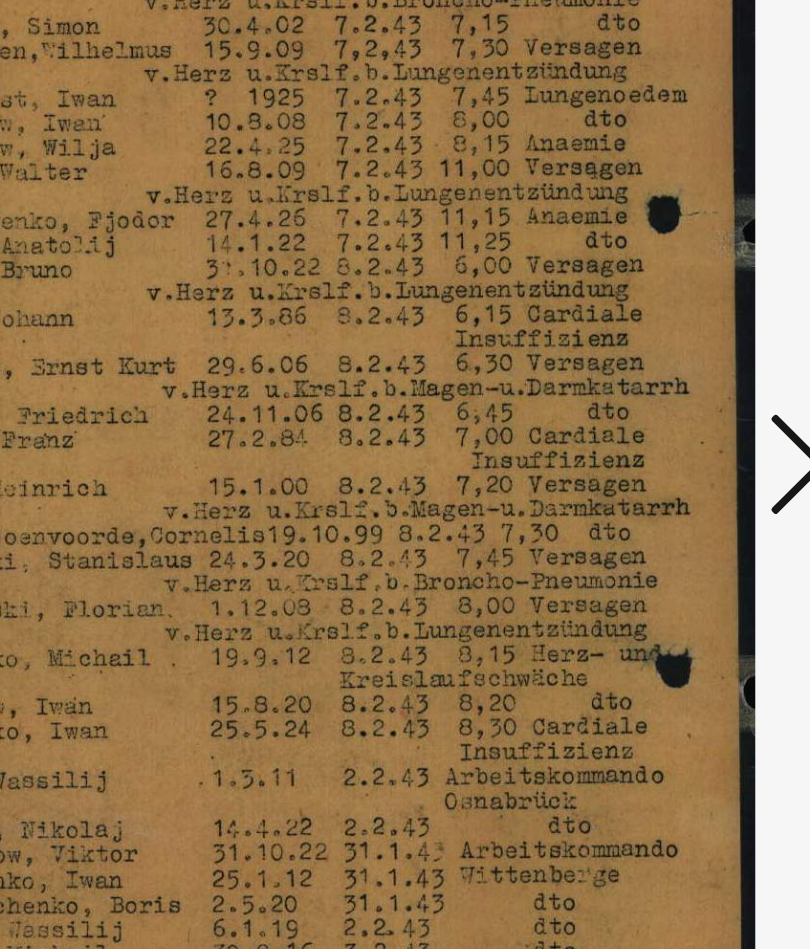 click at bounding box center [679, 413] 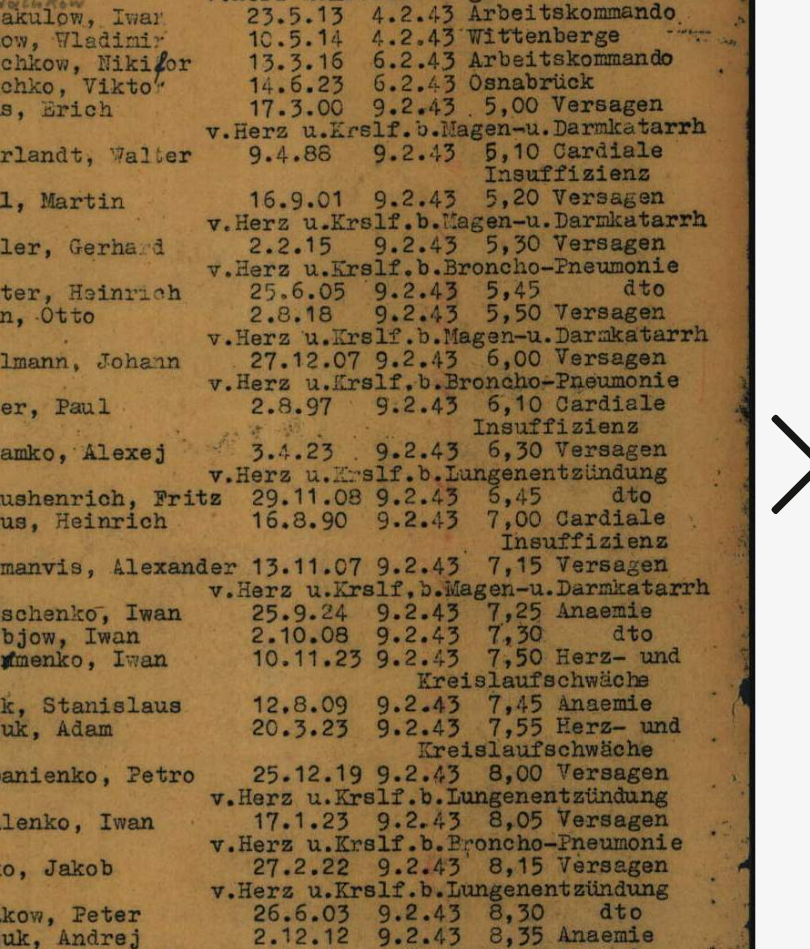 click at bounding box center [679, 413] 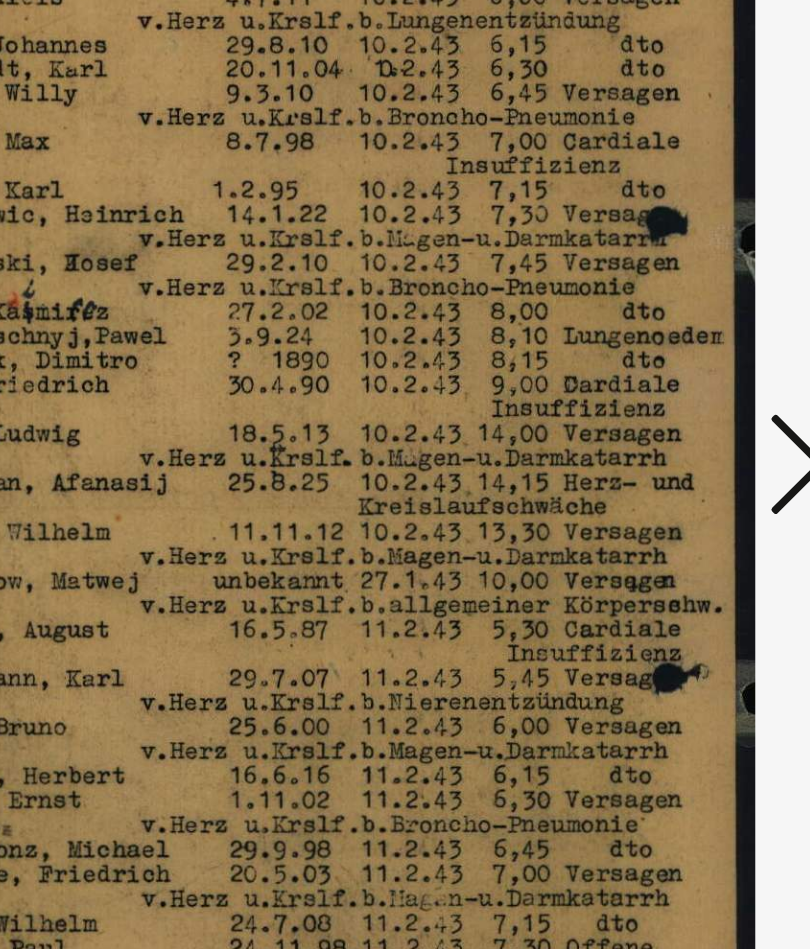 click at bounding box center (679, 413) 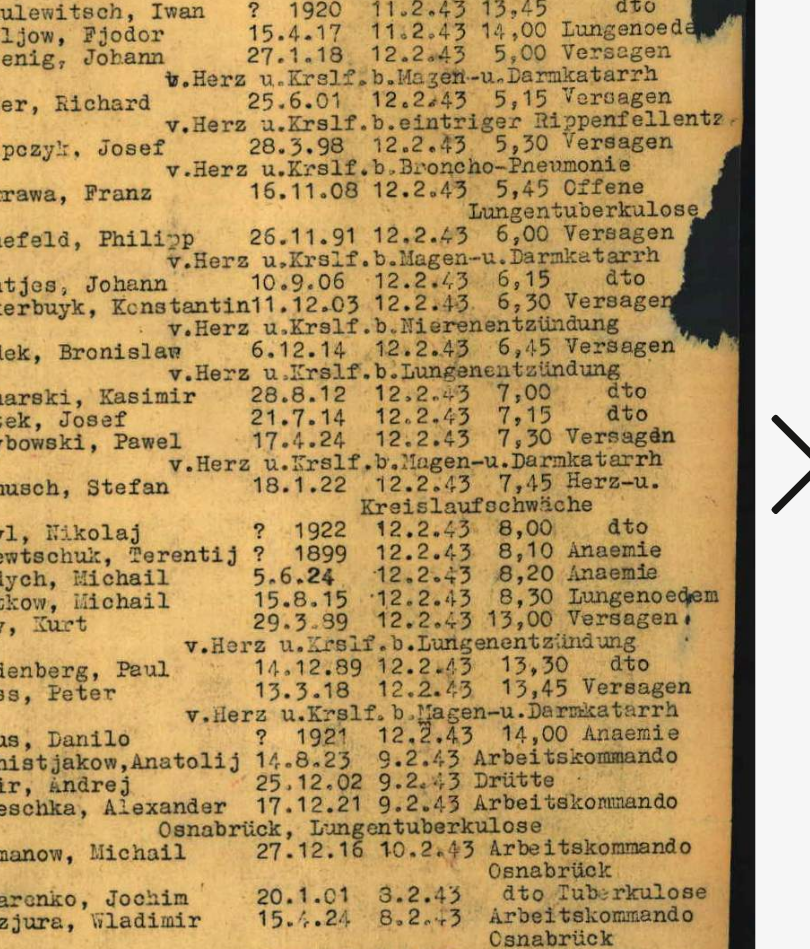 click at bounding box center (679, 413) 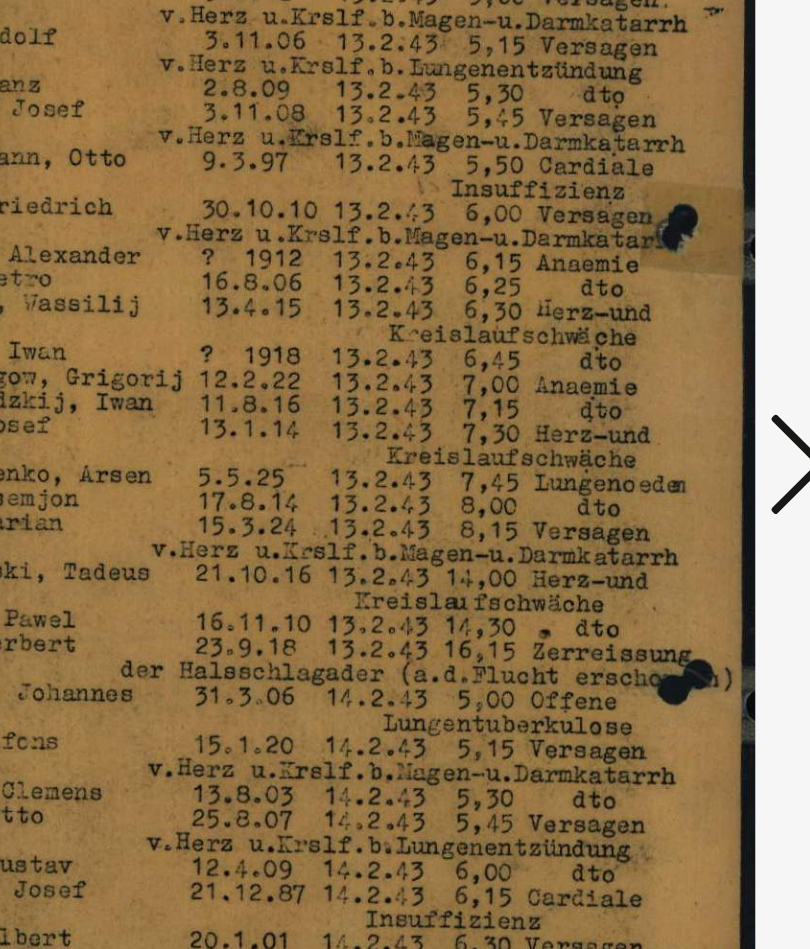 click at bounding box center (679, 413) 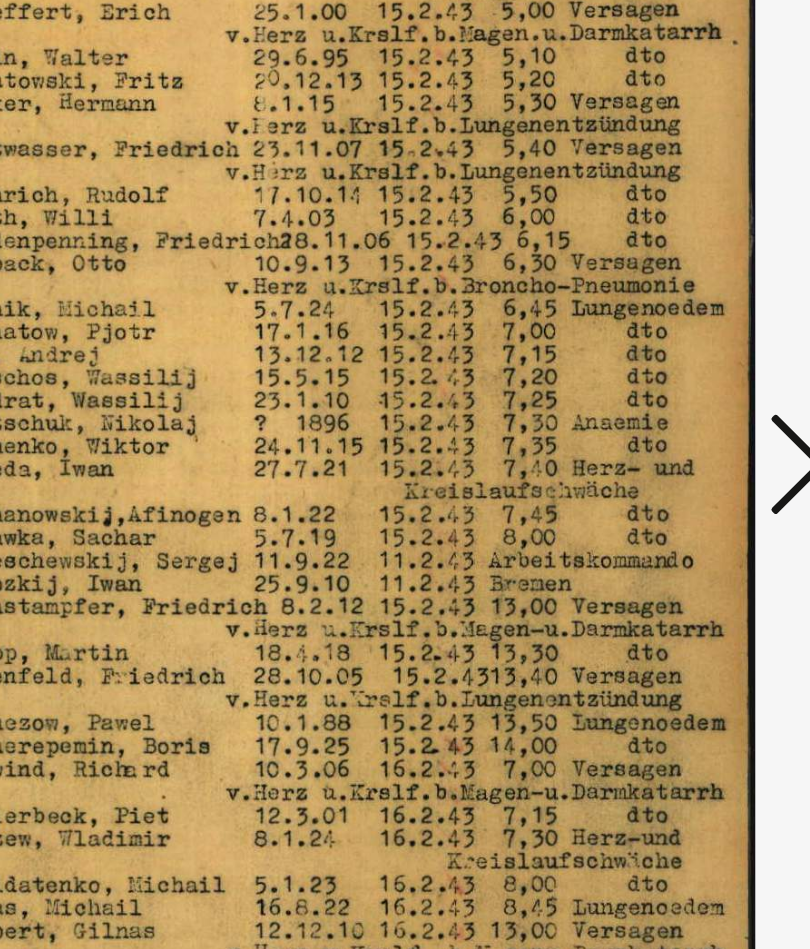 click at bounding box center (679, 413) 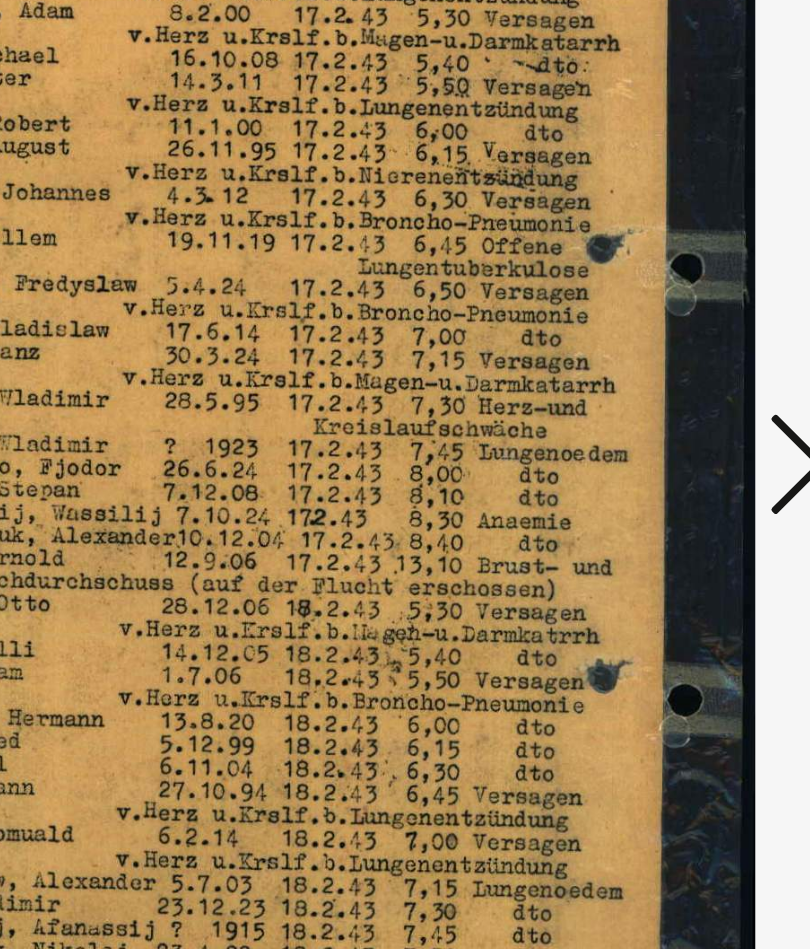 click at bounding box center [679, 413] 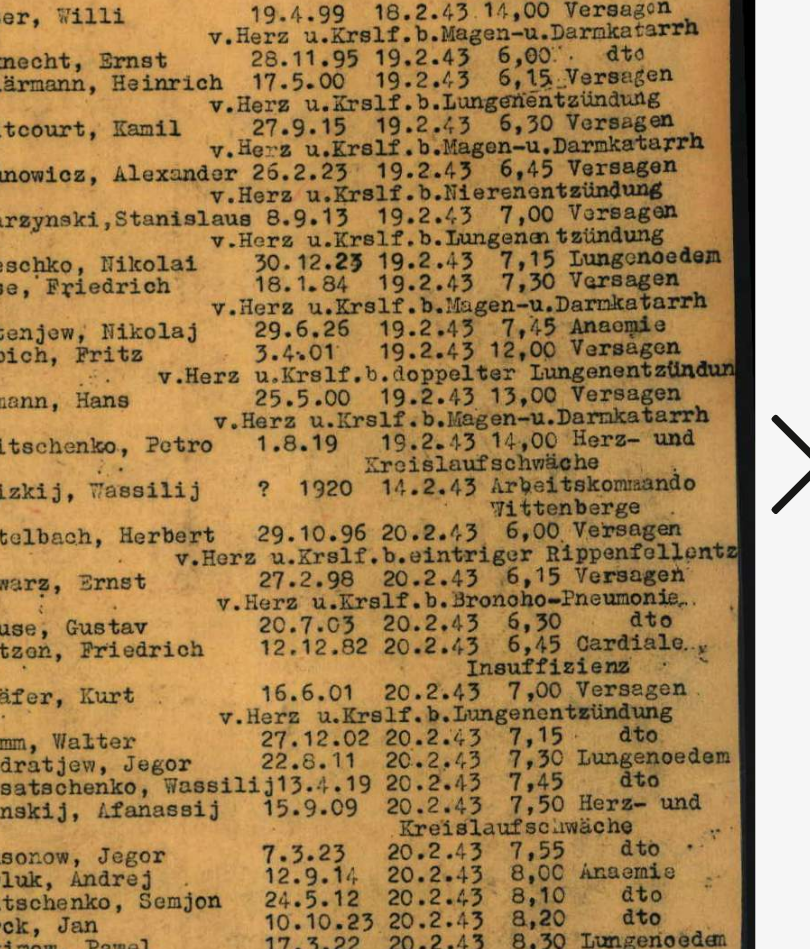 click at bounding box center (679, 413) 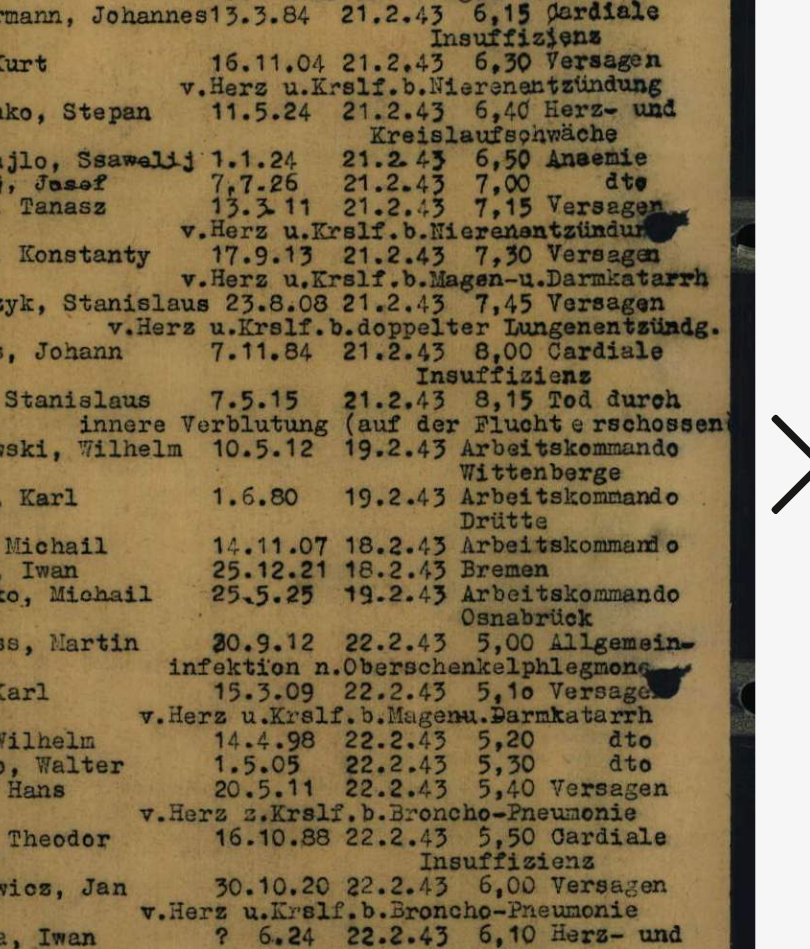 click at bounding box center [679, 413] 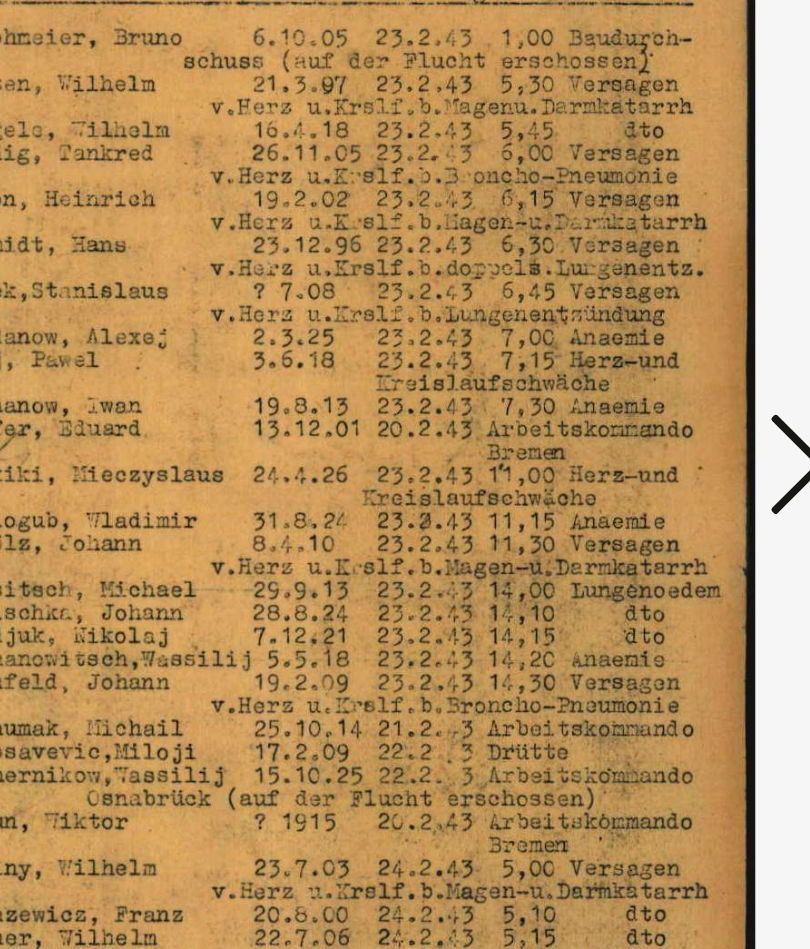 click at bounding box center [679, 413] 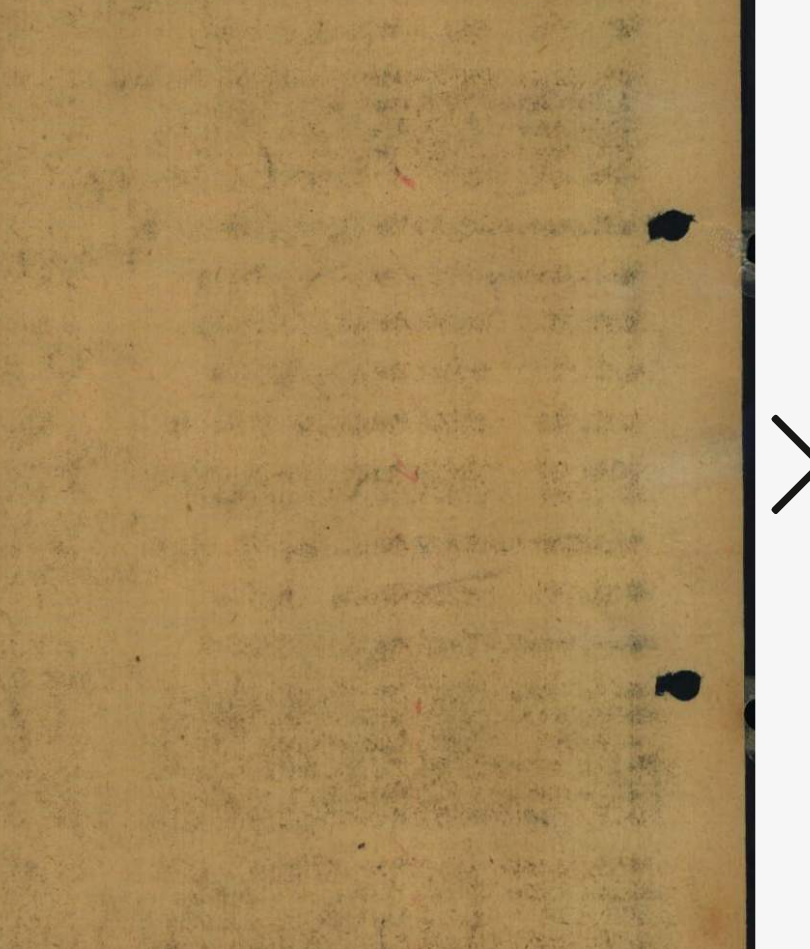 click at bounding box center (679, 413) 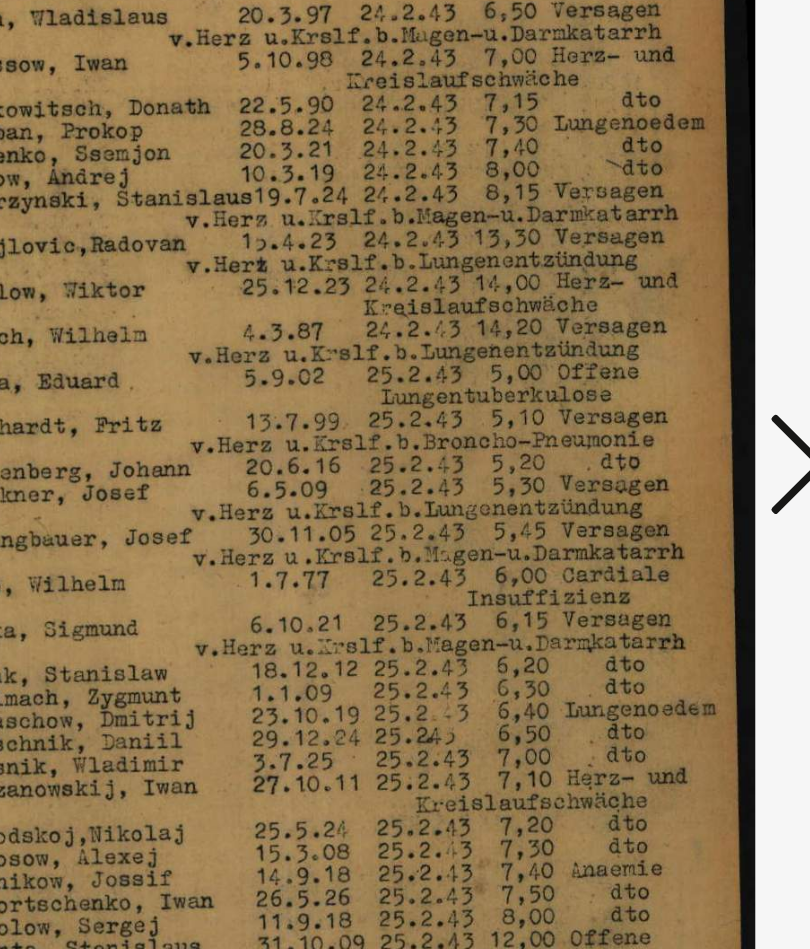 click at bounding box center [679, 413] 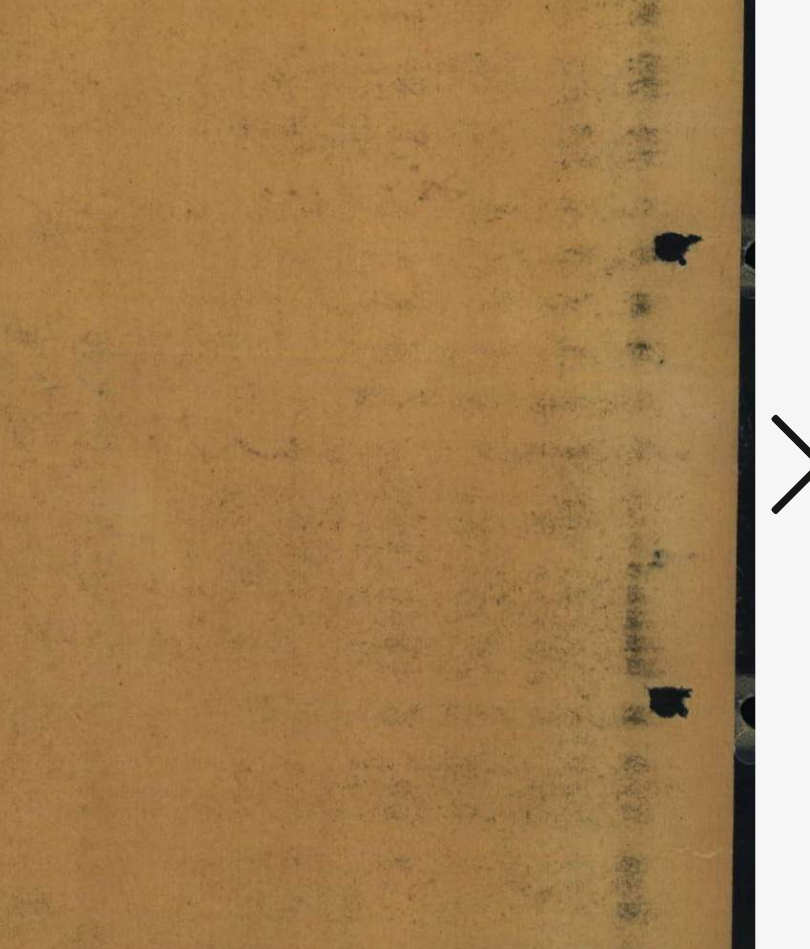 click at bounding box center [679, 413] 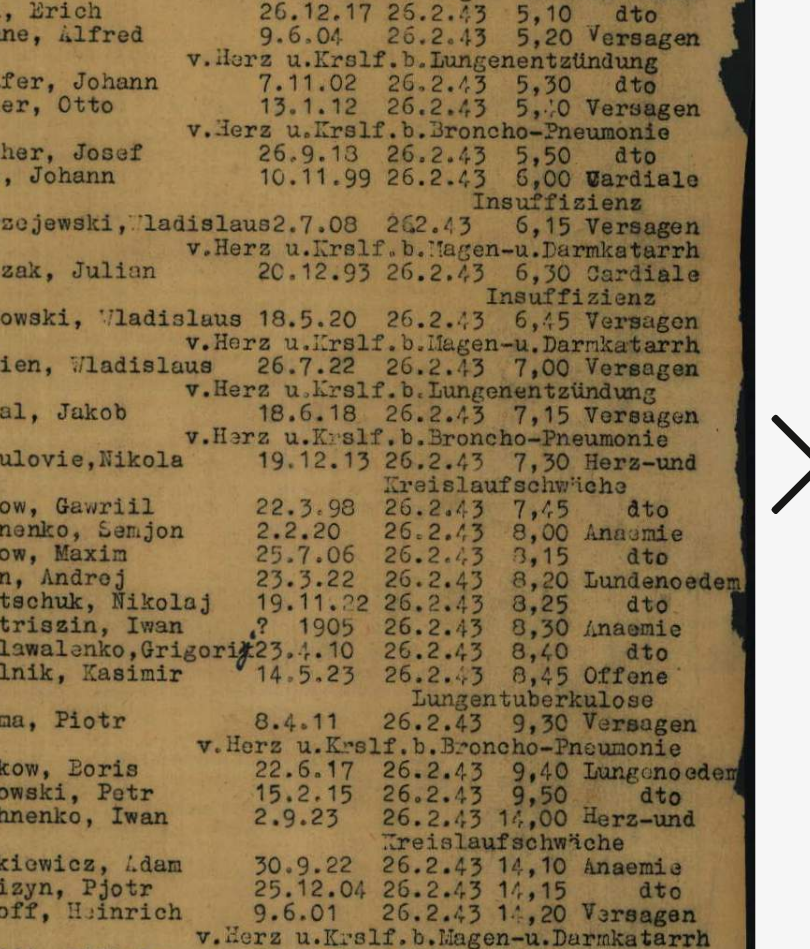 click at bounding box center [679, 413] 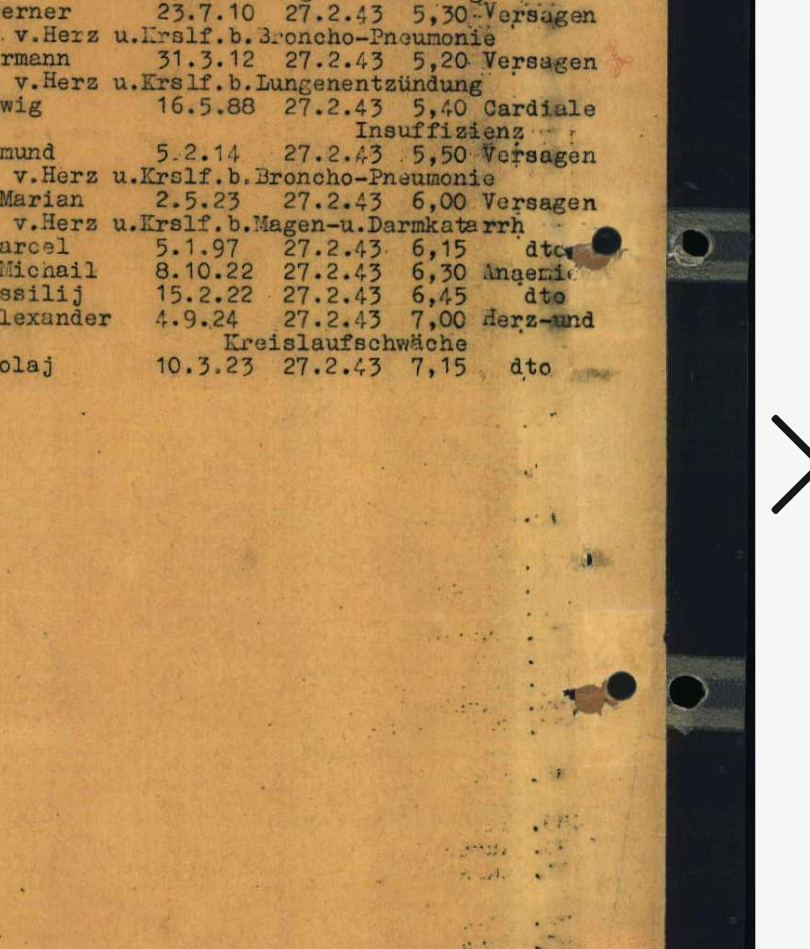 click at bounding box center (679, 413) 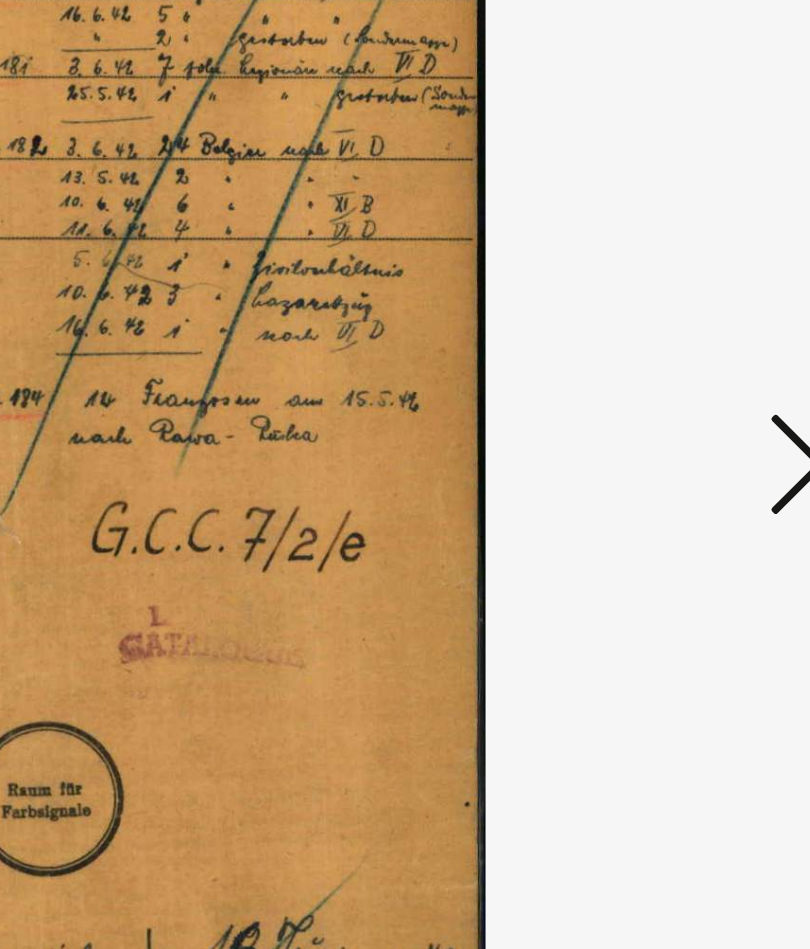 click at bounding box center [679, 413] 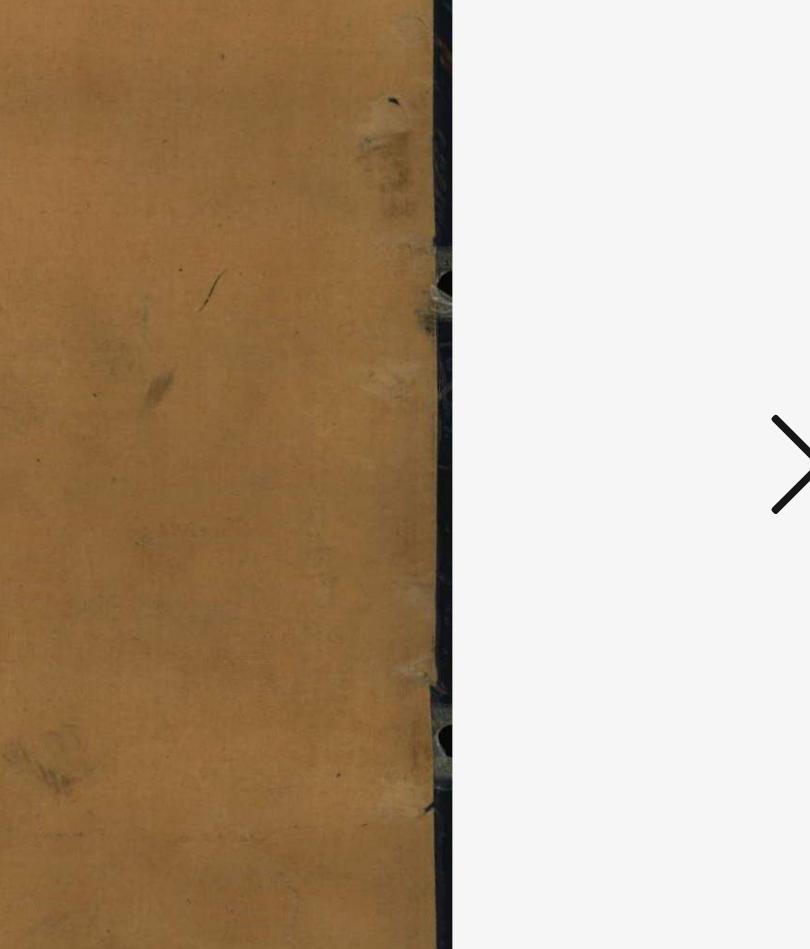 click at bounding box center [679, 413] 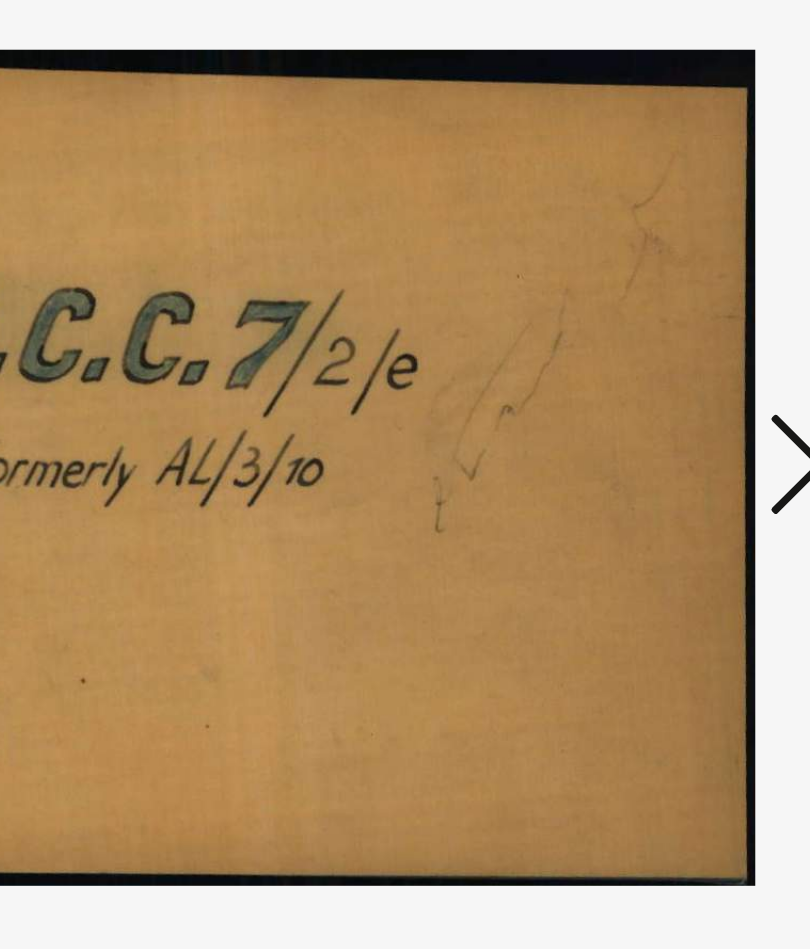 click at bounding box center [679, 413] 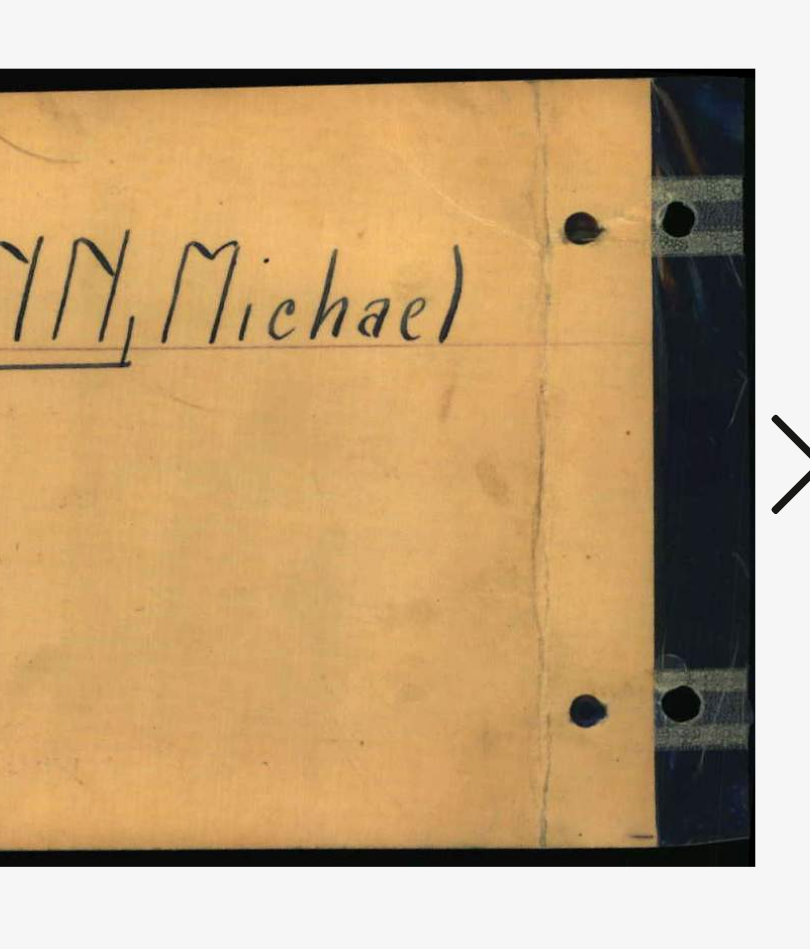click at bounding box center [679, 413] 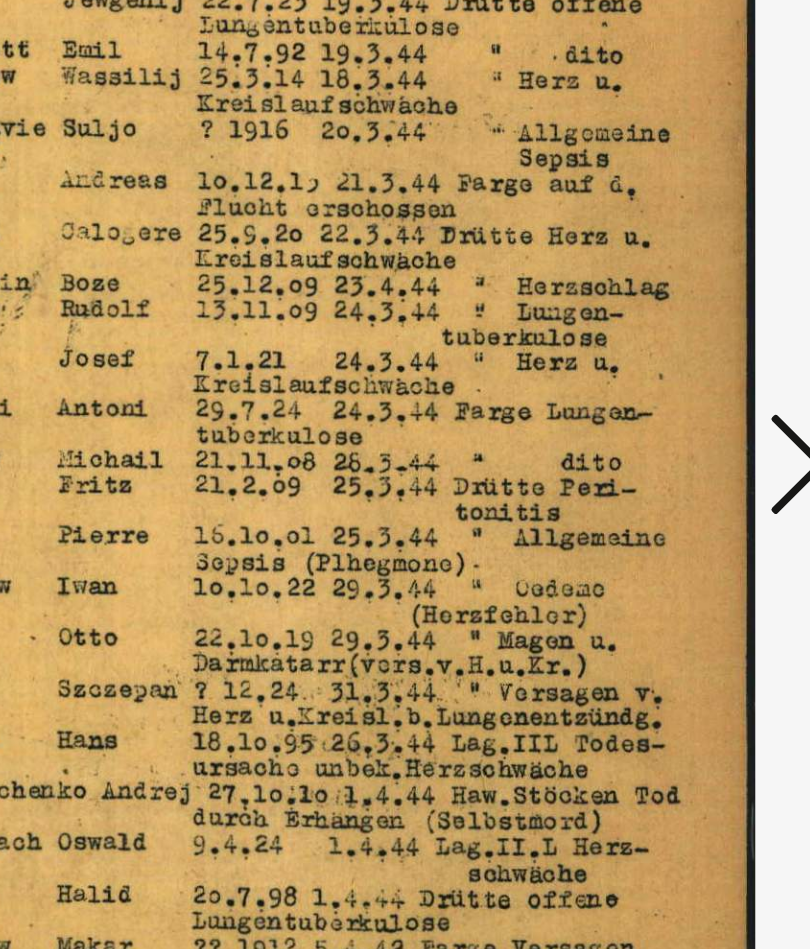 click at bounding box center (679, 413) 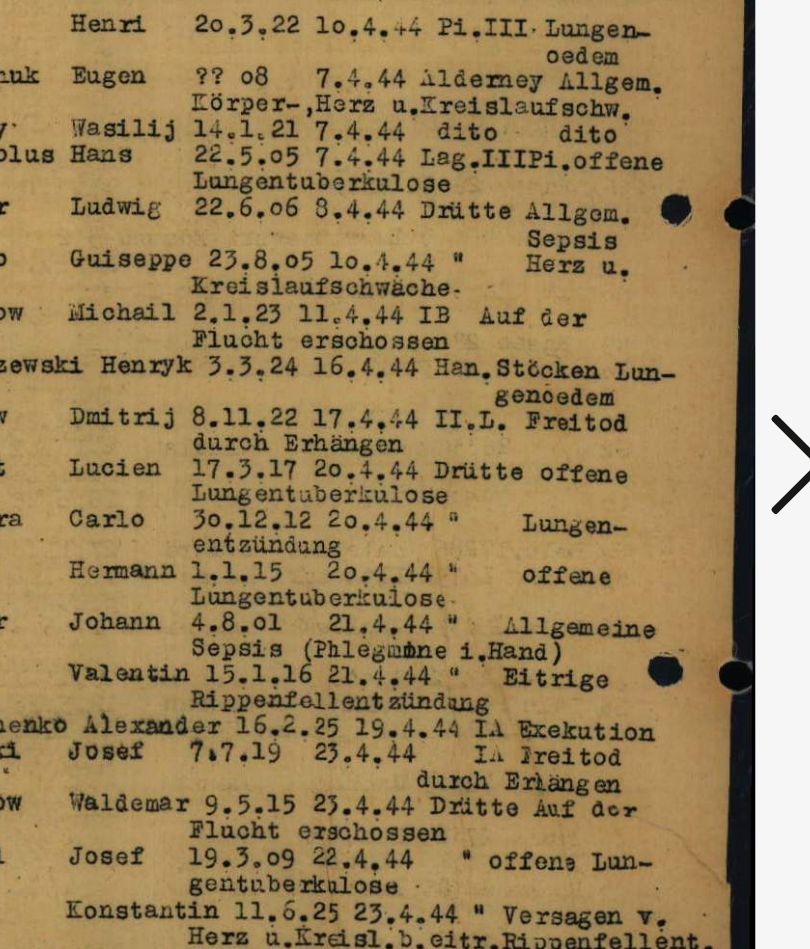 click at bounding box center (679, 413) 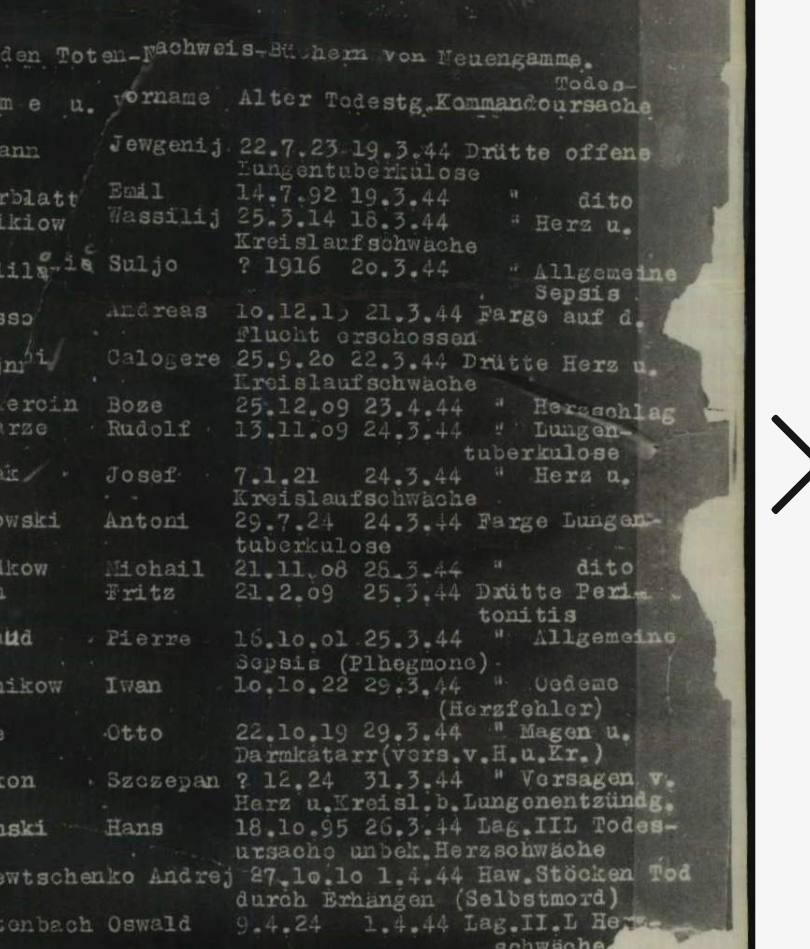 click at bounding box center [679, 413] 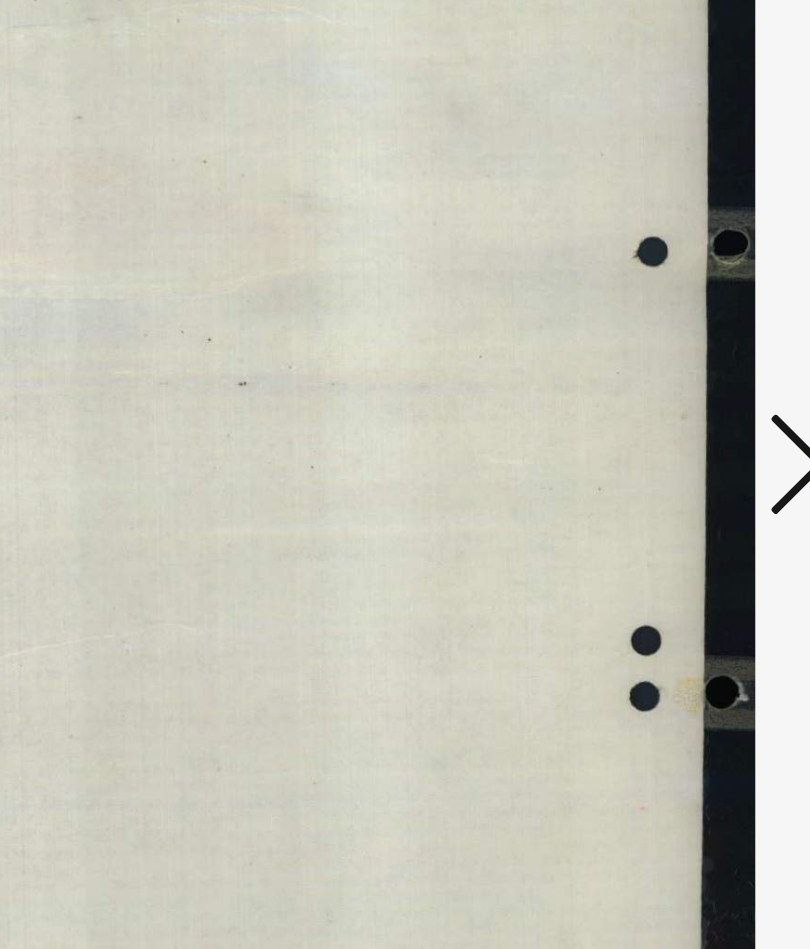 click at bounding box center [679, 413] 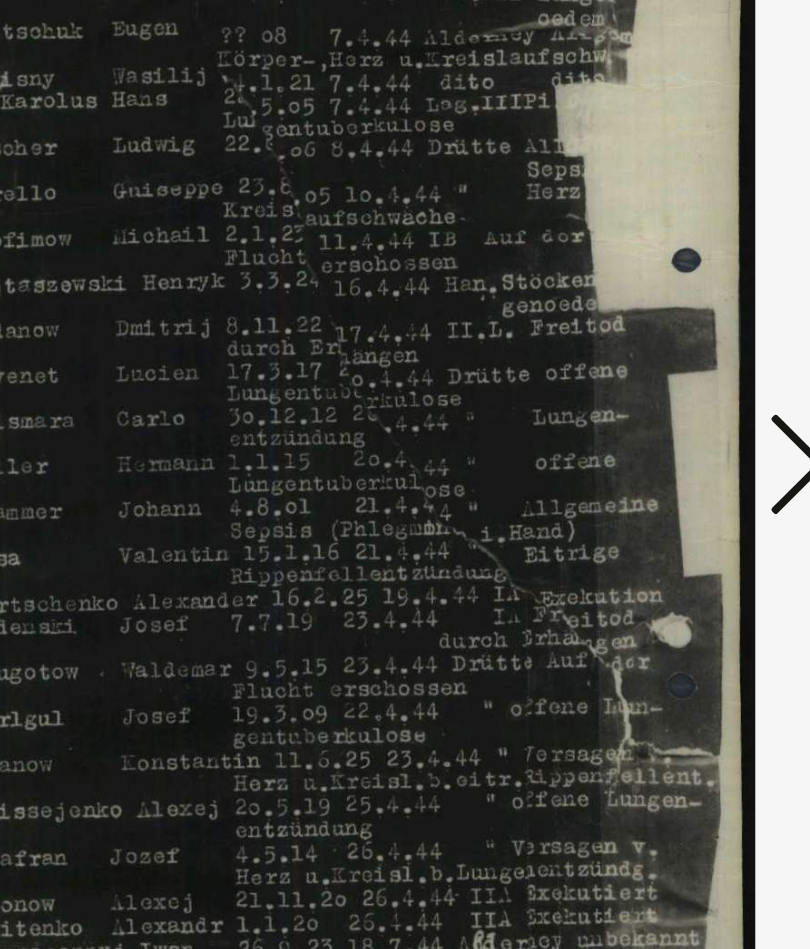 click at bounding box center [679, 413] 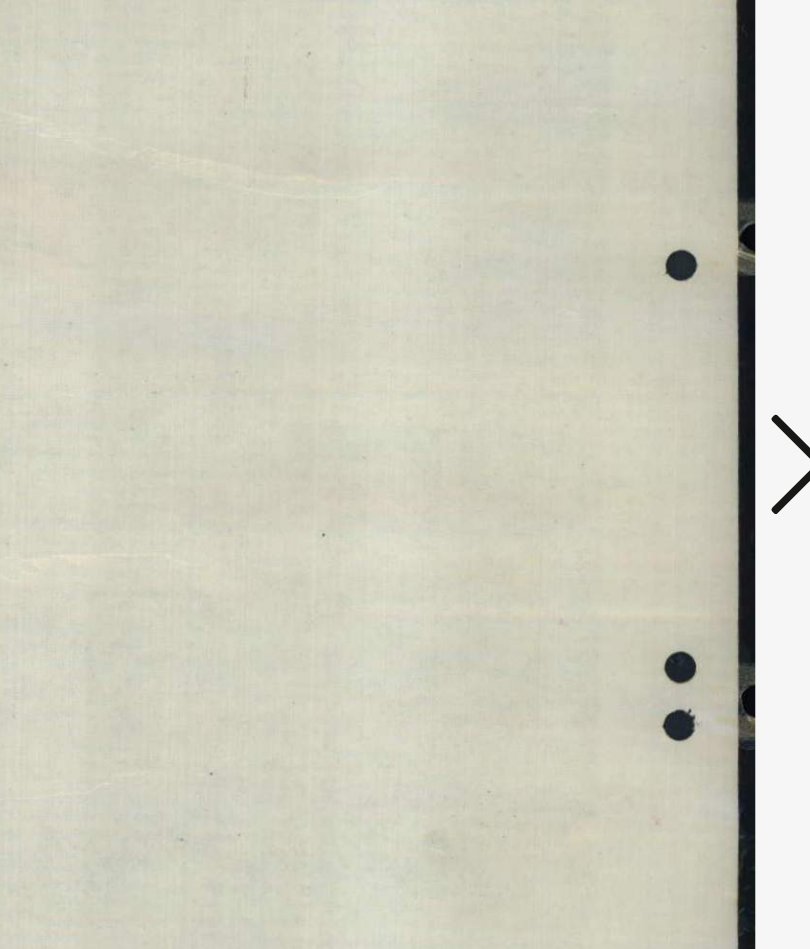 click at bounding box center (679, 413) 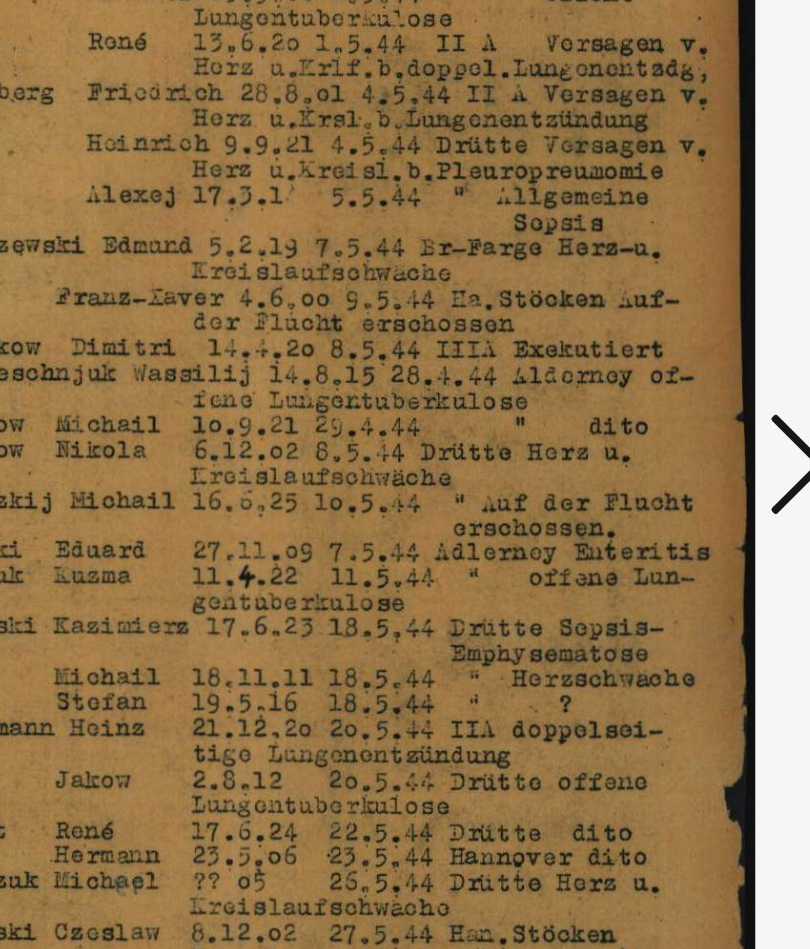 click at bounding box center [679, 413] 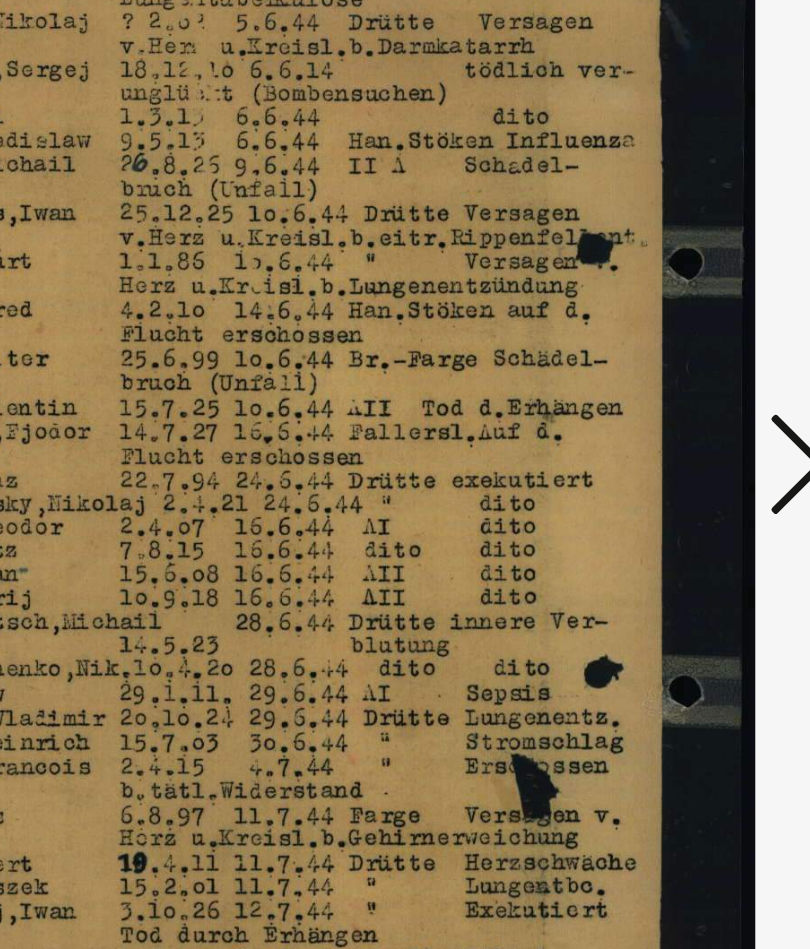 click at bounding box center [679, 413] 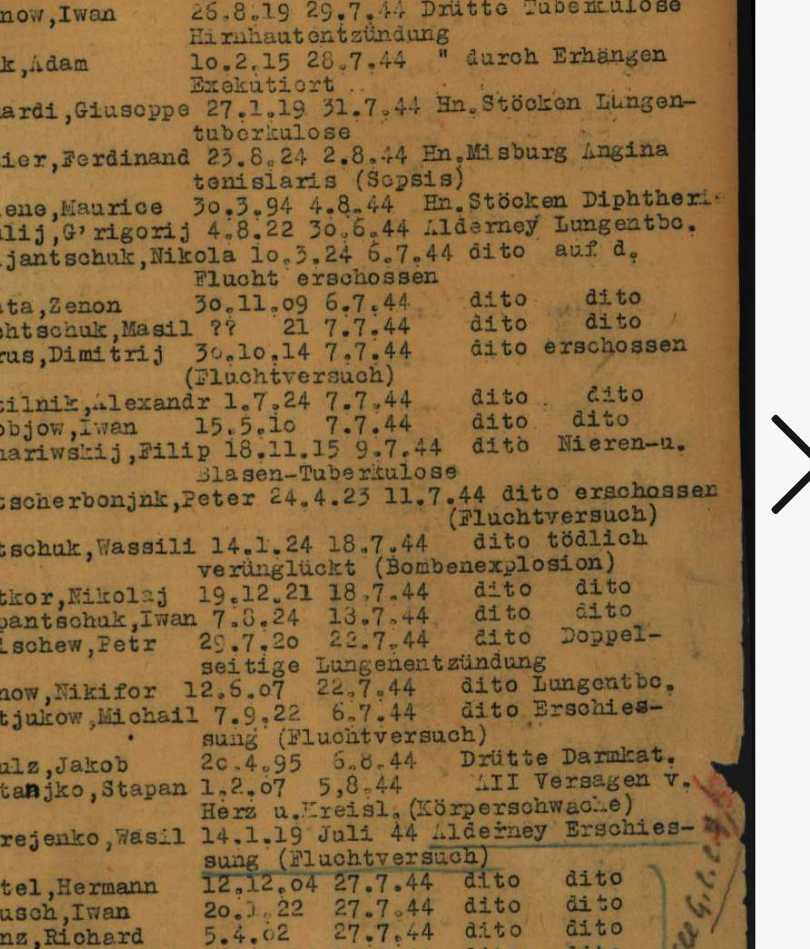 click at bounding box center [679, 413] 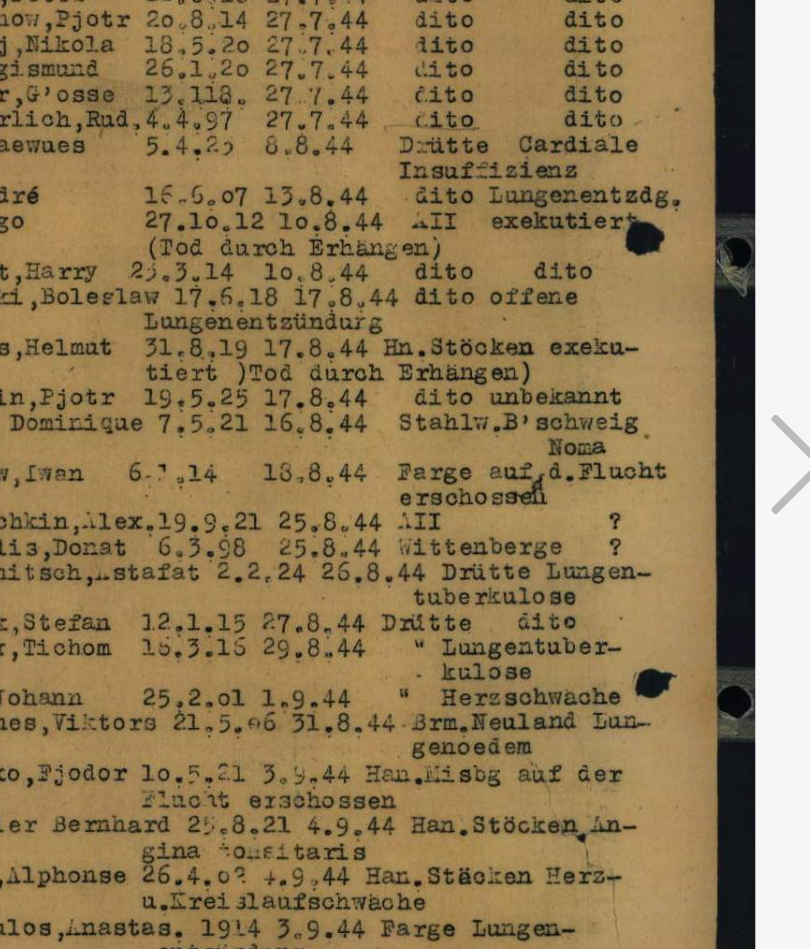 click at bounding box center (679, 413) 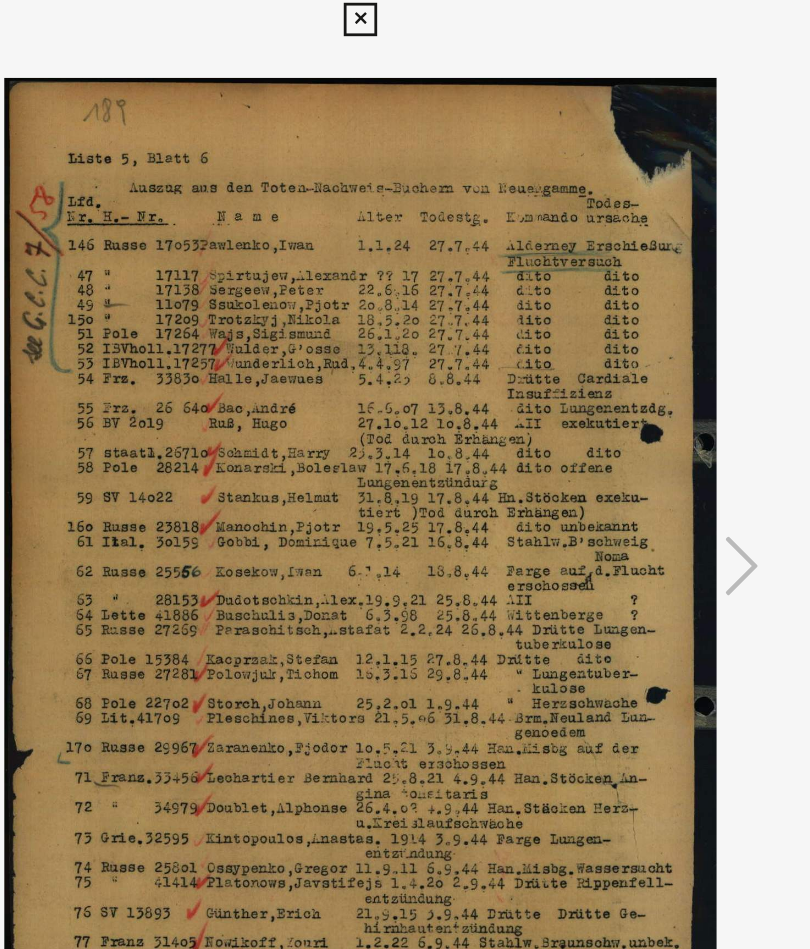 click at bounding box center [404, 20] 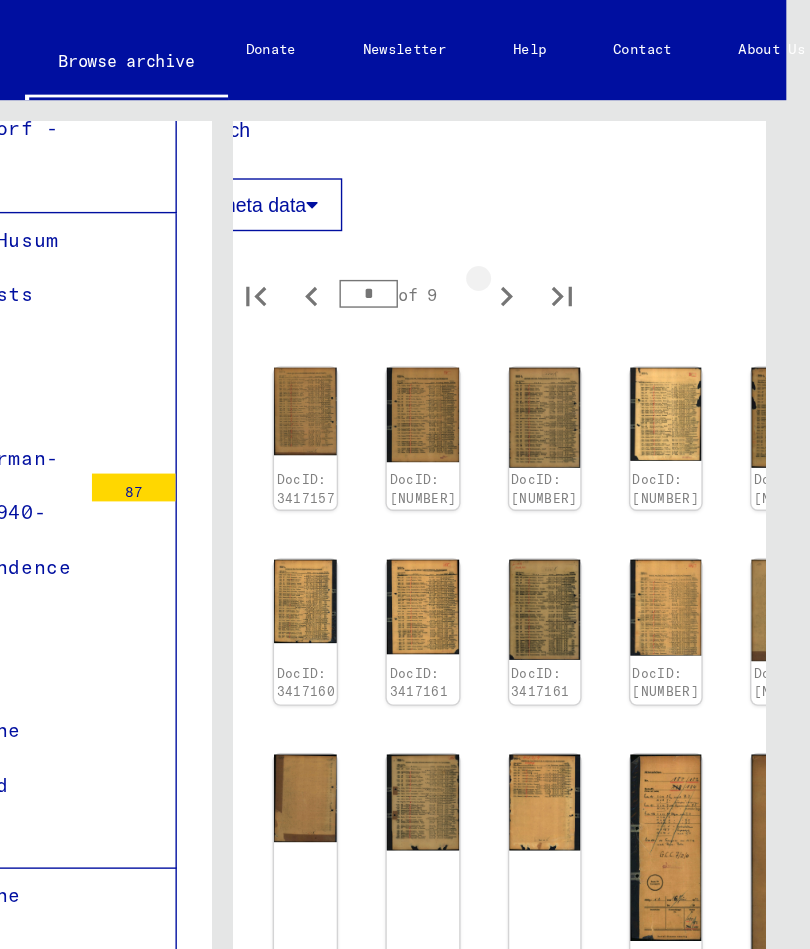 click at bounding box center (483, 213) 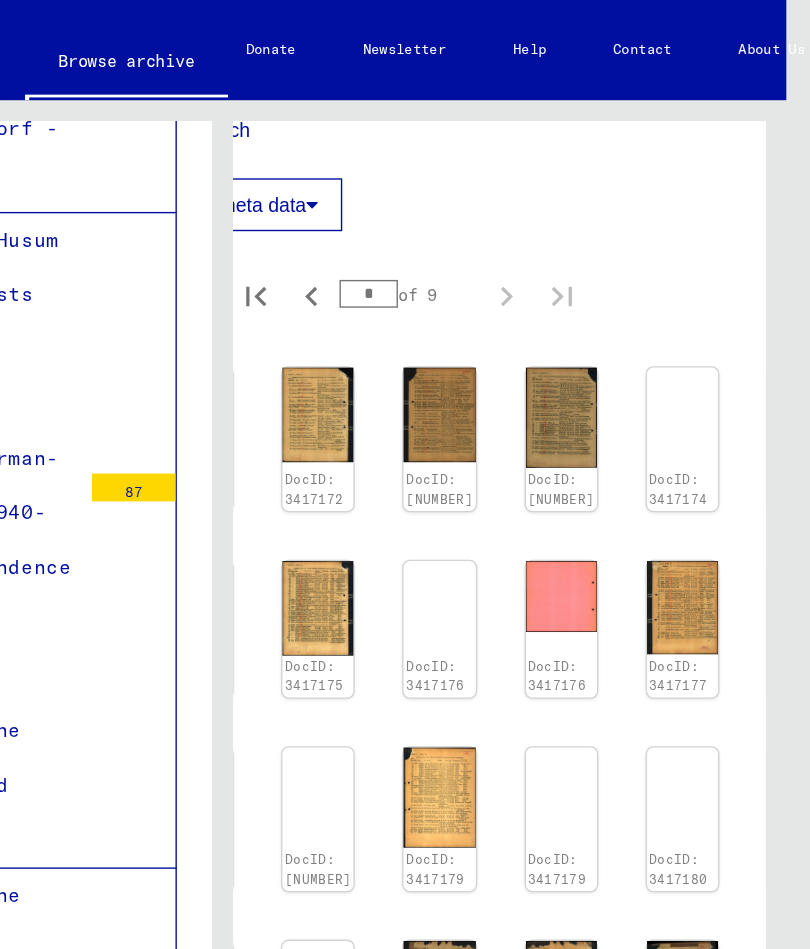 click at bounding box center (260, 298) 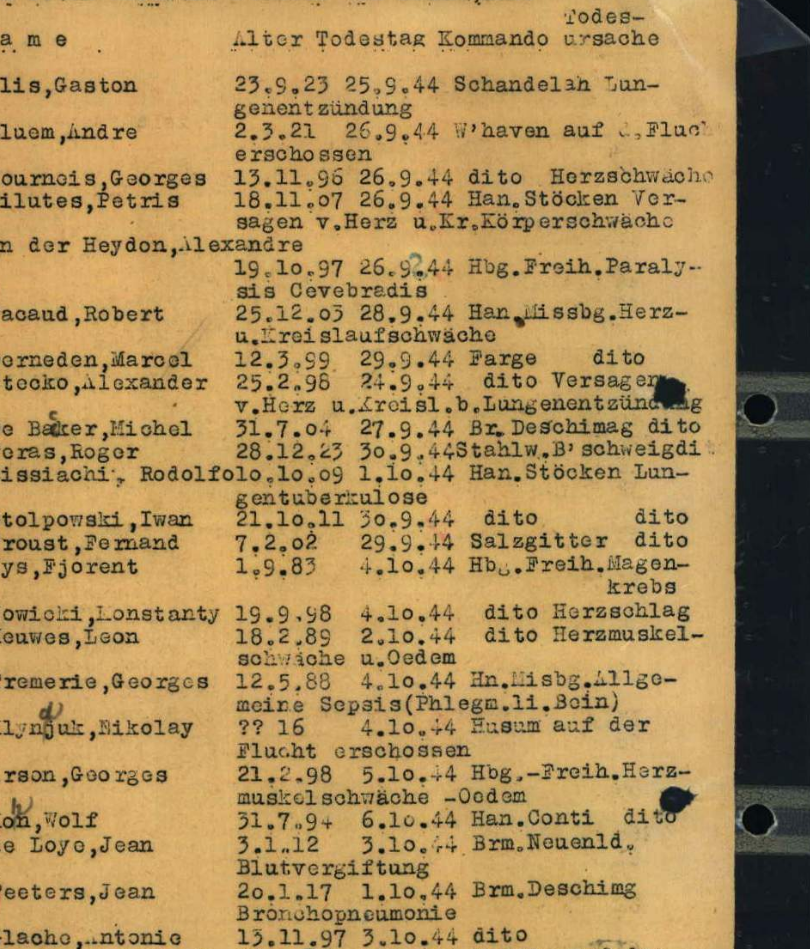 click at bounding box center [679, 413] 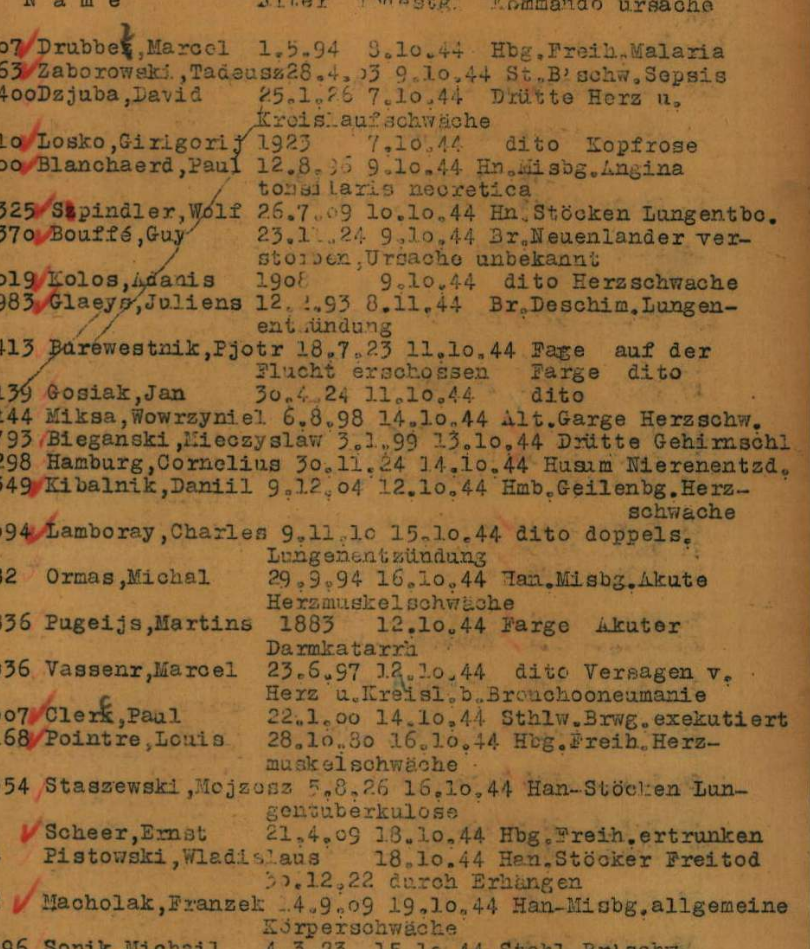 click at bounding box center [679, 413] 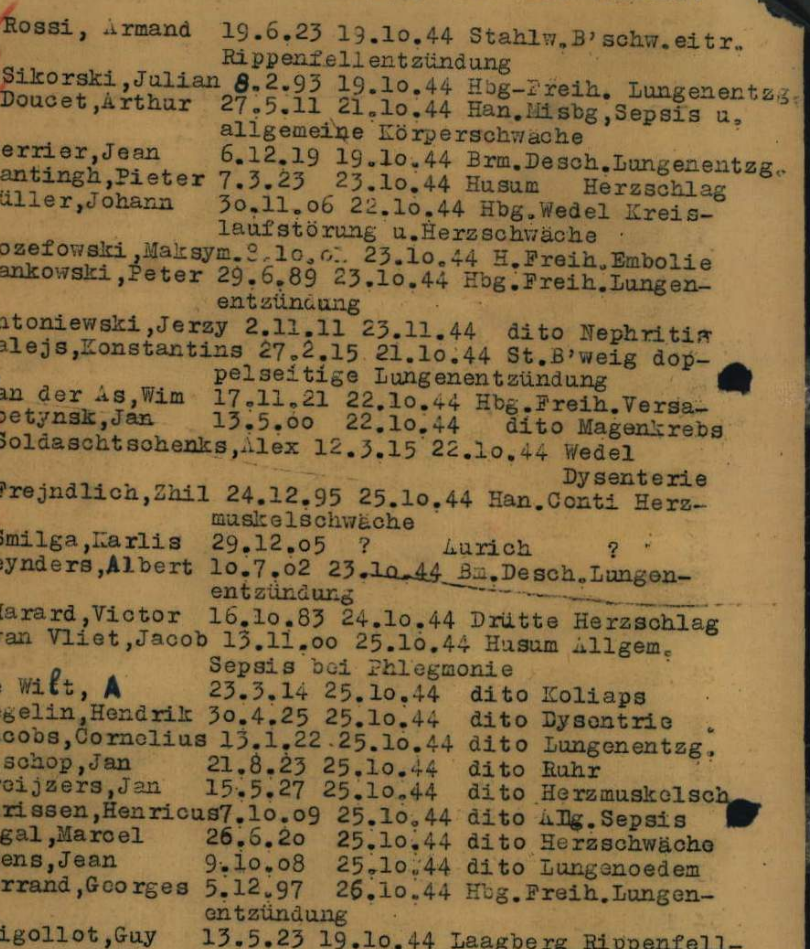 click at bounding box center [679, 413] 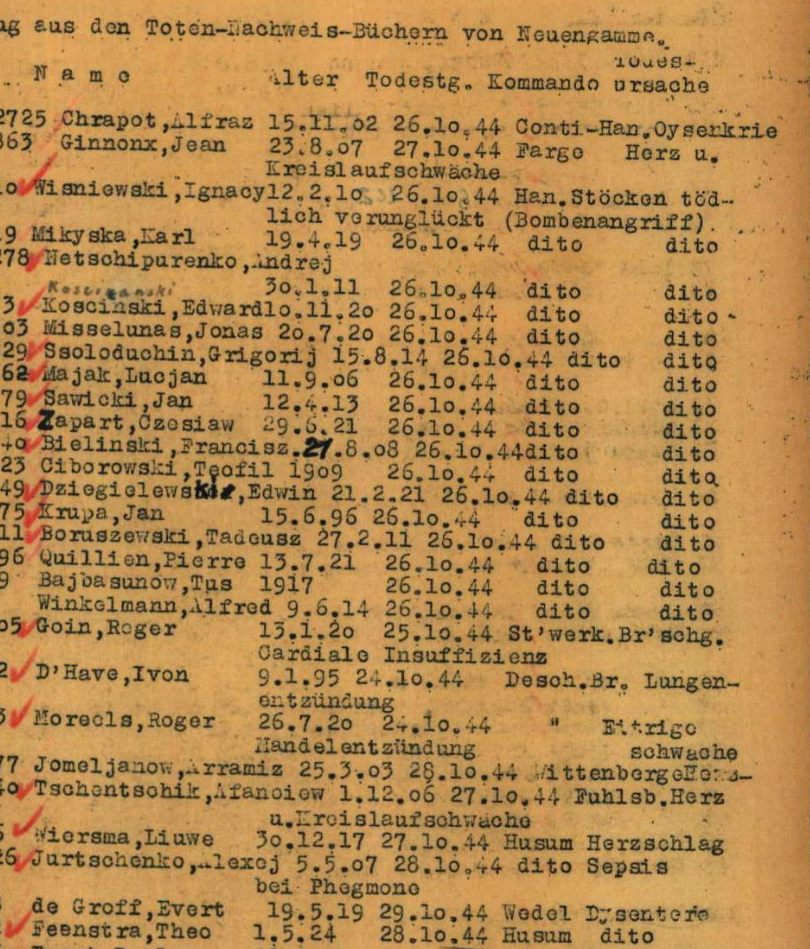 click at bounding box center [679, 413] 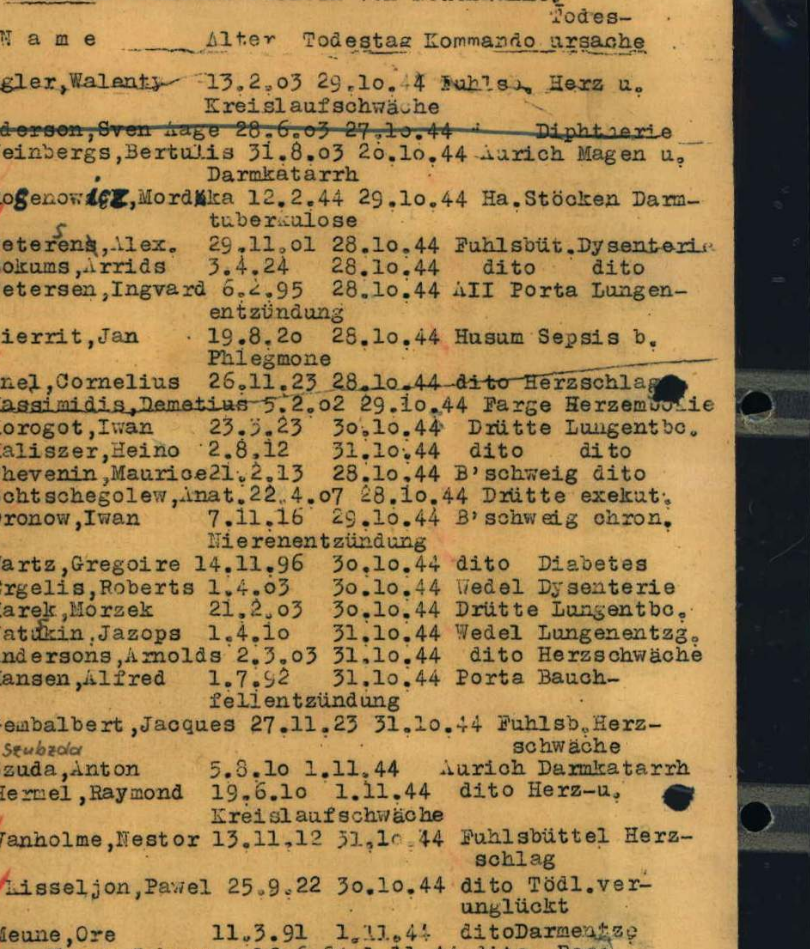 click at bounding box center (679, 413) 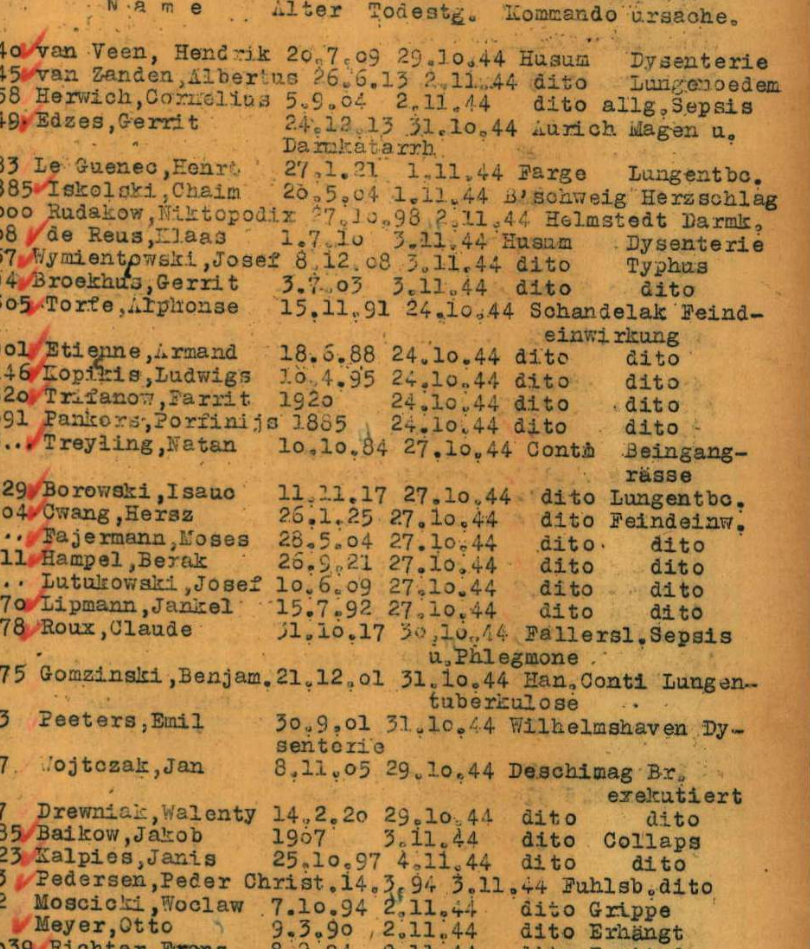 click at bounding box center (679, 413) 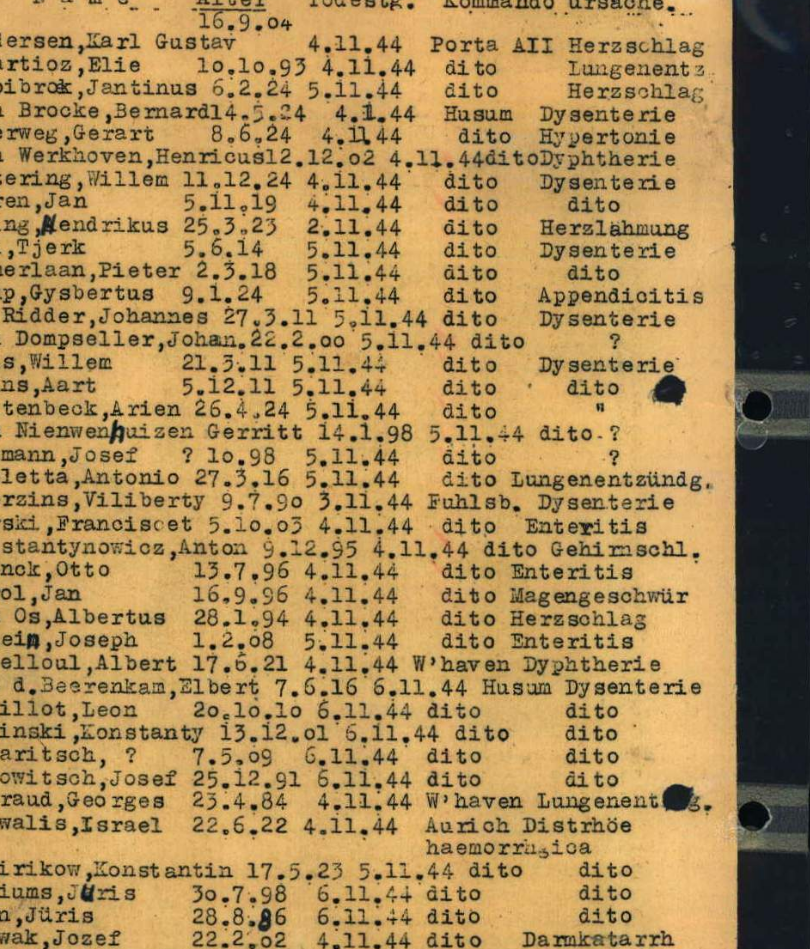 click at bounding box center [679, 413] 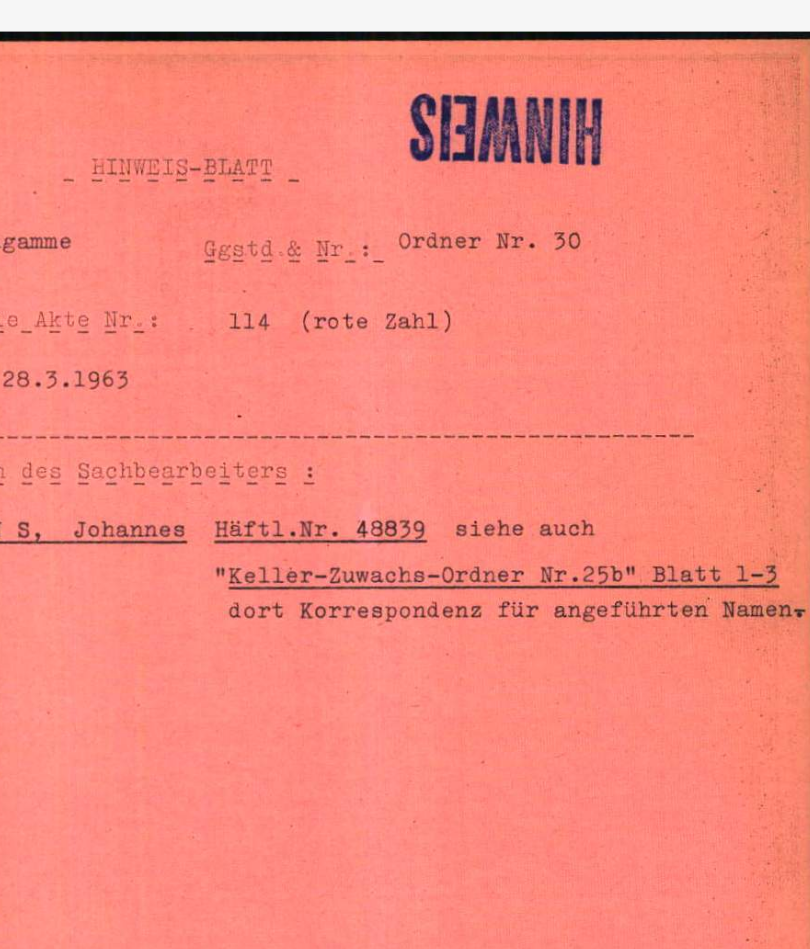 click at bounding box center [679, 413] 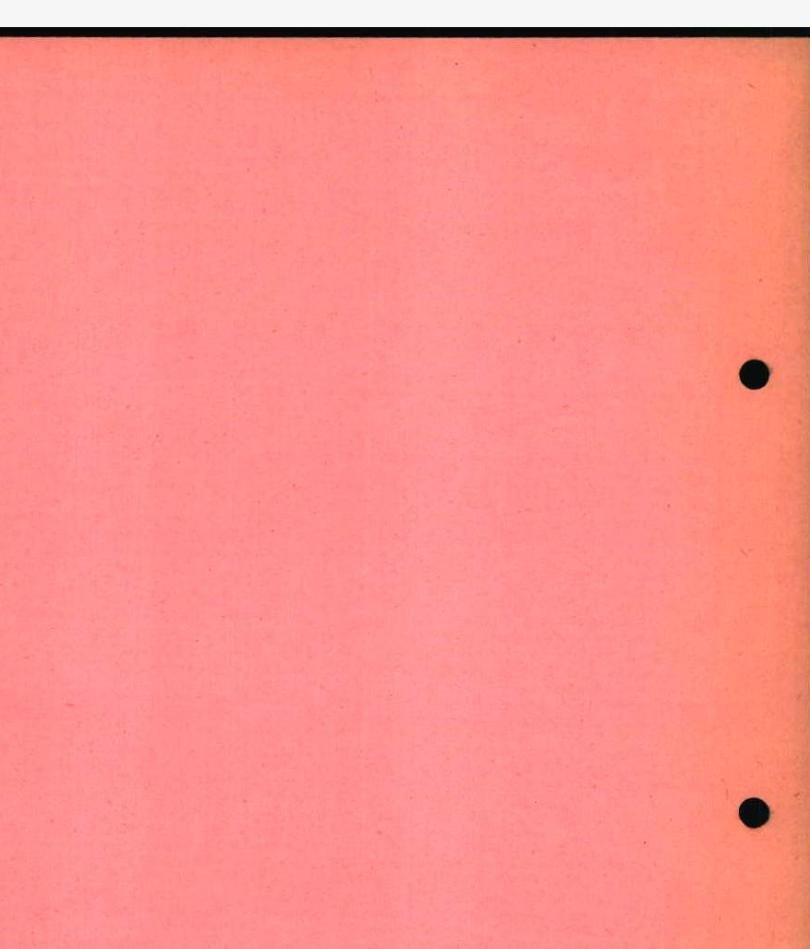 click at bounding box center (679, 413) 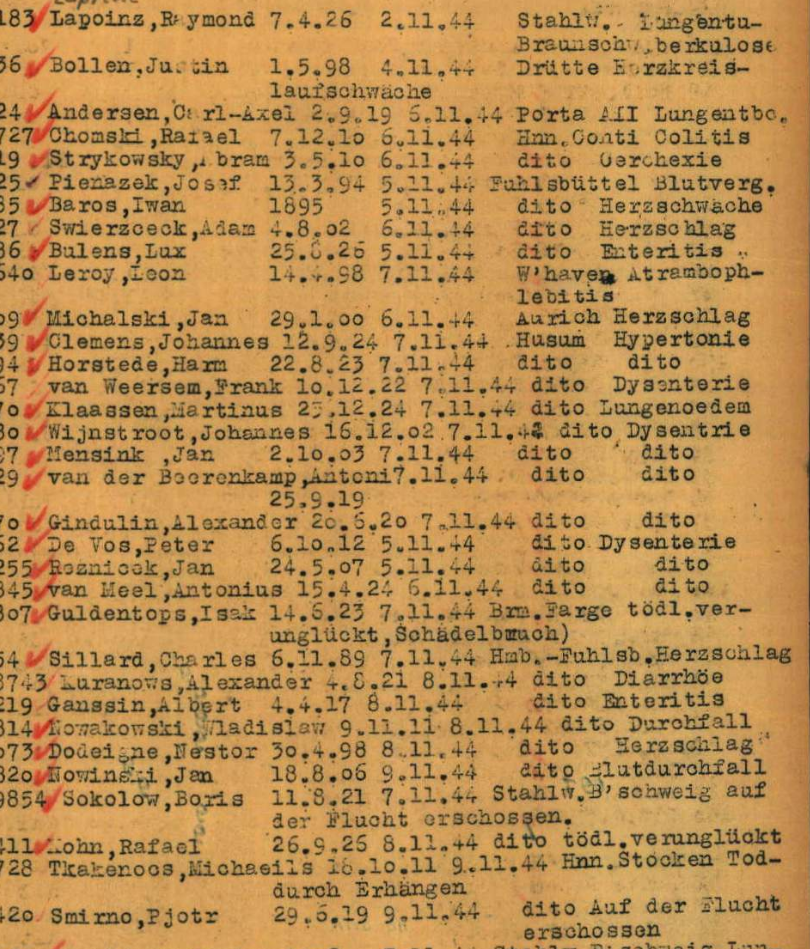 click at bounding box center (679, 413) 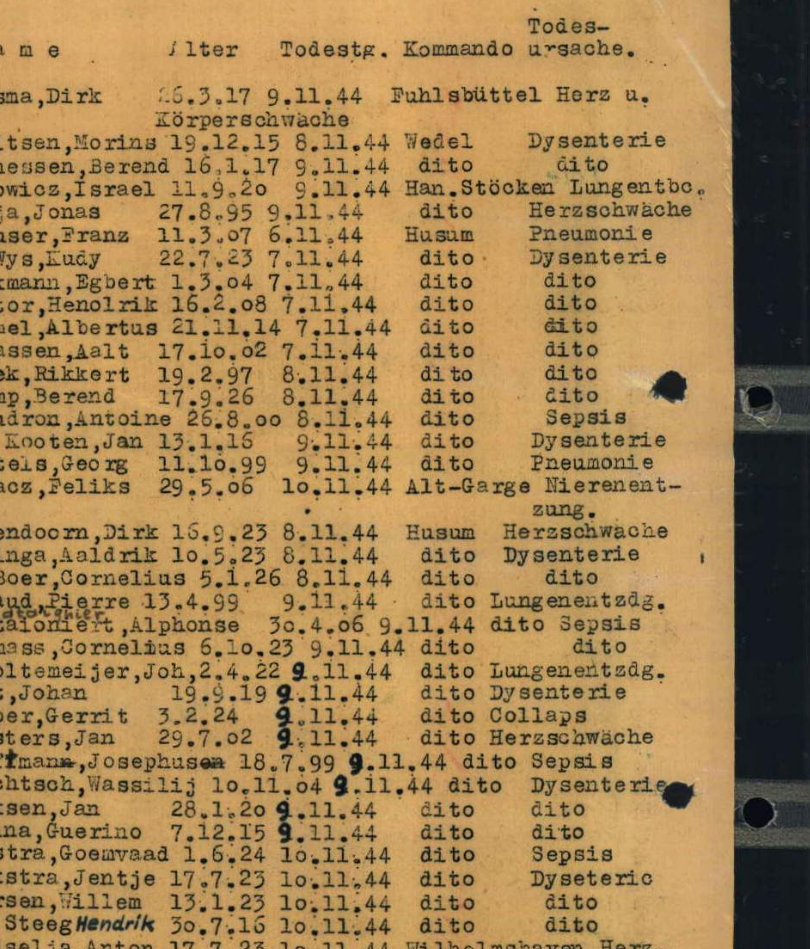 click at bounding box center (679, 413) 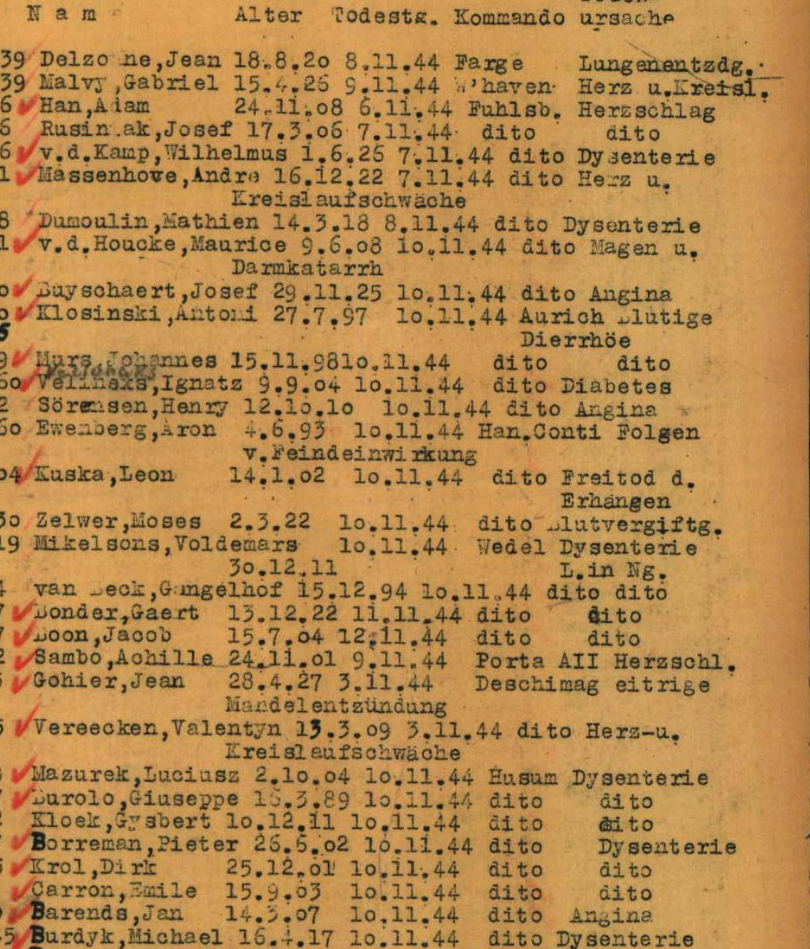 click at bounding box center [679, 413] 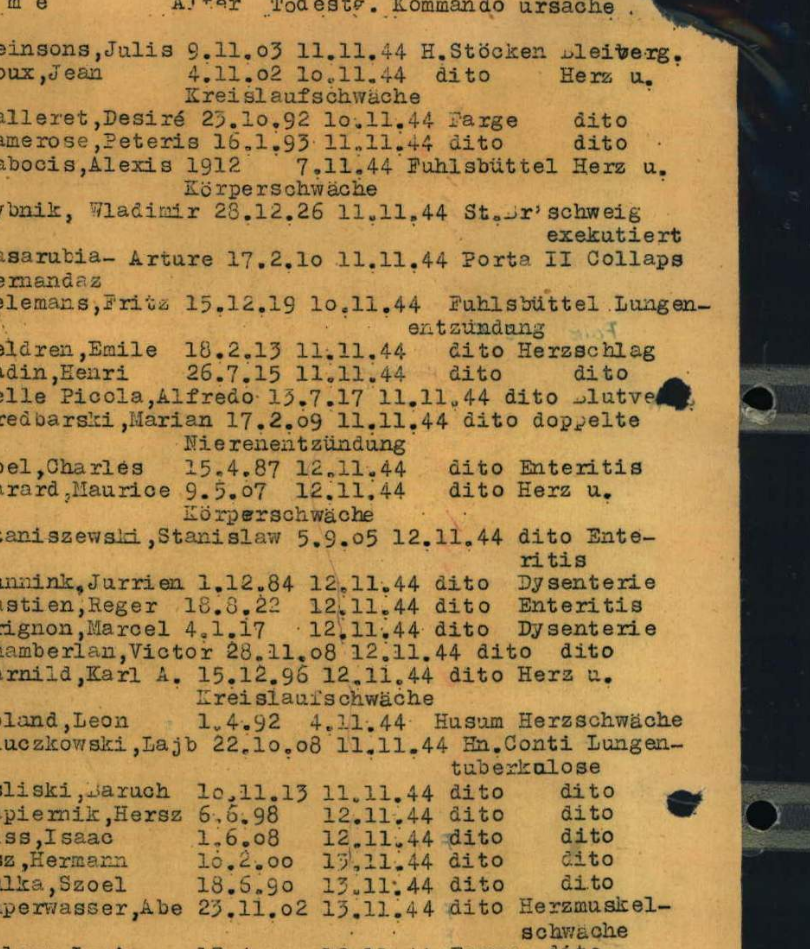 click at bounding box center (679, 413) 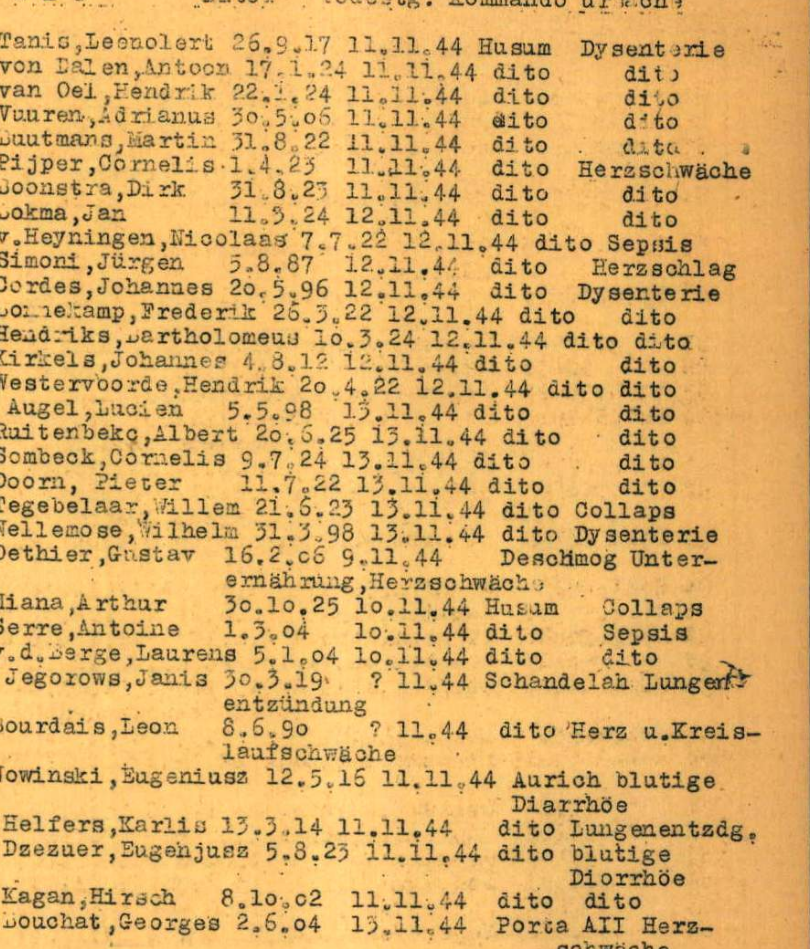 click at bounding box center [679, 413] 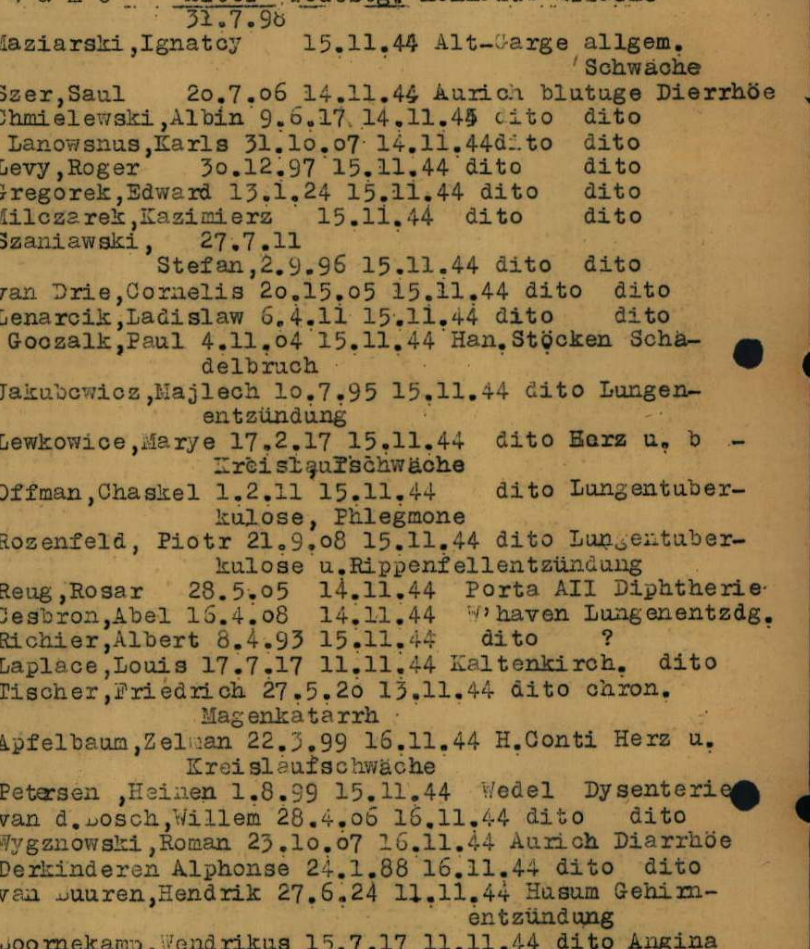 click at bounding box center (679, 413) 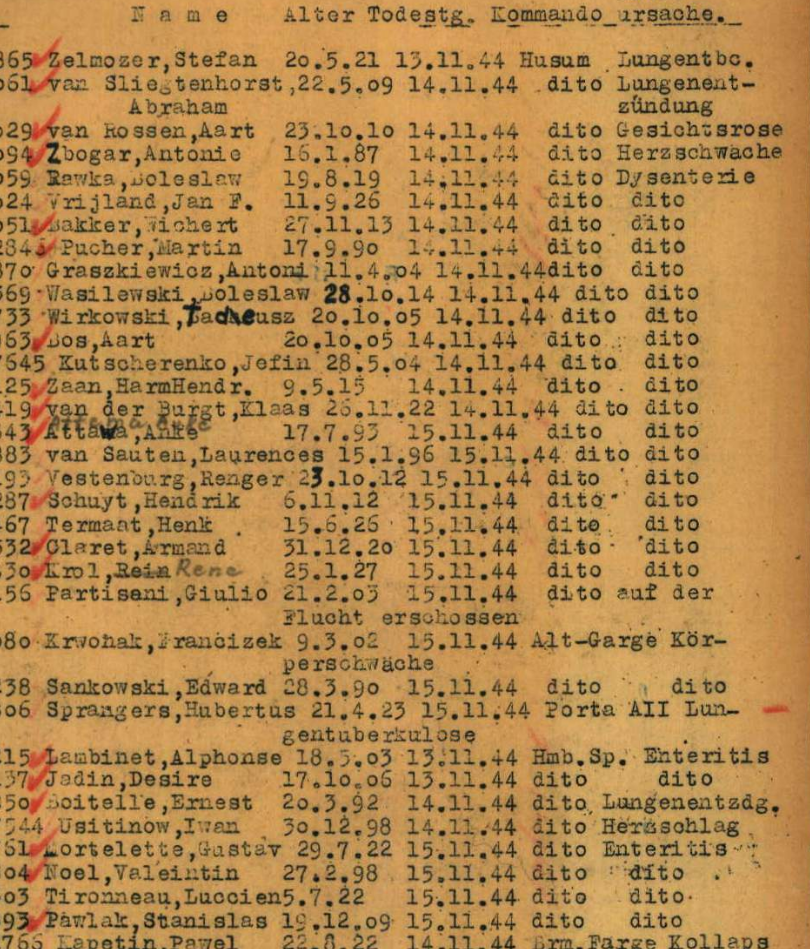 click at bounding box center (679, 413) 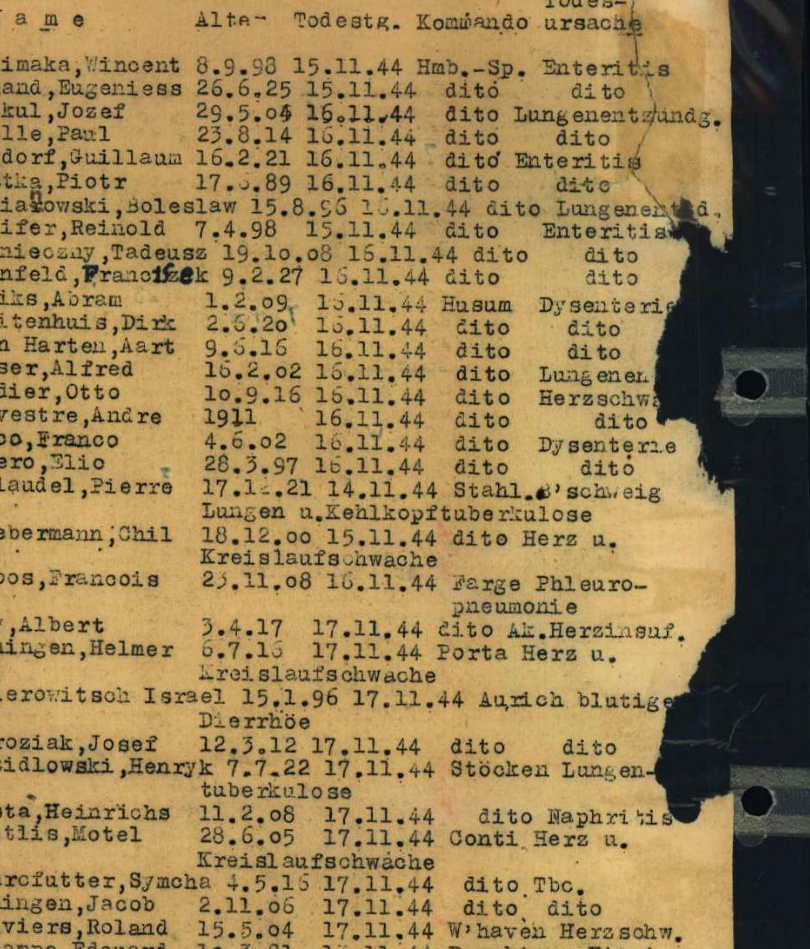 click at bounding box center [679, 413] 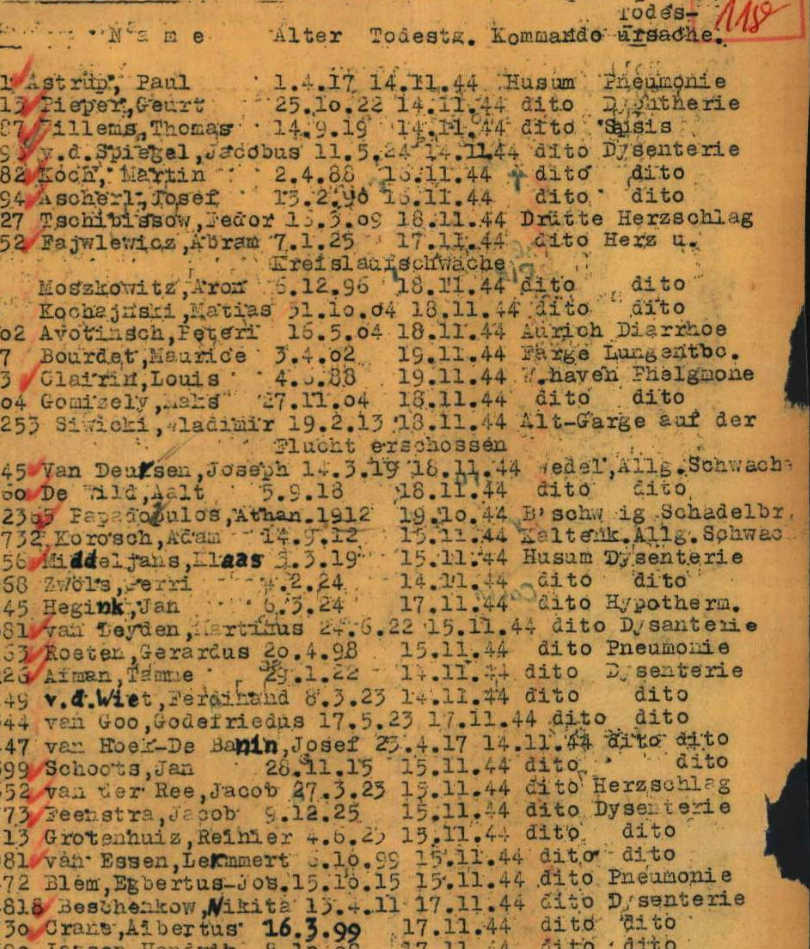 click at bounding box center (679, 414) 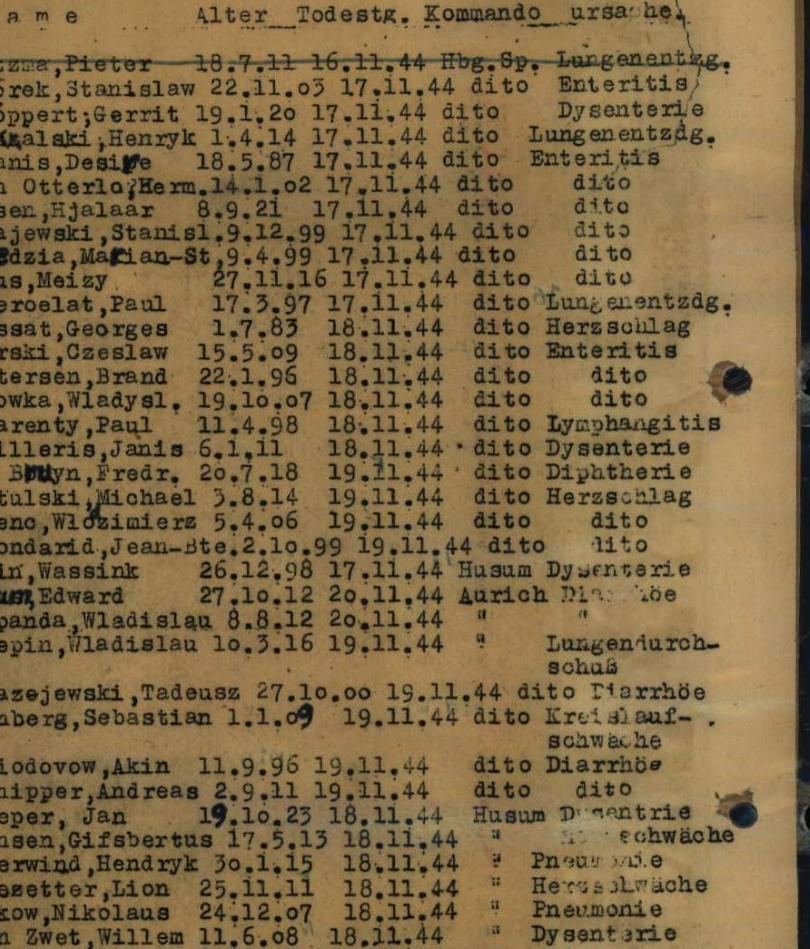 click at bounding box center [679, 413] 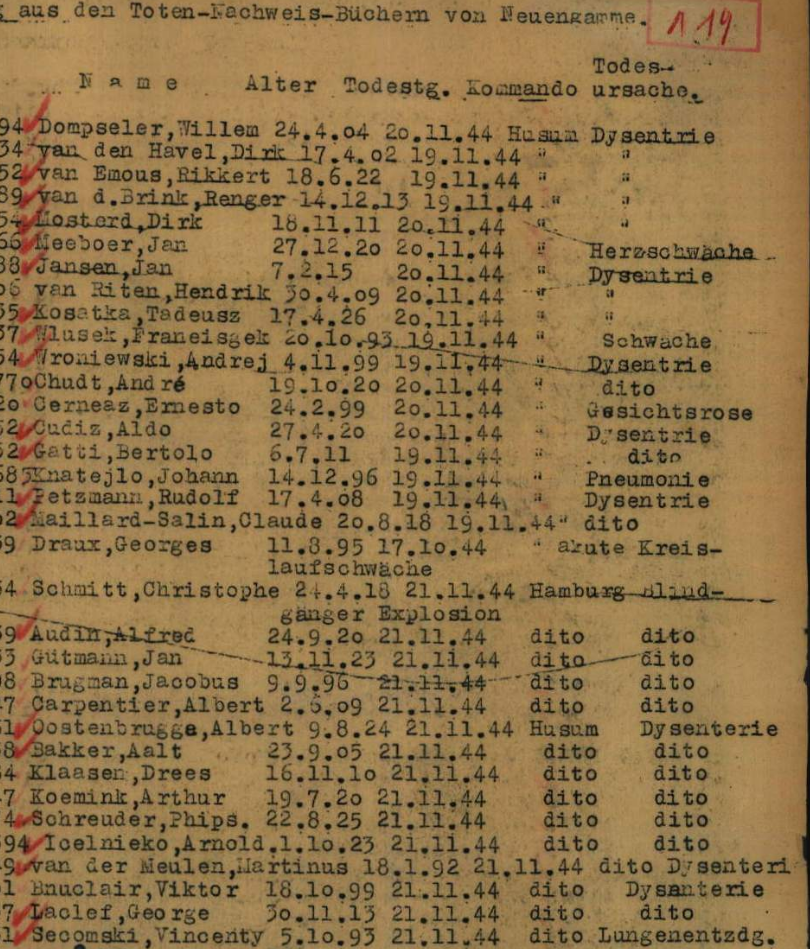 click at bounding box center [679, 413] 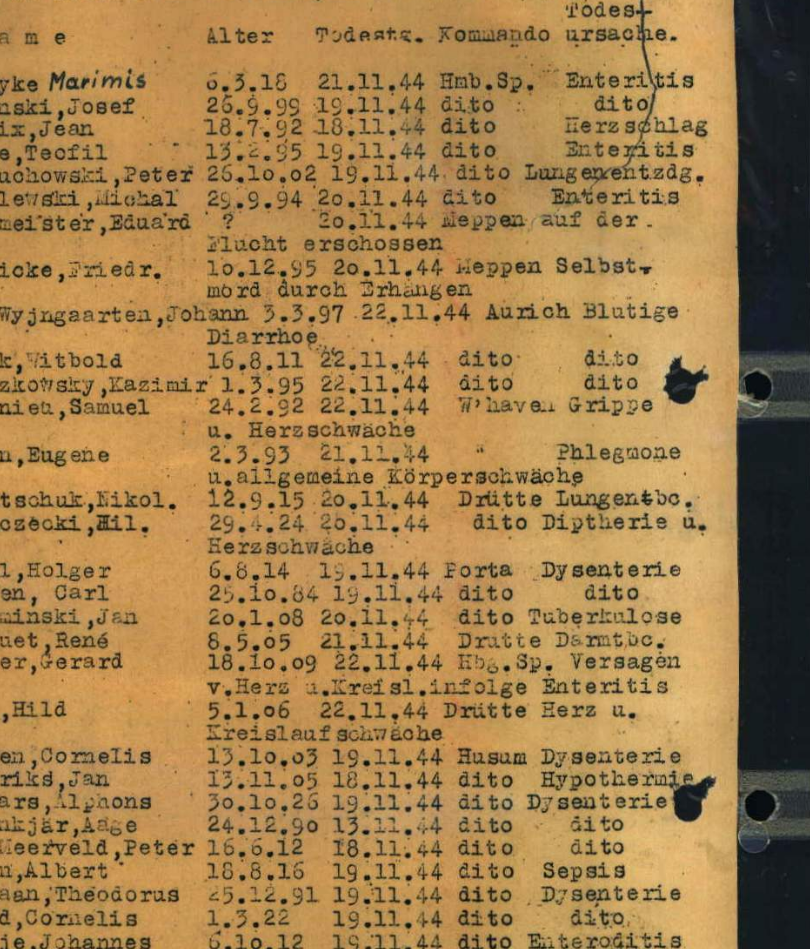 click at bounding box center [679, 413] 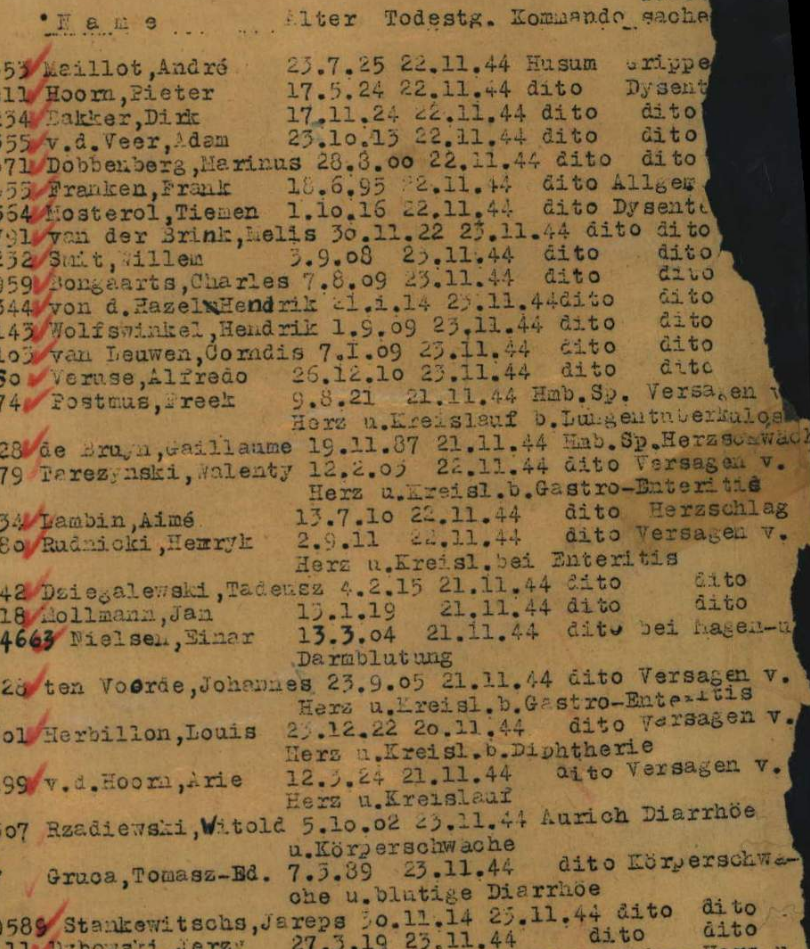 click at bounding box center [679, 413] 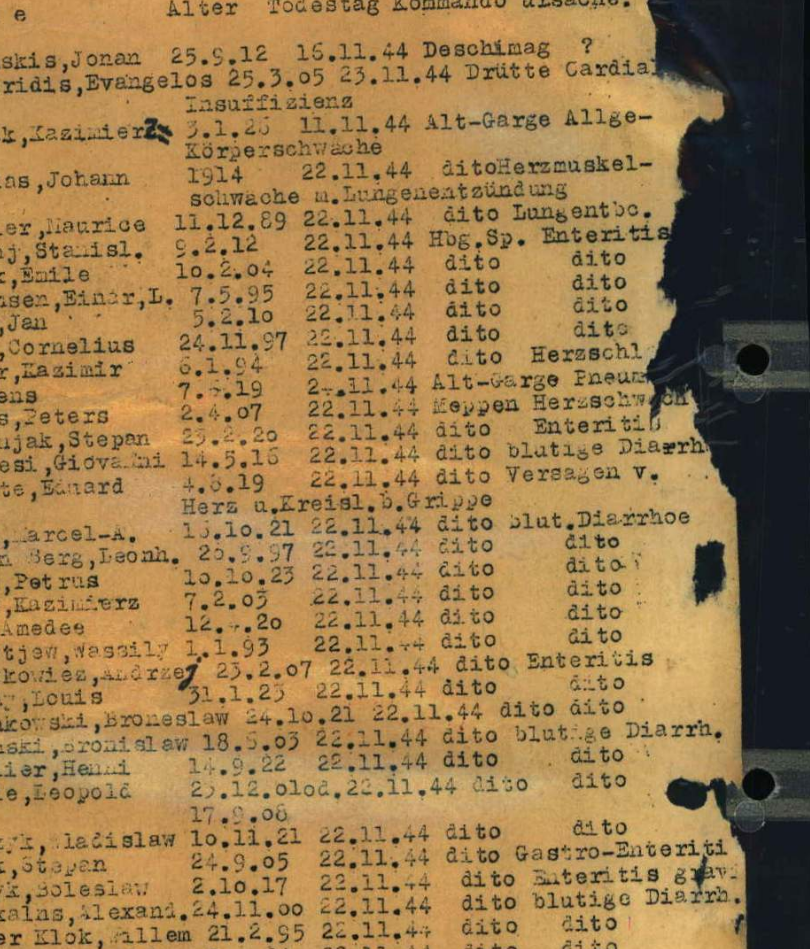 scroll, scrollTop: 0, scrollLeft: 0, axis: both 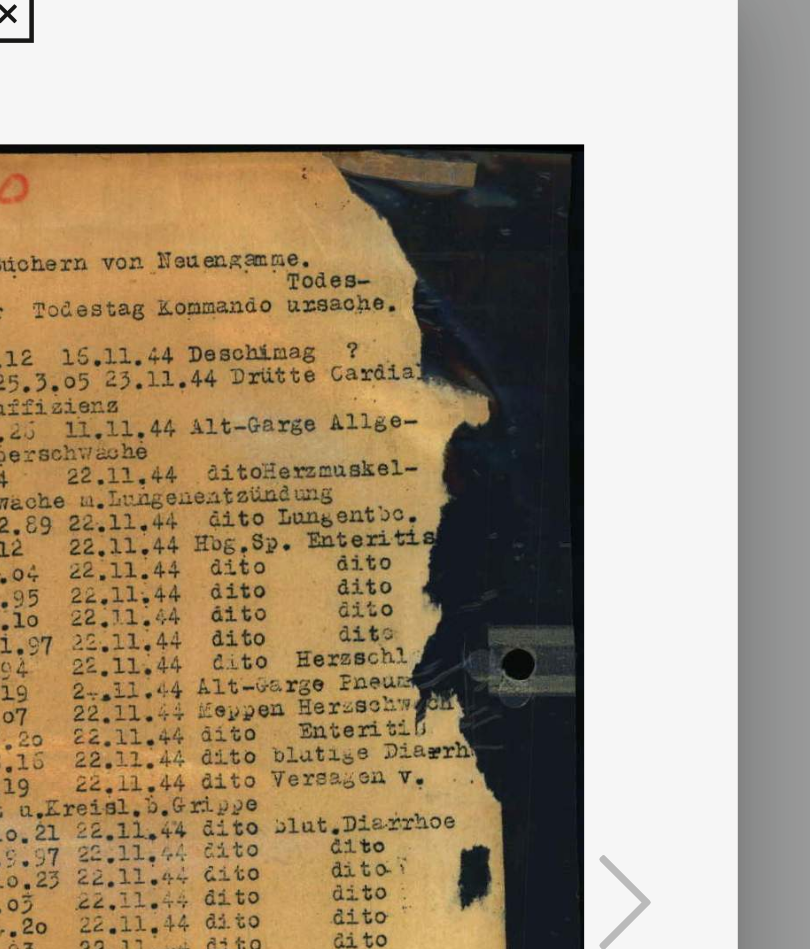 click at bounding box center [405, 414] 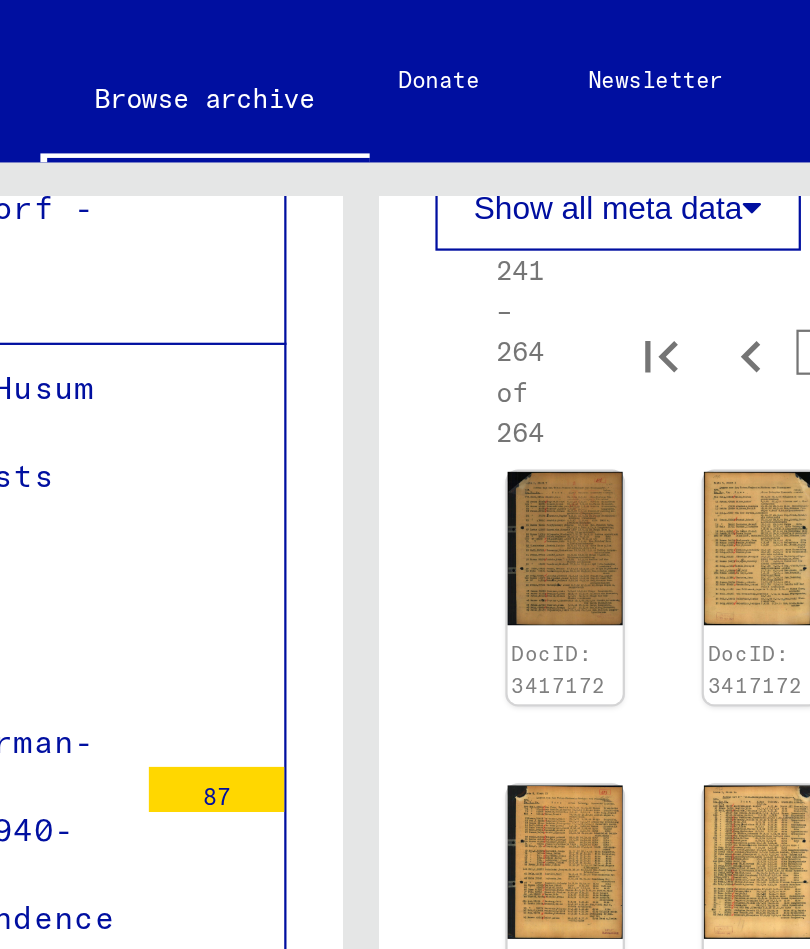 scroll, scrollTop: 605, scrollLeft: -1, axis: both 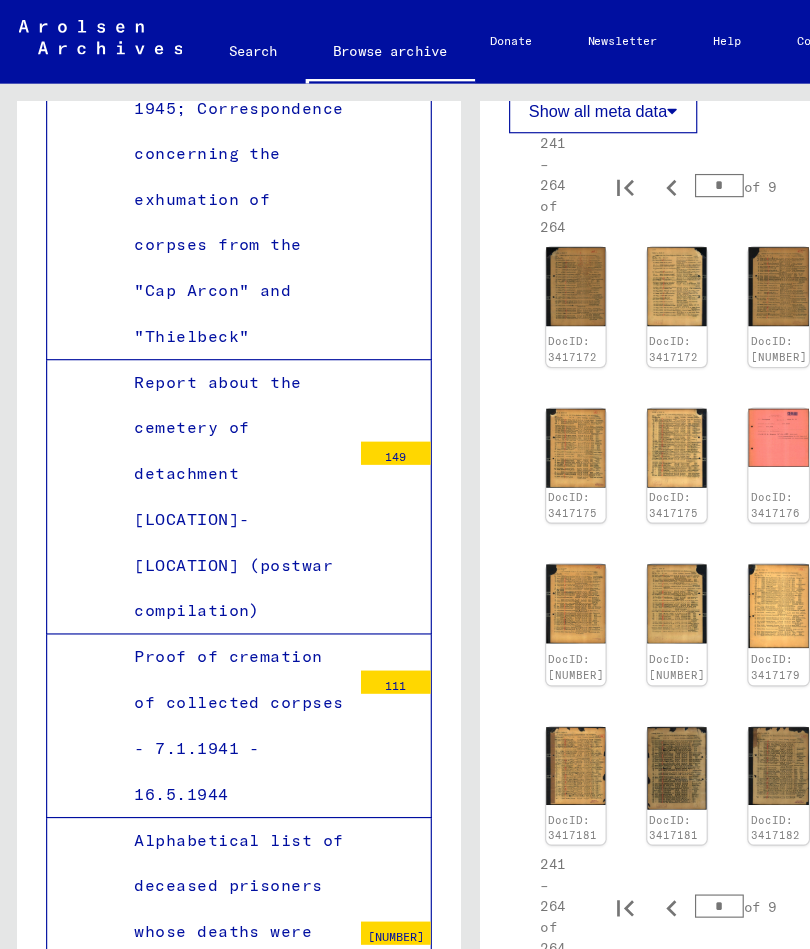 click on "Death lists of the city [CITY] concerning foreigners" at bounding box center (208, 1964) 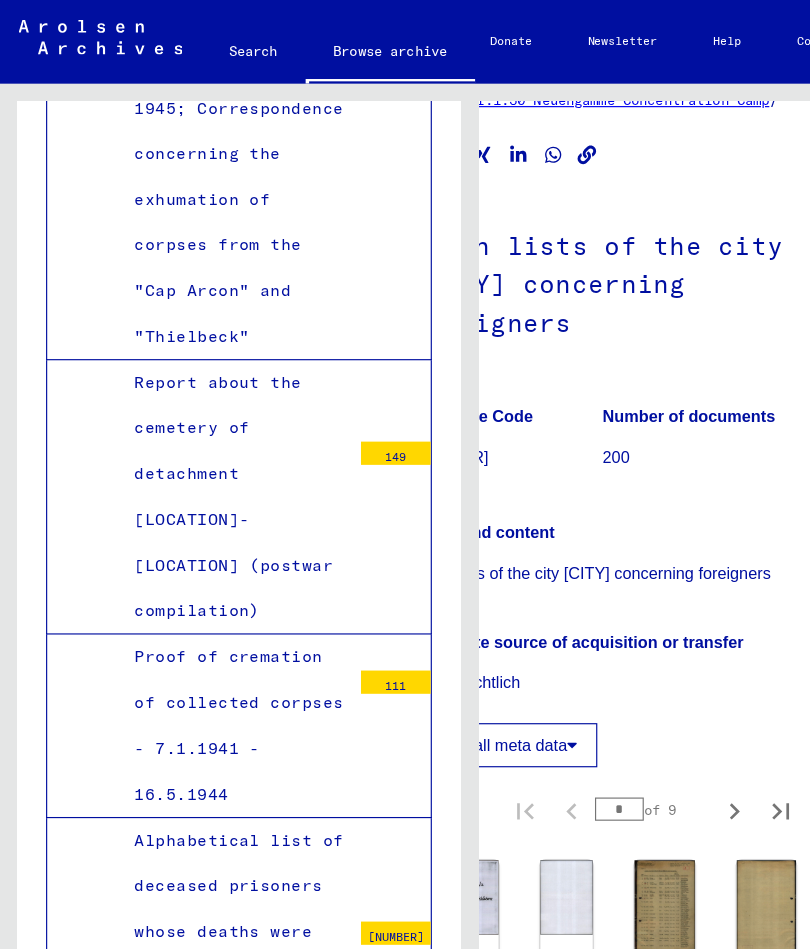 scroll, scrollTop: 67, scrollLeft: 83, axis: both 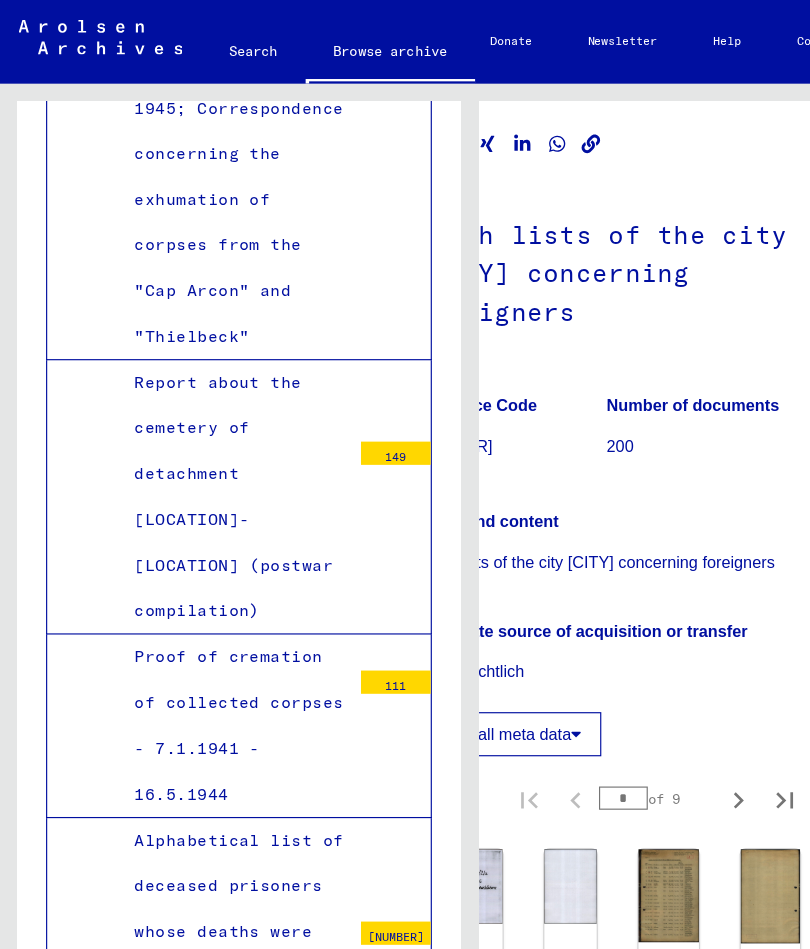 click at bounding box center (635, 689) 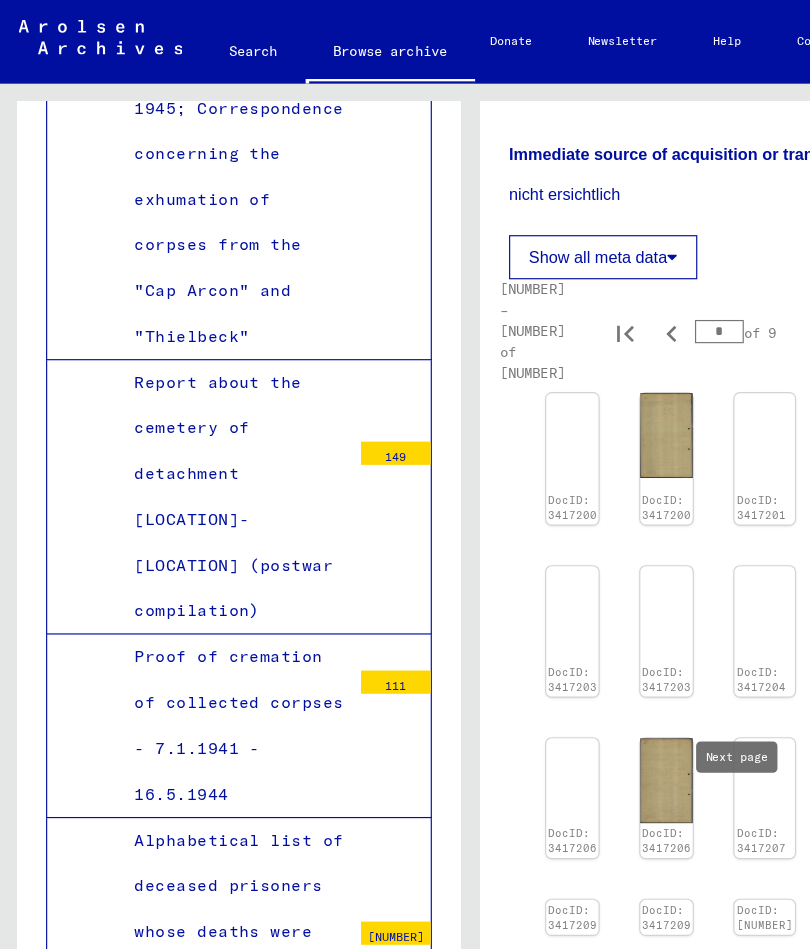 scroll, scrollTop: 485, scrollLeft: 0, axis: vertical 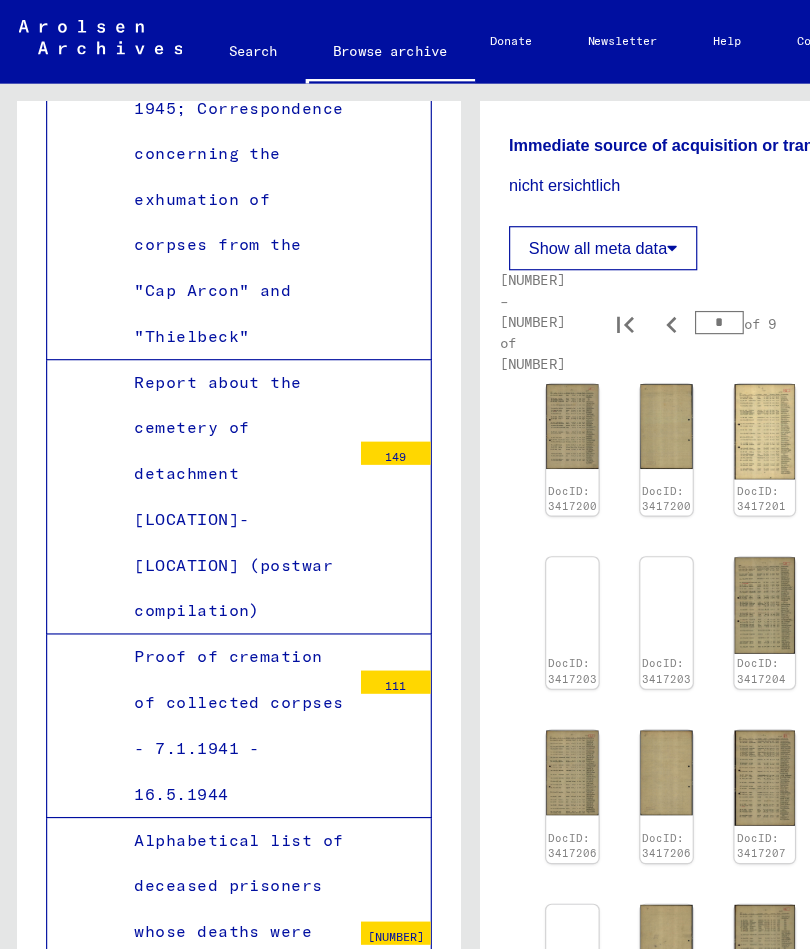 click on "DocID: 3417200" at bounding box center (493, 429) 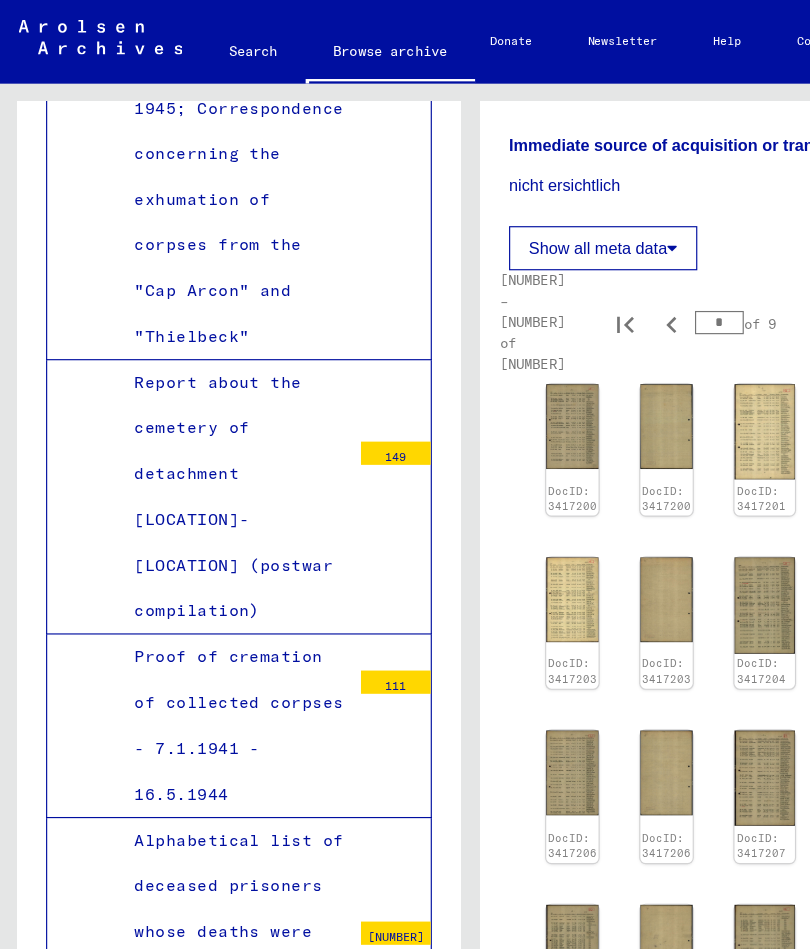 click on "DocID: 3417200" at bounding box center [493, 429] 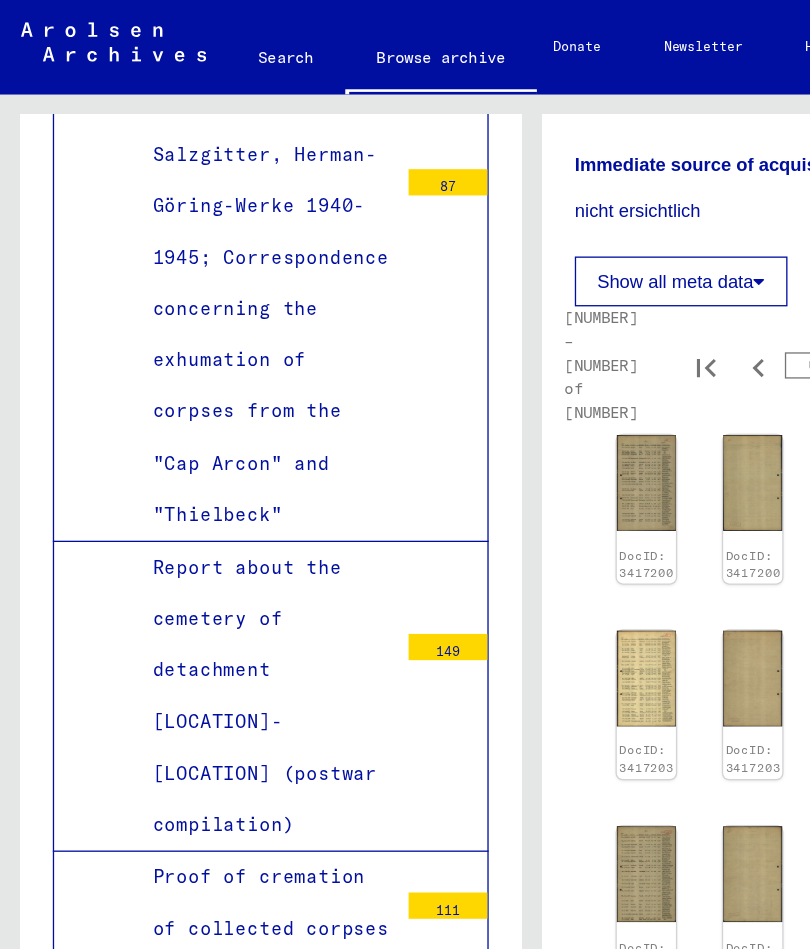 scroll, scrollTop: 17790, scrollLeft: 0, axis: vertical 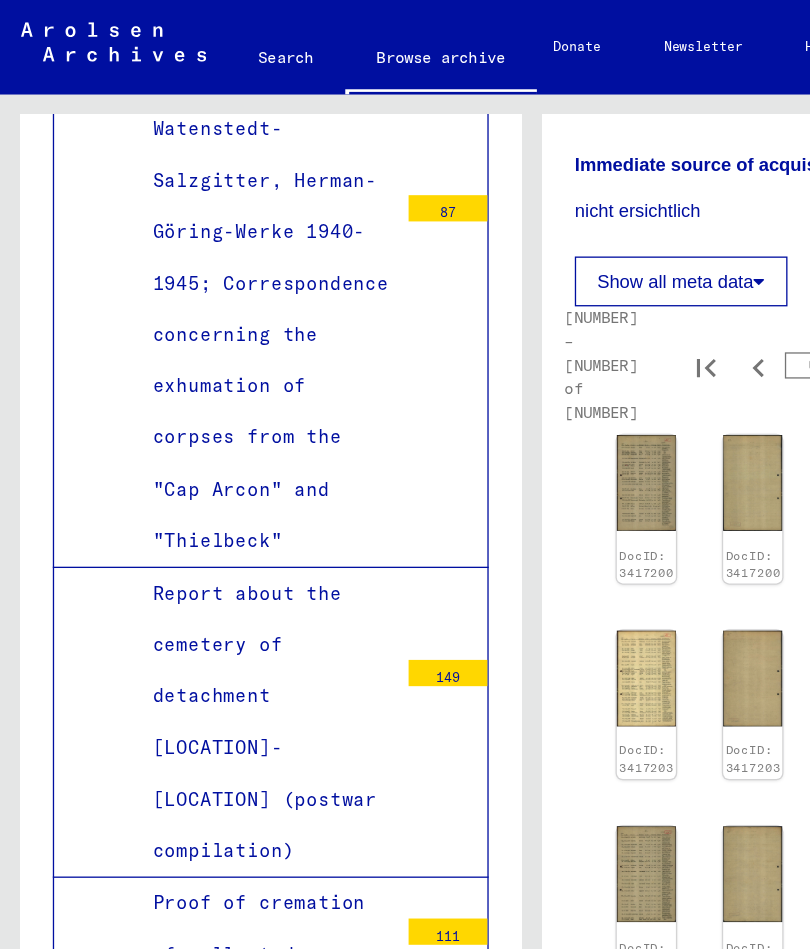 click on "Death lists of the city [CITY] concerning foreigners" at bounding box center [201, 1770] 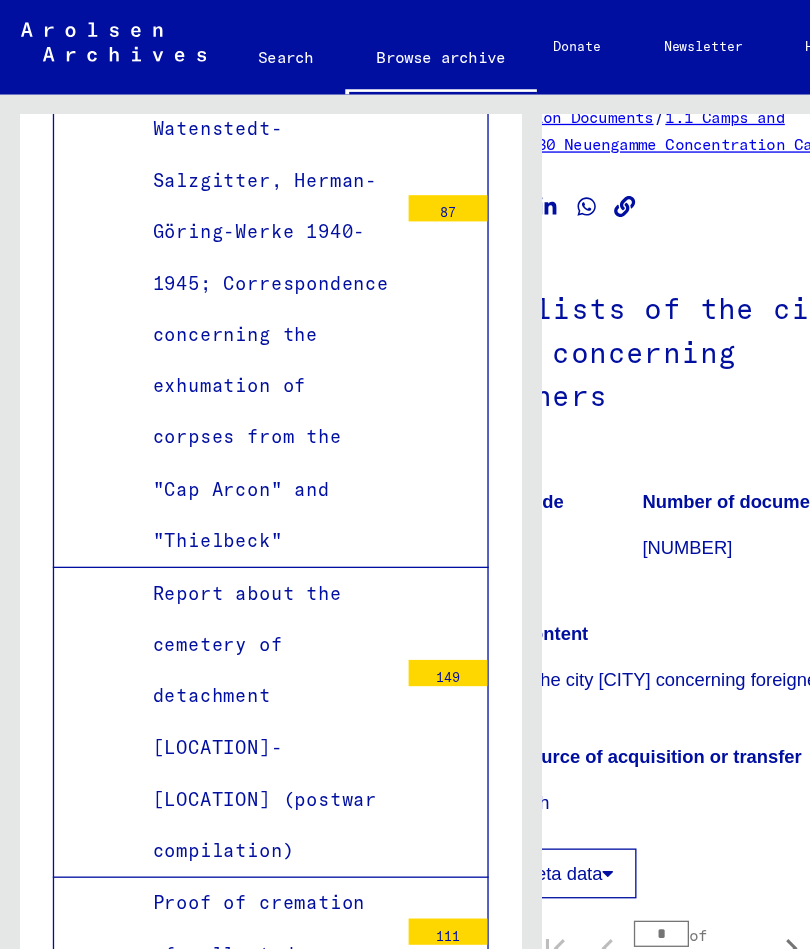 scroll, scrollTop: 31, scrollLeft: 110, axis: both 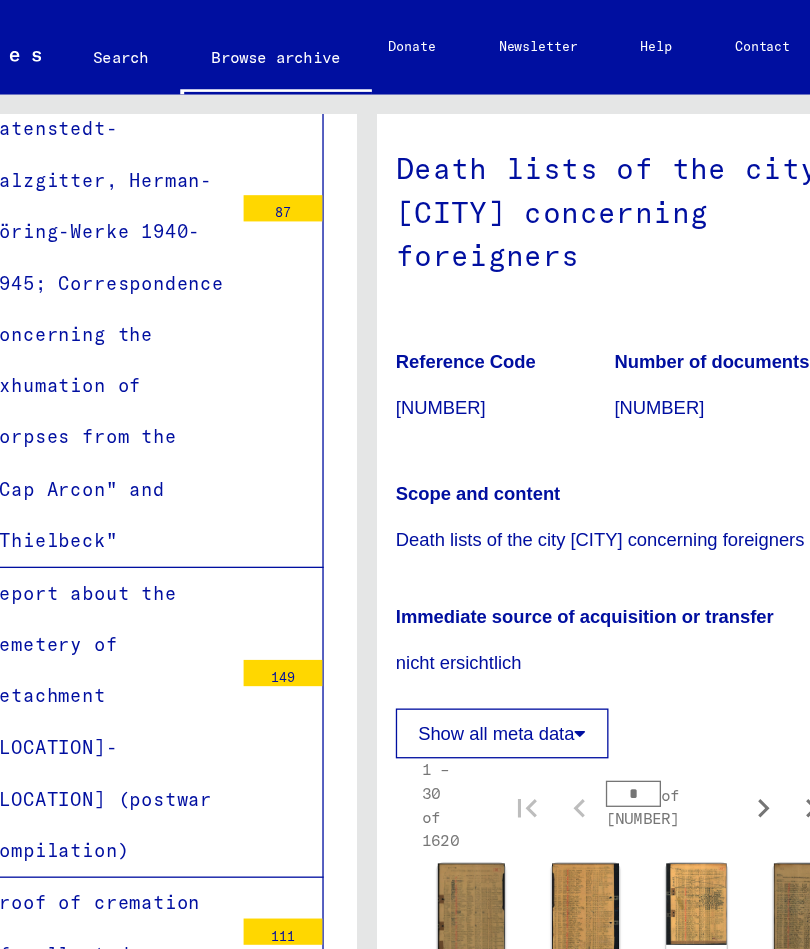 click at bounding box center (358, 695) 